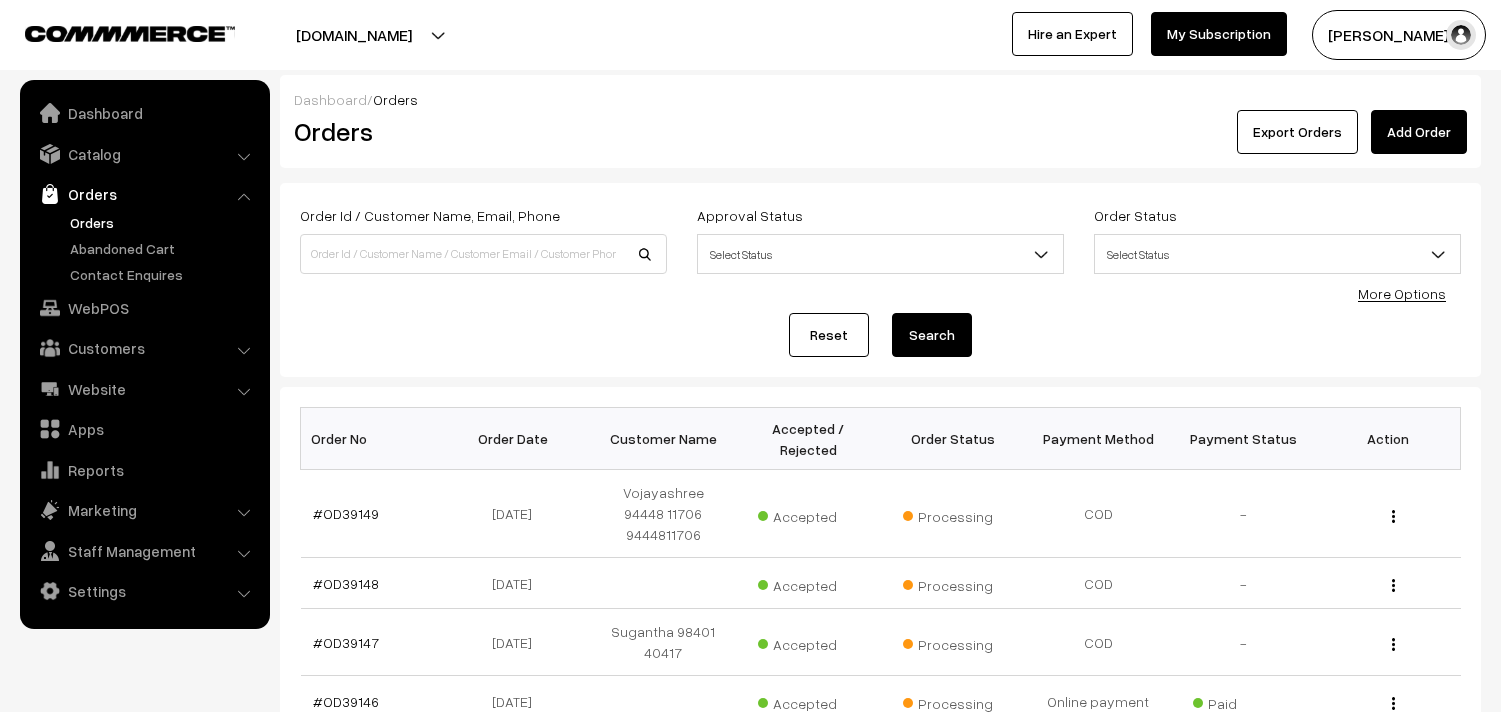 scroll, scrollTop: 0, scrollLeft: 0, axis: both 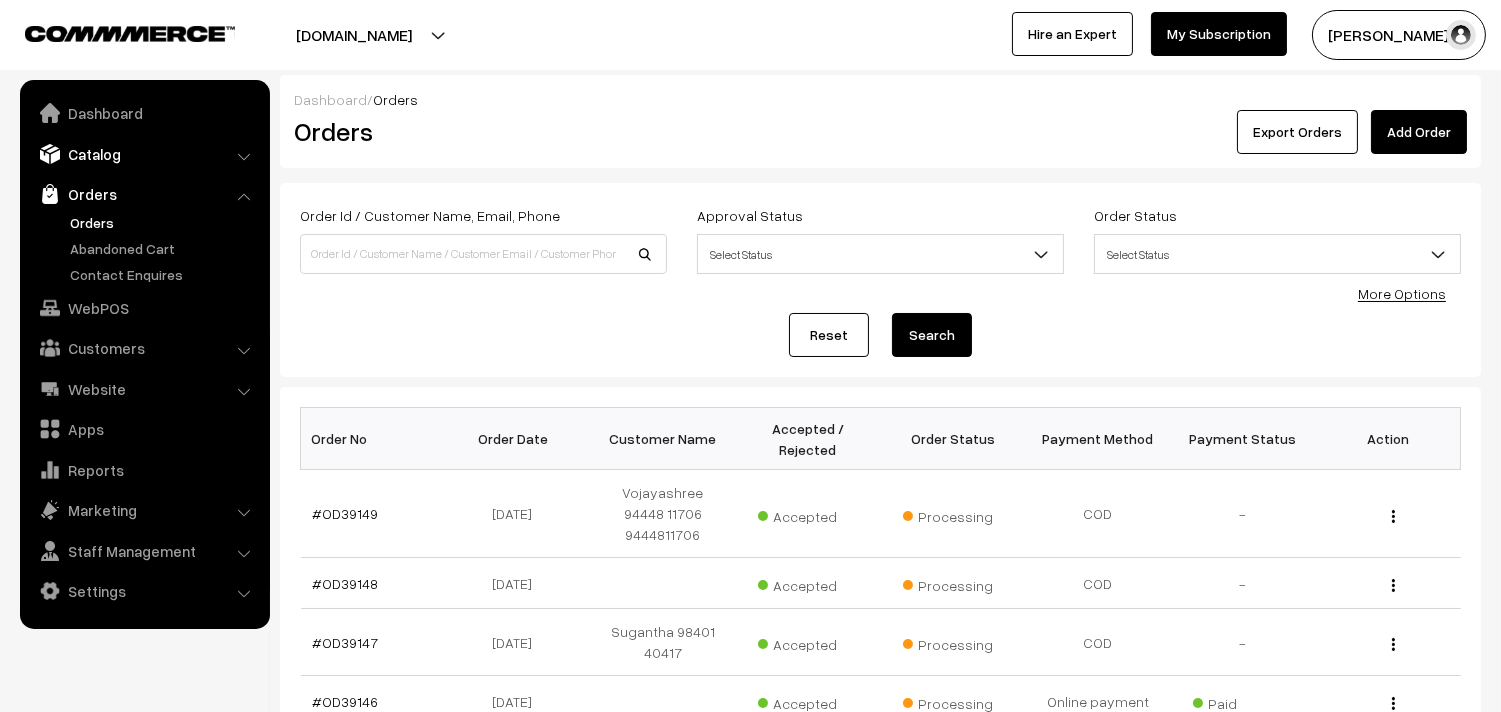 click on "Catalog" at bounding box center (144, 154) 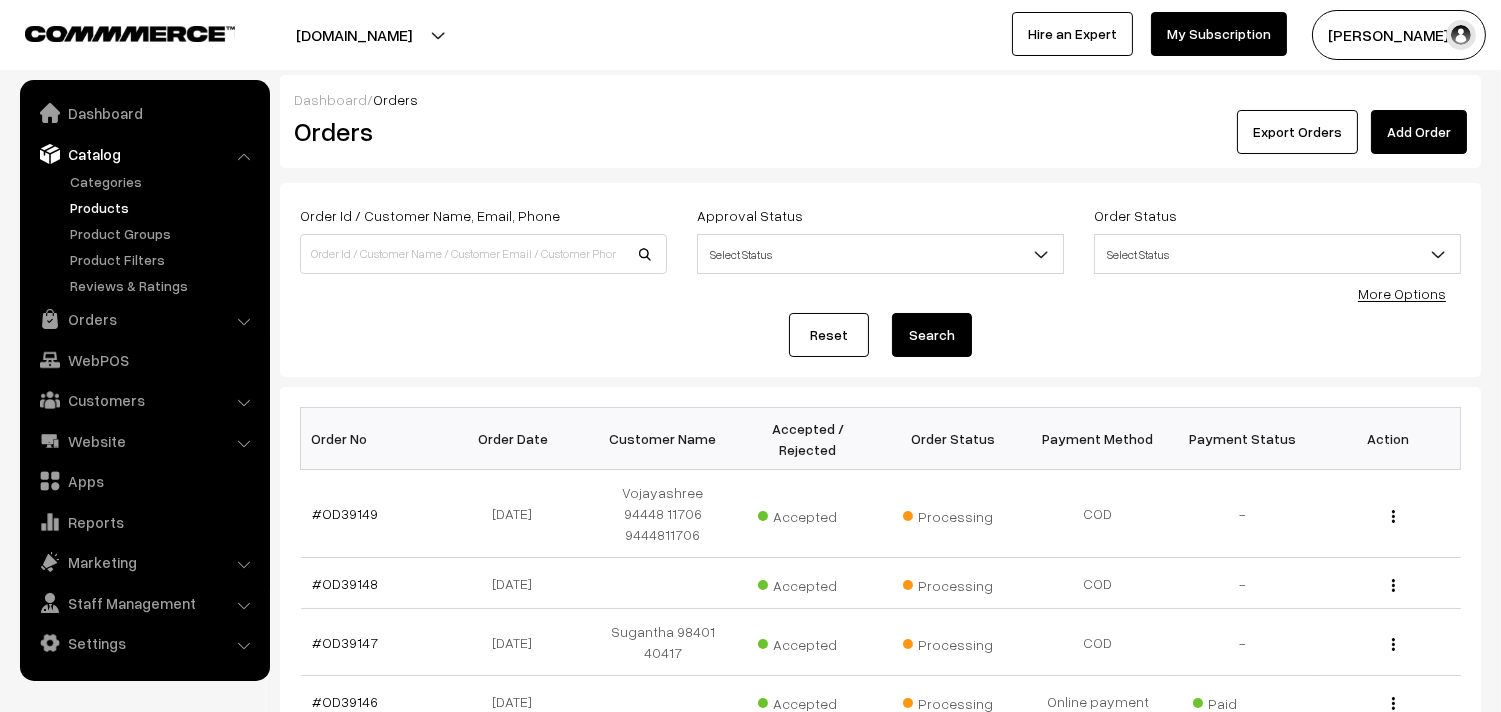 click on "Products" at bounding box center (164, 207) 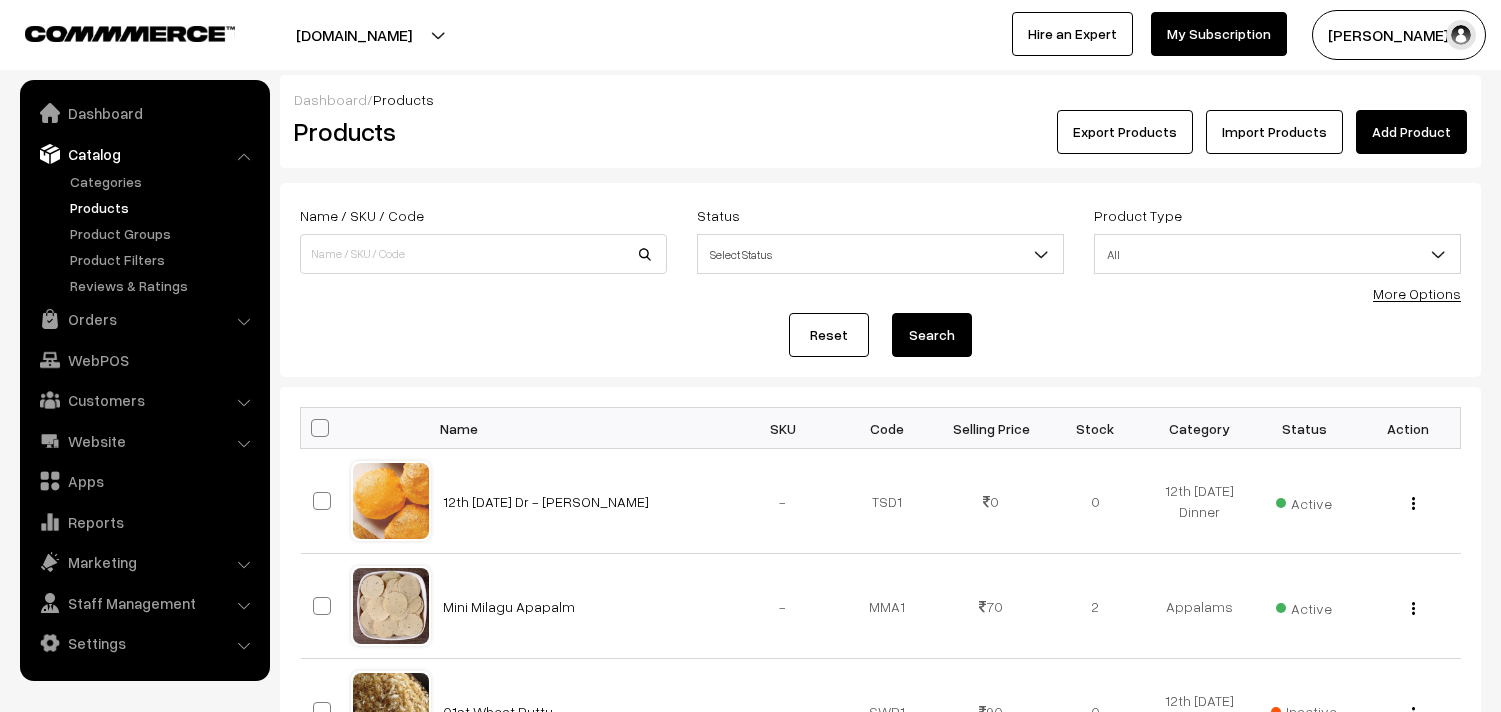 scroll, scrollTop: 0, scrollLeft: 0, axis: both 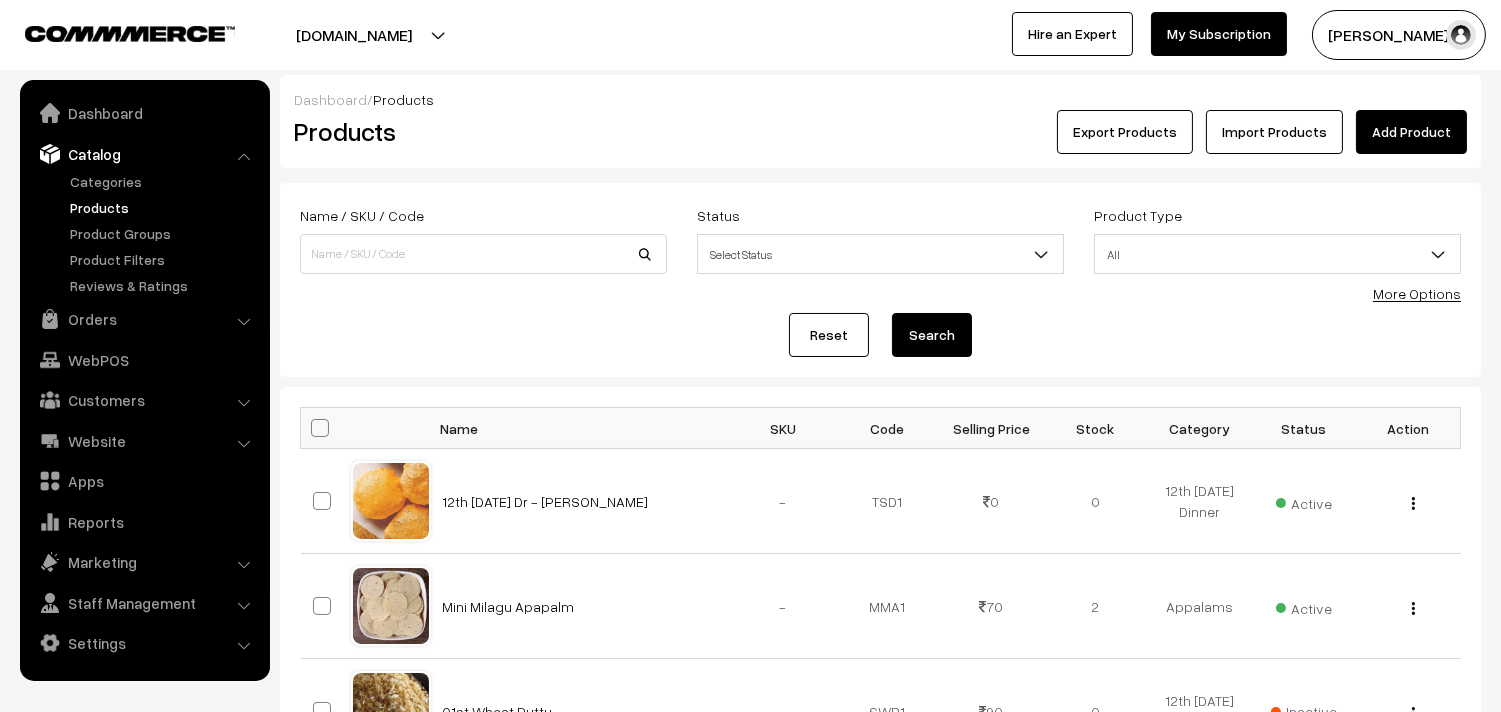 click on "More Options" at bounding box center [1417, 293] 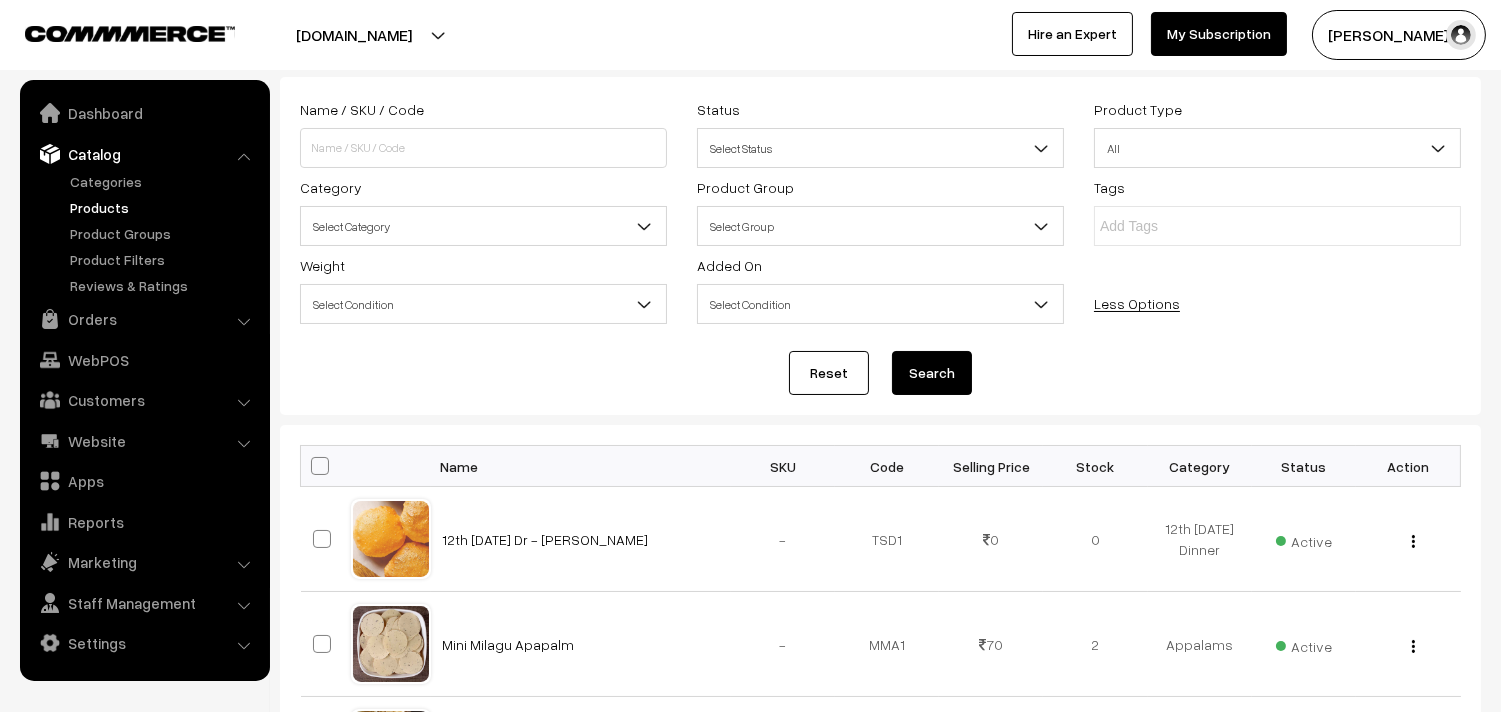 scroll, scrollTop: 0, scrollLeft: 0, axis: both 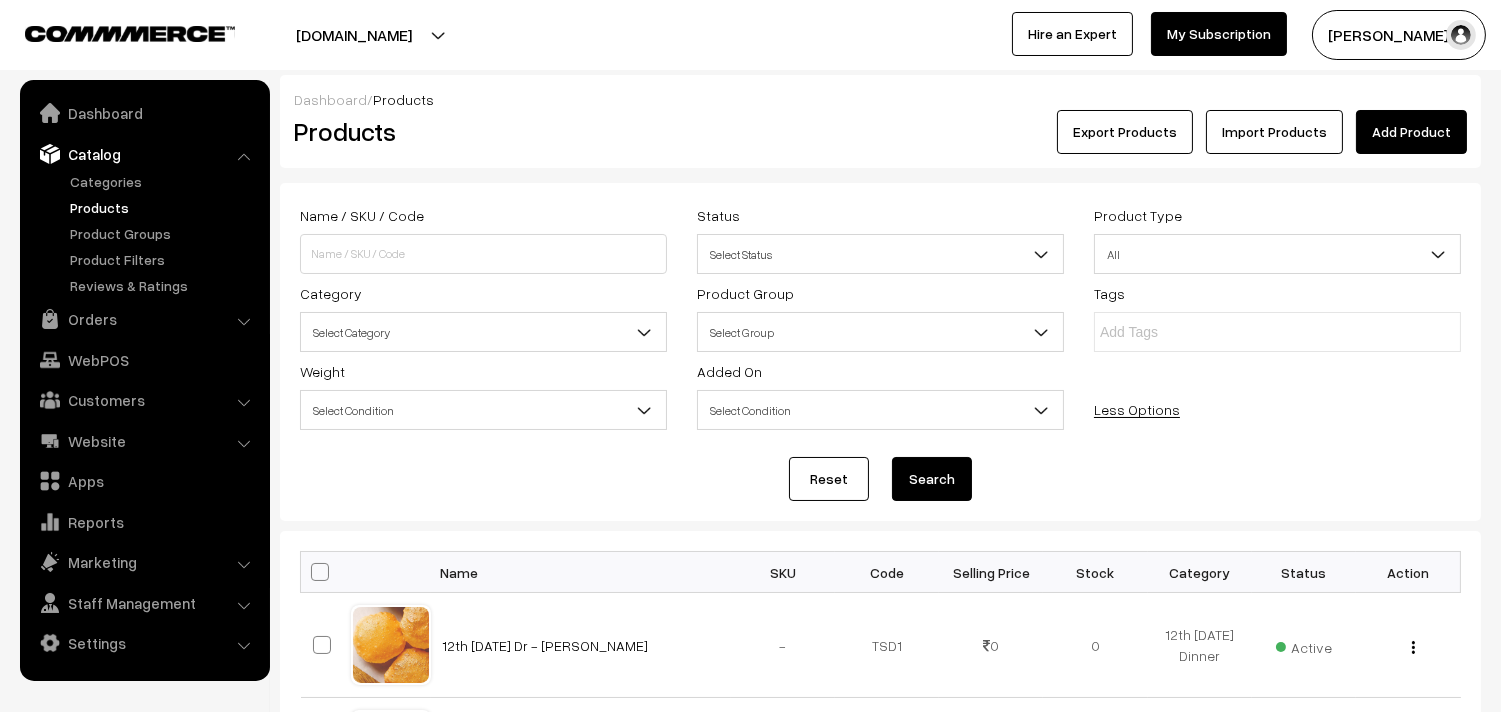 click on "Select Category" at bounding box center (483, 332) 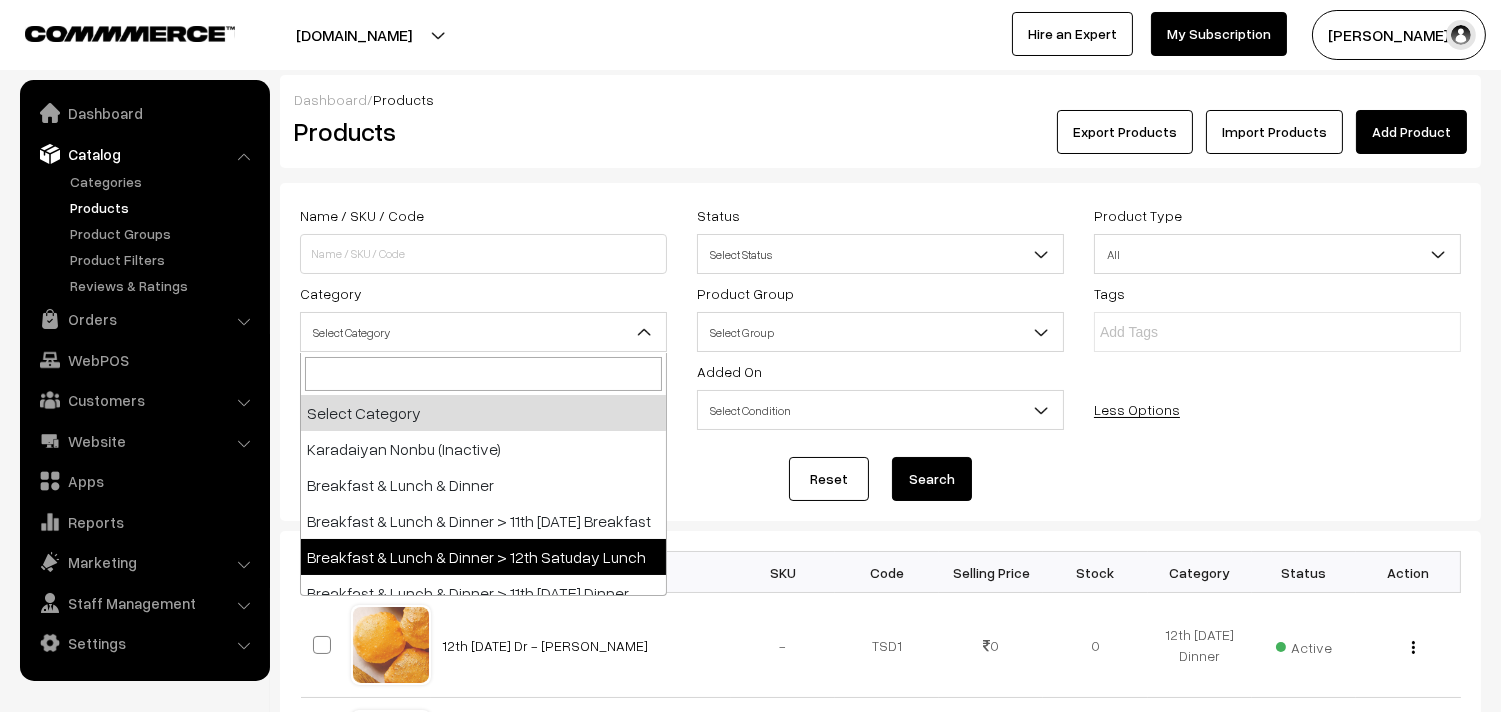 select on "95" 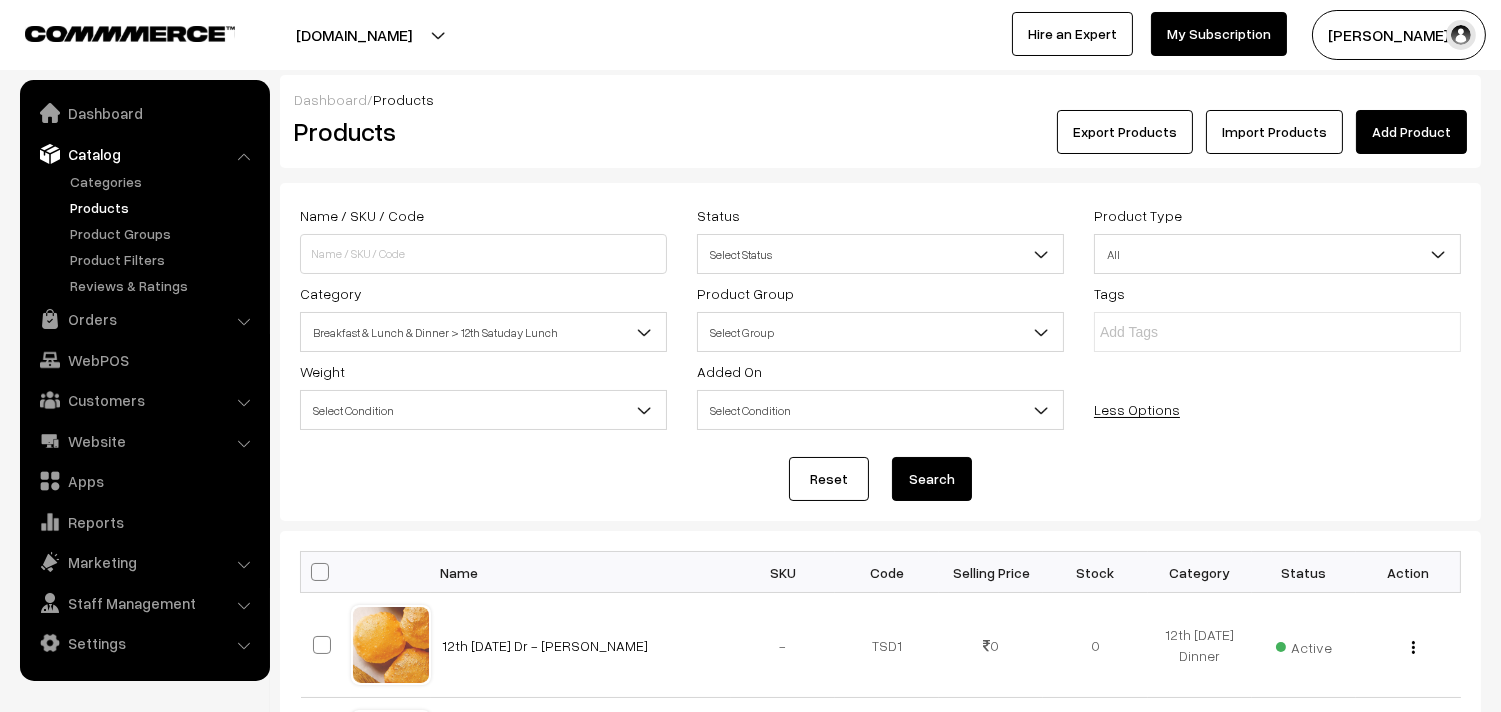 click on "Search" at bounding box center (932, 479) 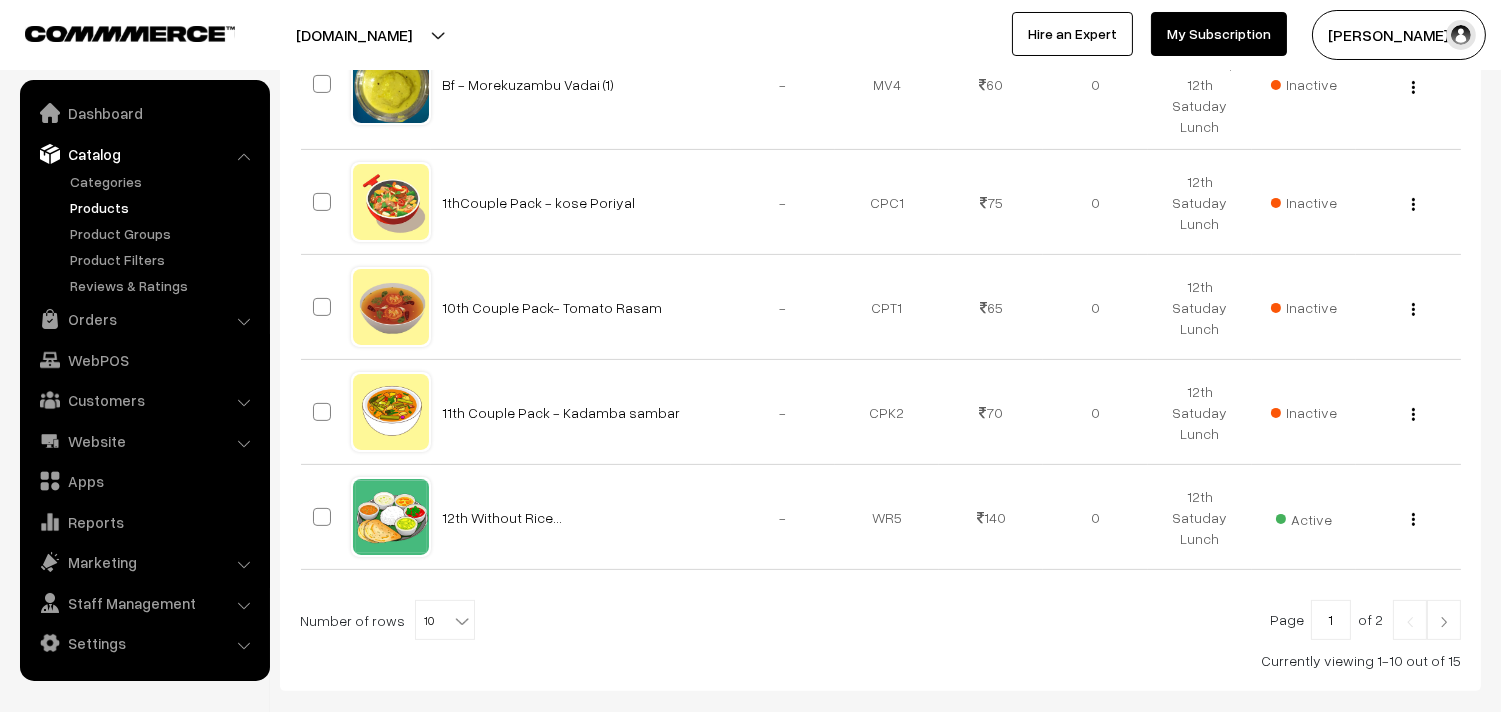 scroll, scrollTop: 1111, scrollLeft: 0, axis: vertical 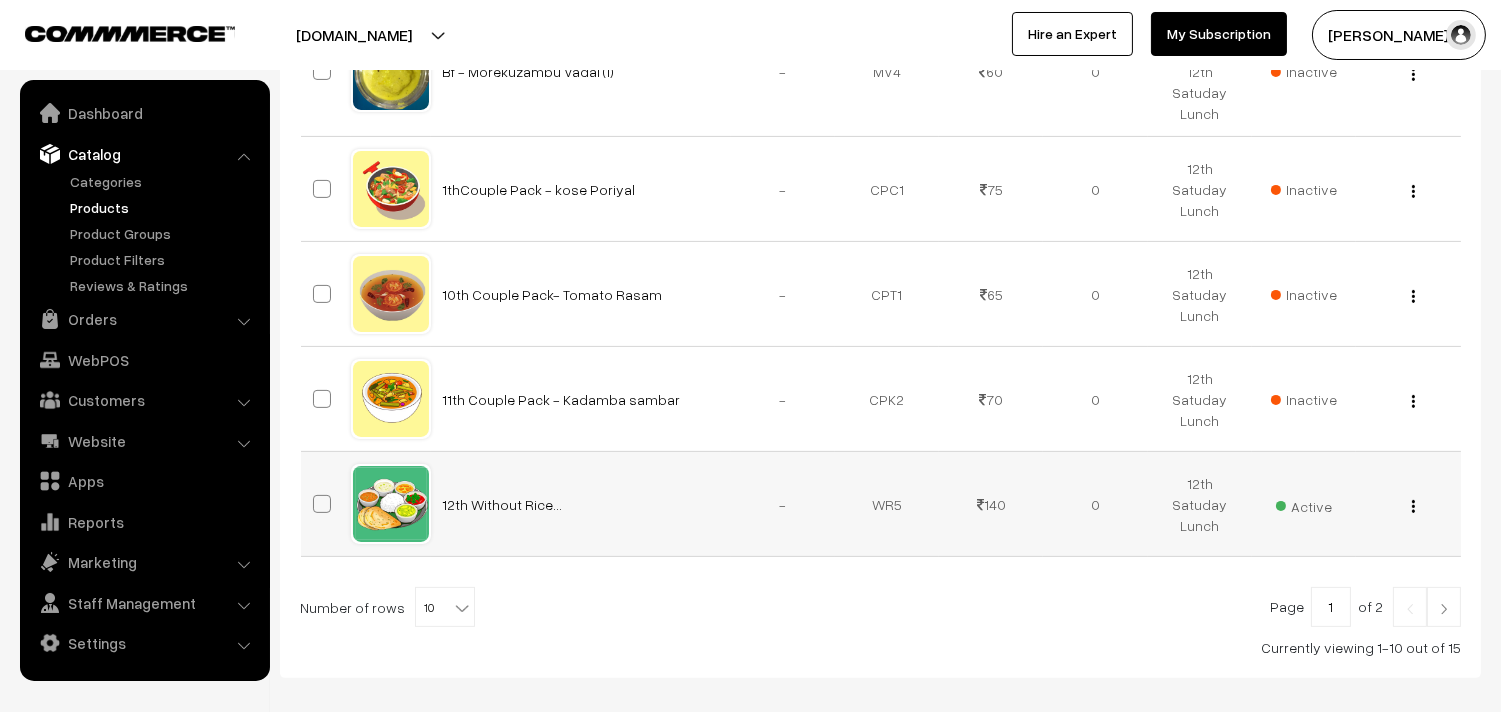 click at bounding box center (1413, 506) 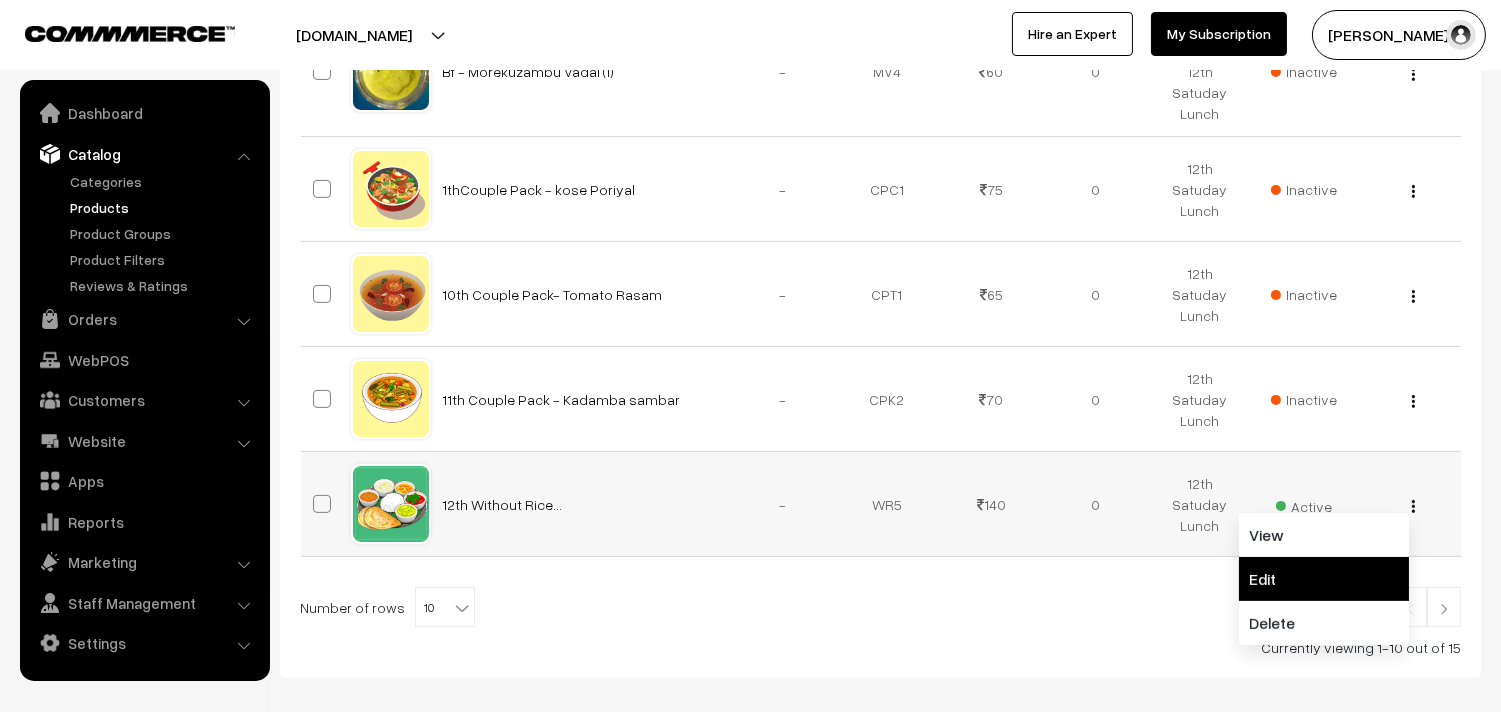 click on "Edit" at bounding box center (1324, 579) 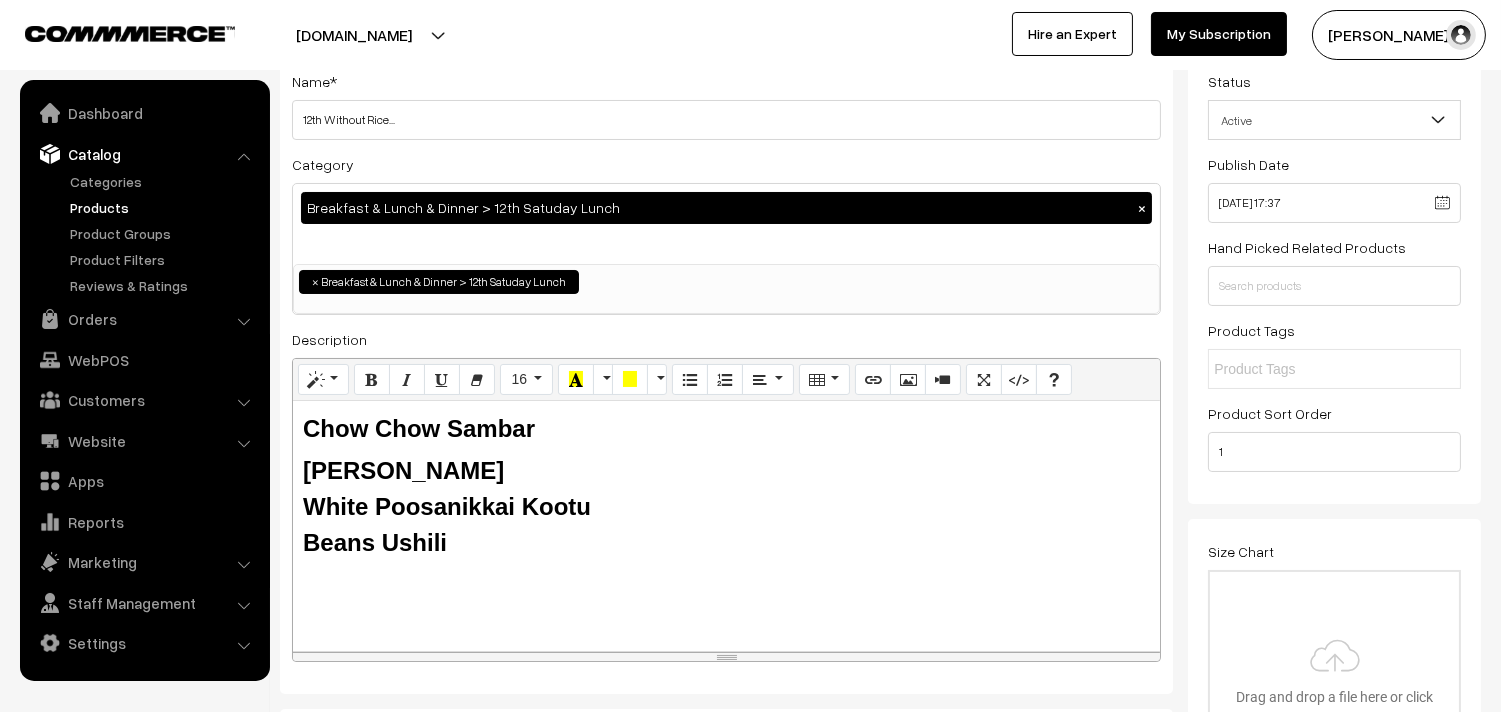 scroll, scrollTop: 0, scrollLeft: 0, axis: both 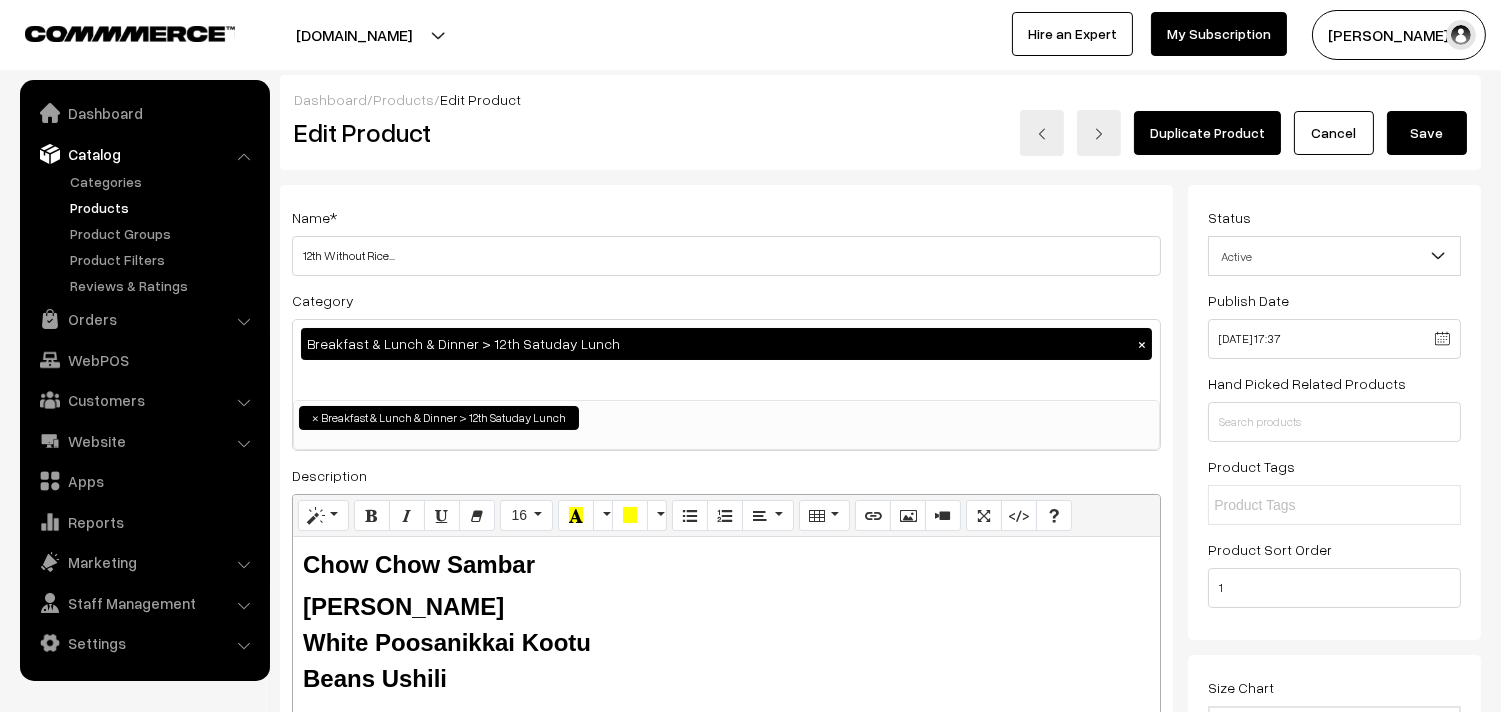 click on "Save" at bounding box center (1427, 133) 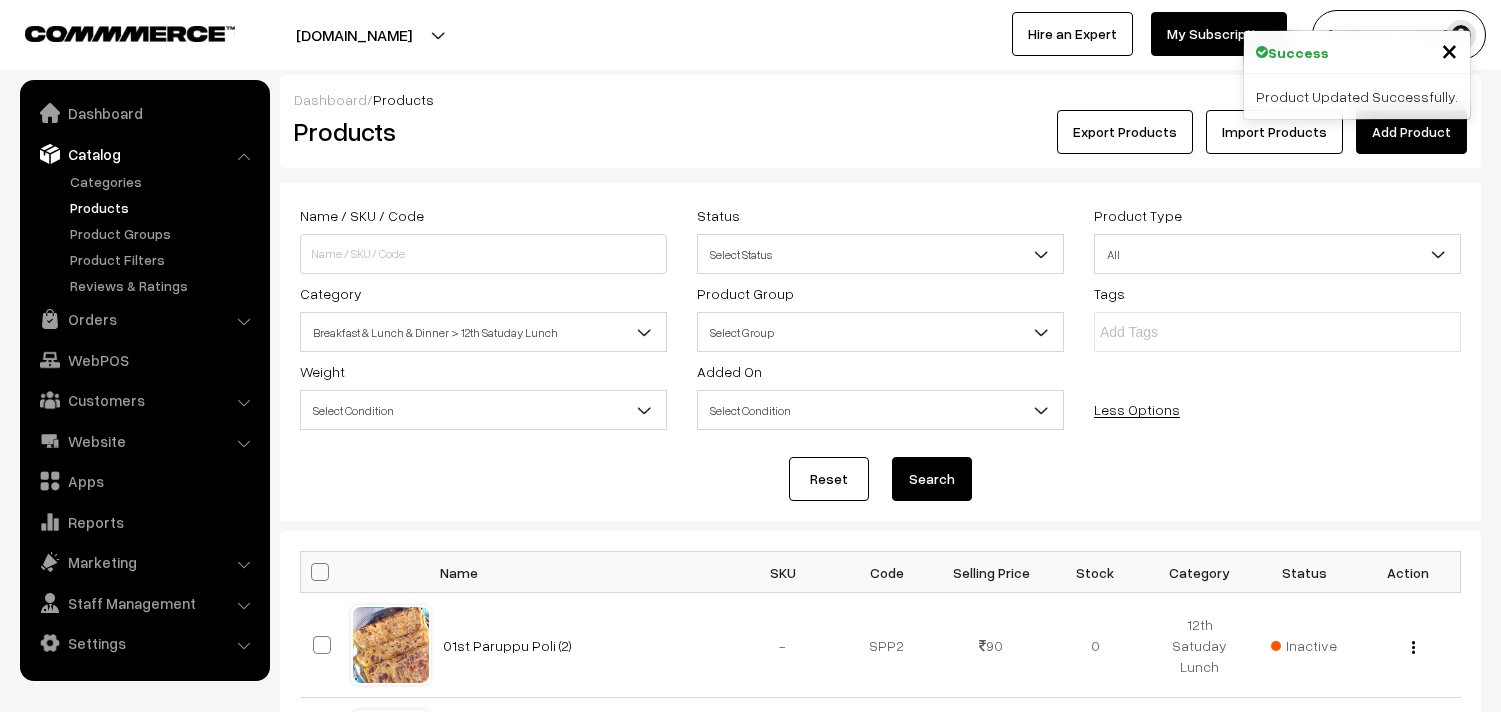 scroll, scrollTop: 0, scrollLeft: 0, axis: both 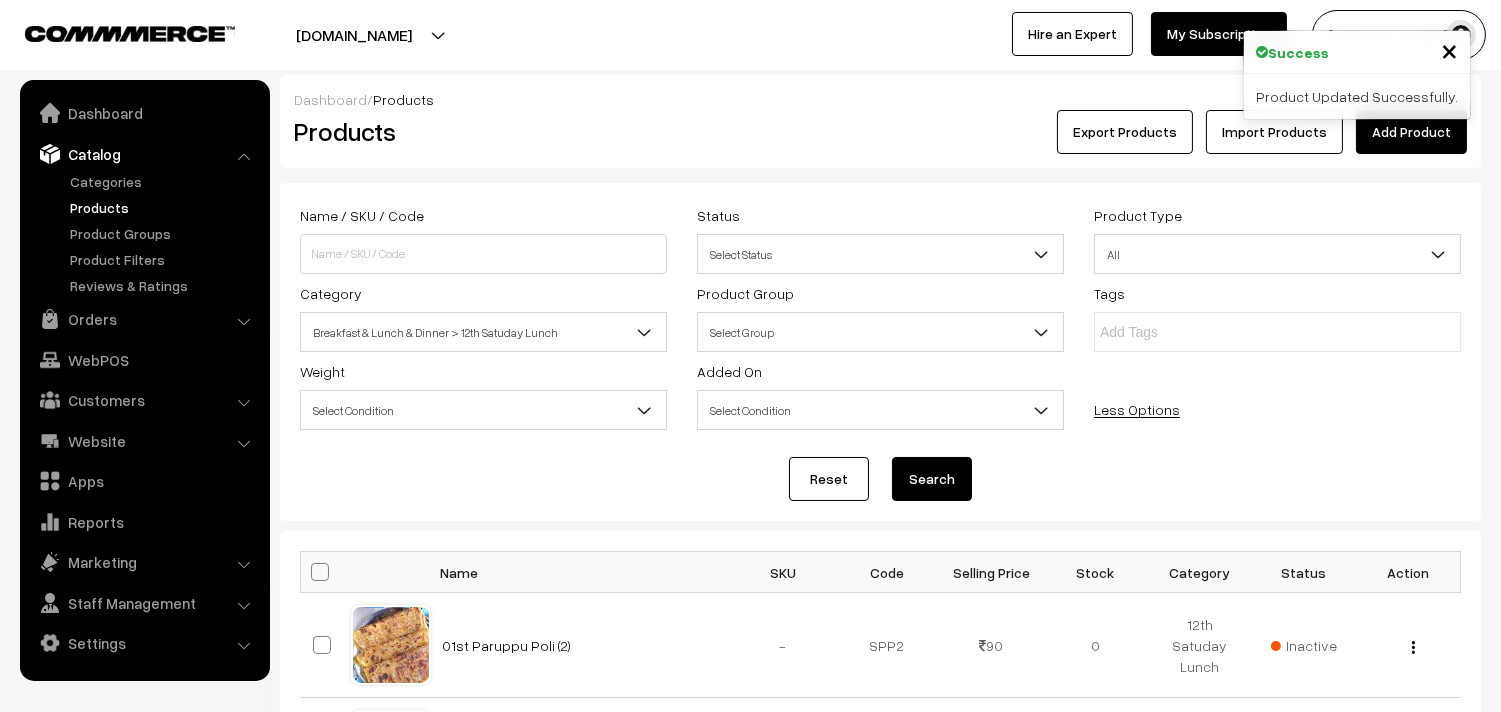 click on "WebPOS" at bounding box center [144, 360] 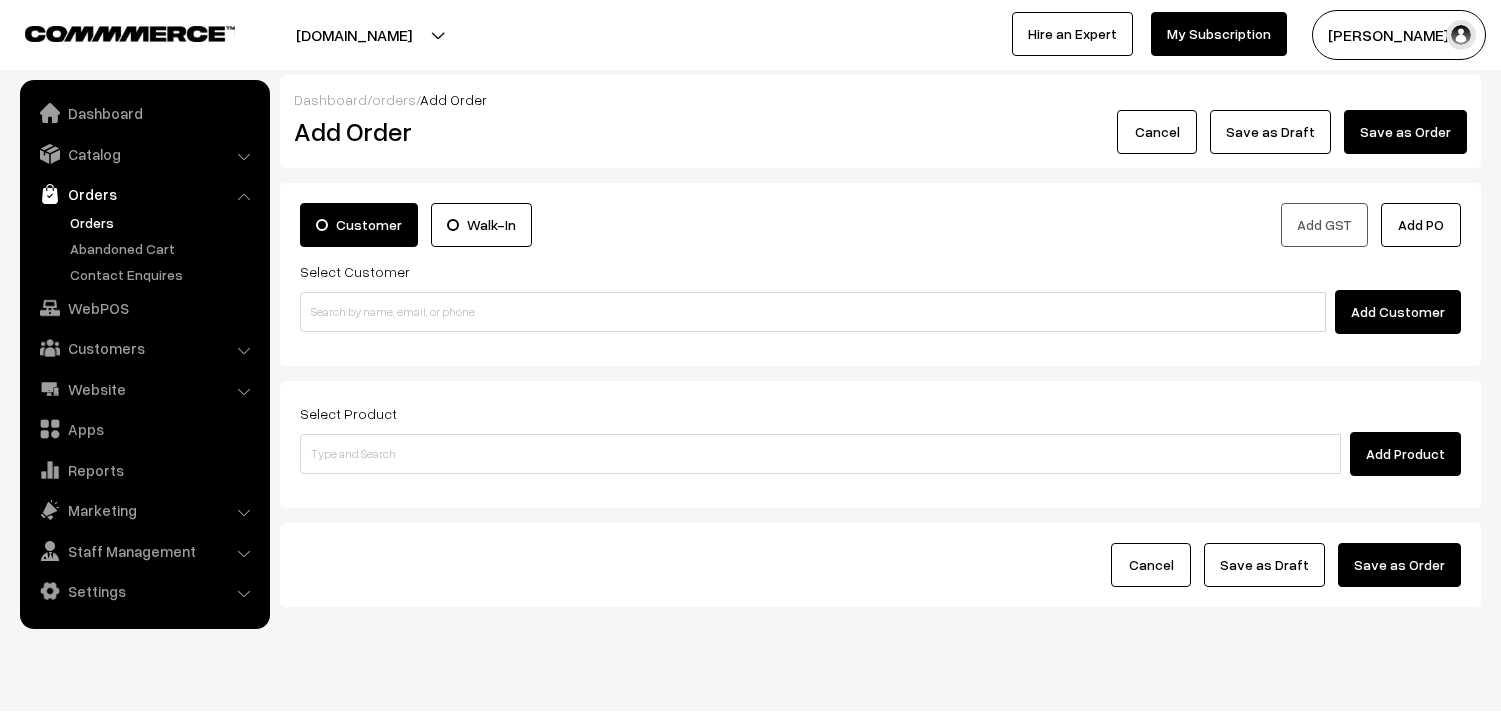 scroll, scrollTop: 0, scrollLeft: 0, axis: both 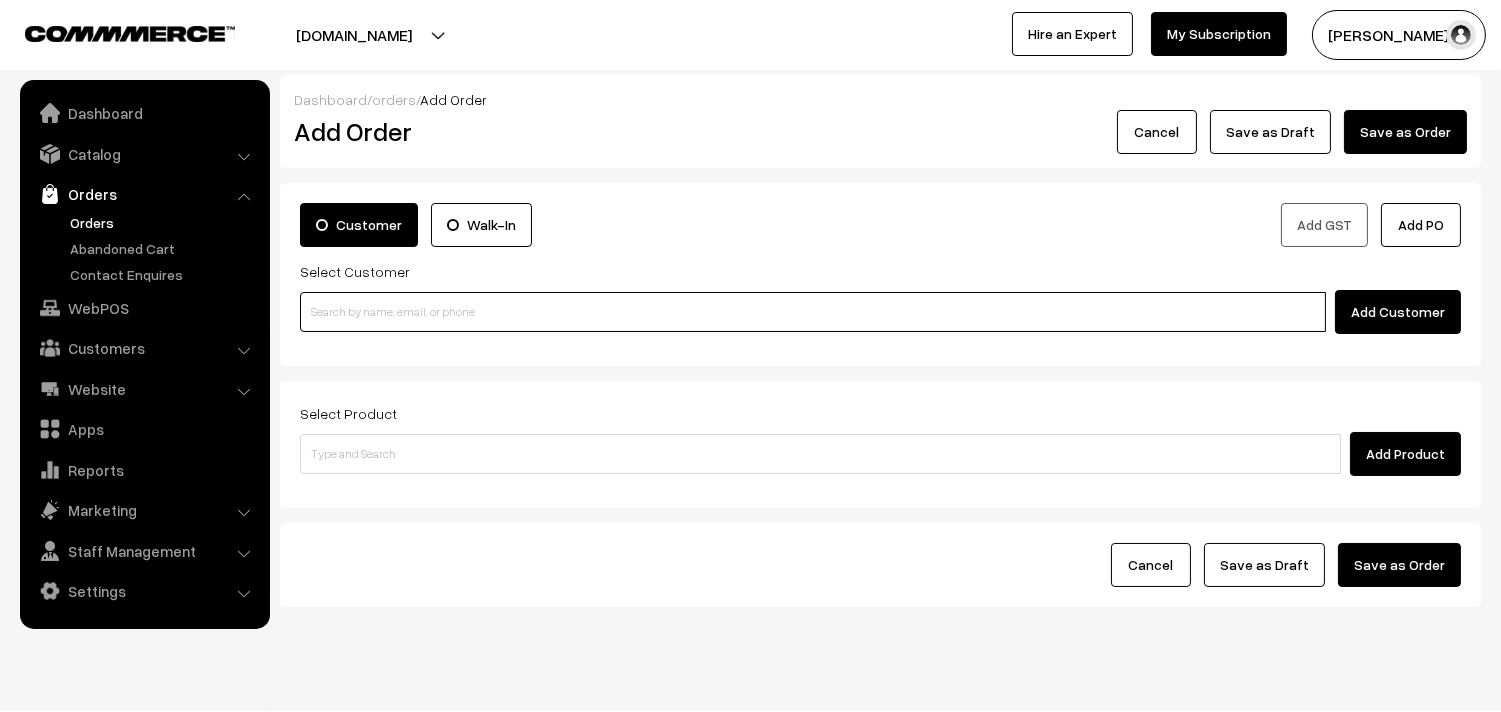 click at bounding box center (813, 312) 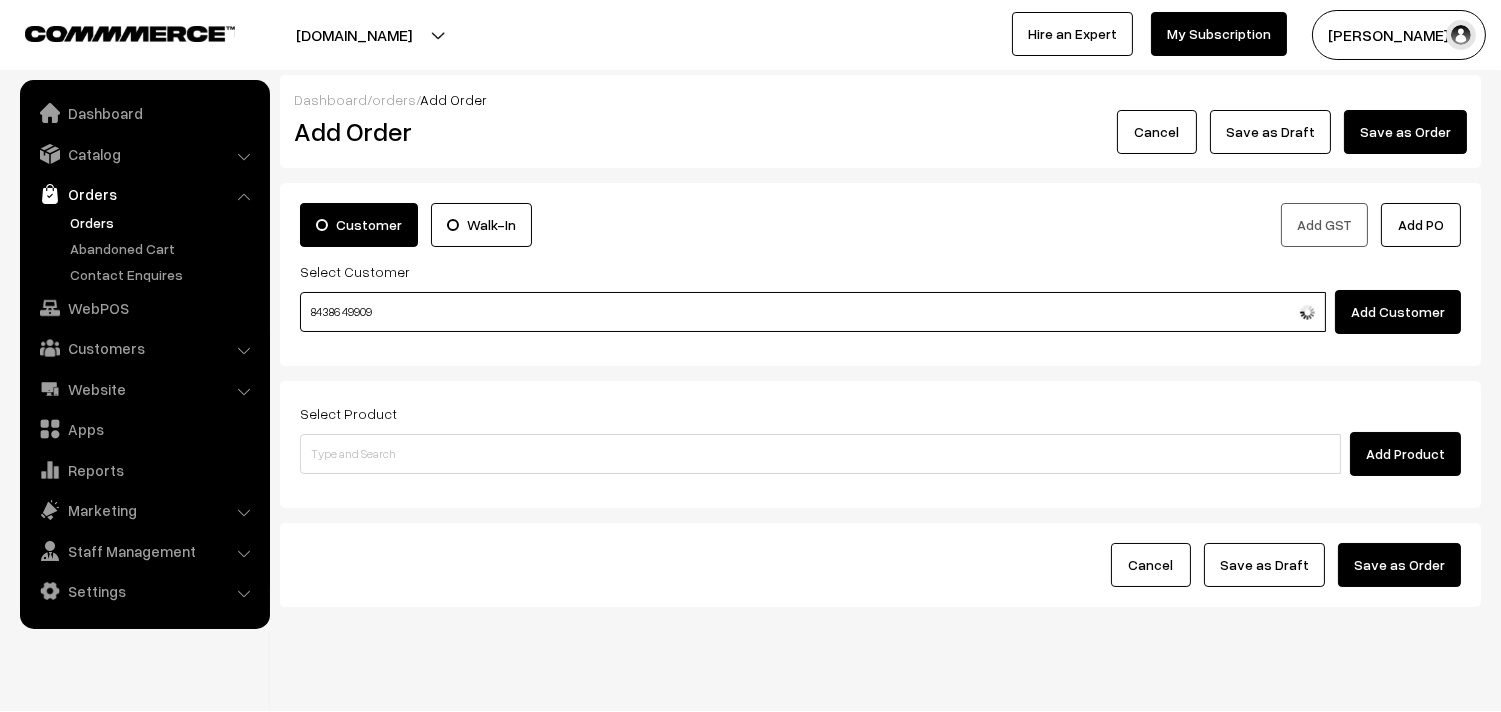 click on "84386 49909" at bounding box center [813, 312] 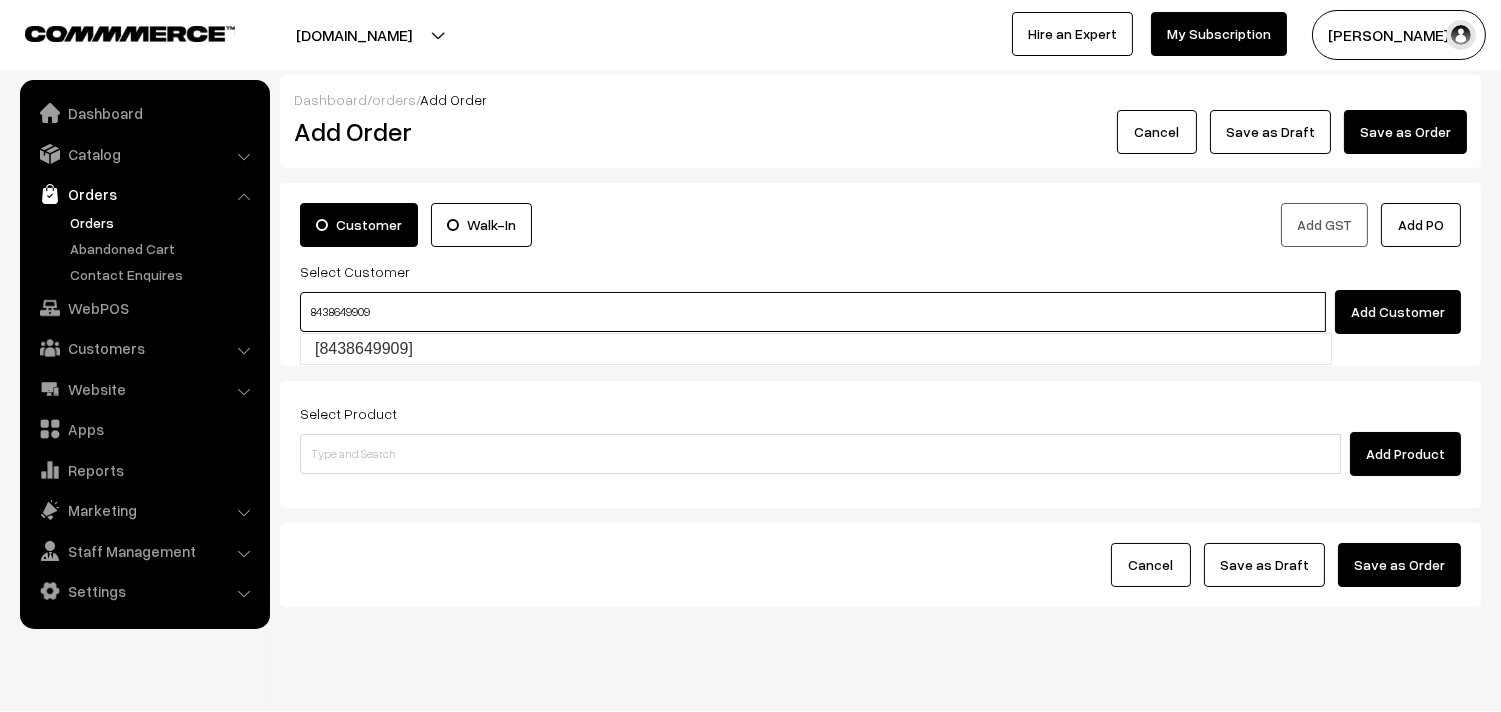 click on "[8438649909]" at bounding box center (816, 349) 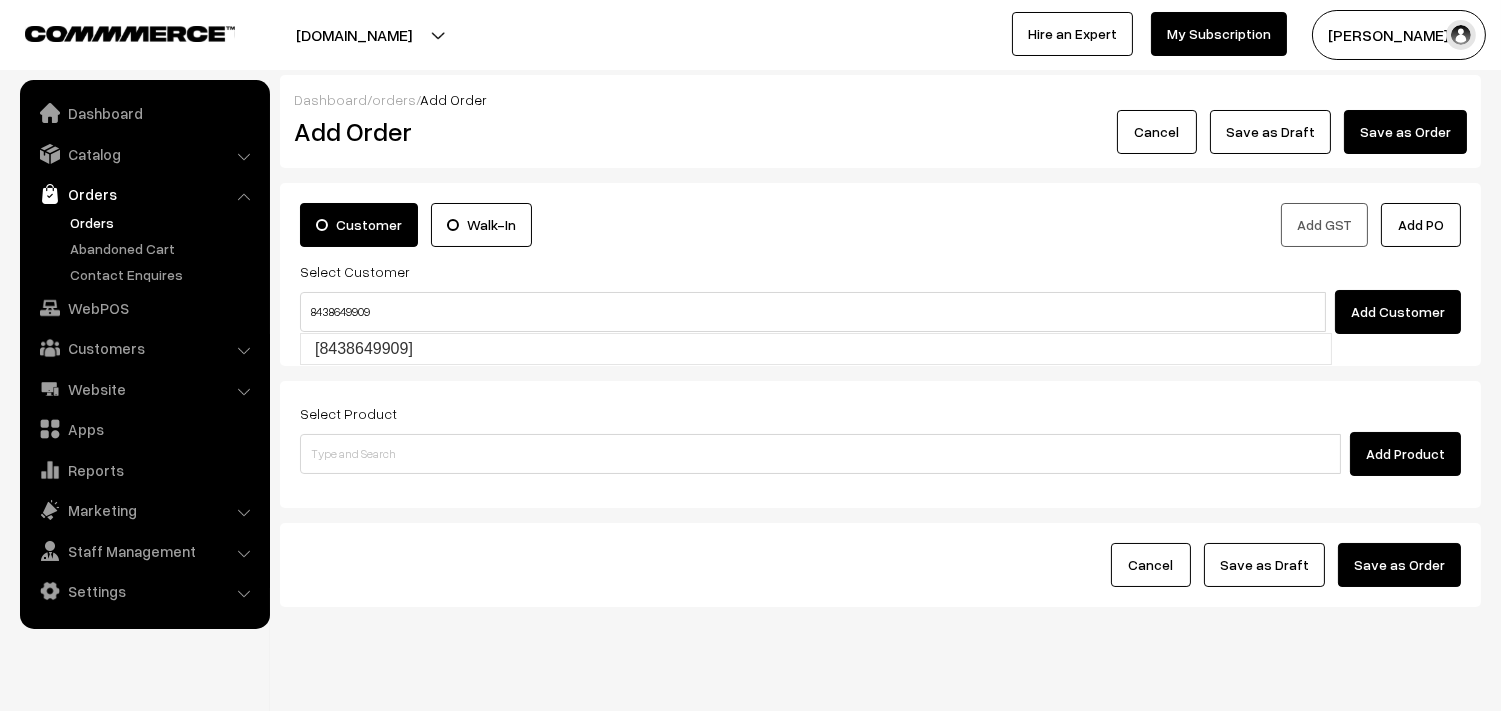 type 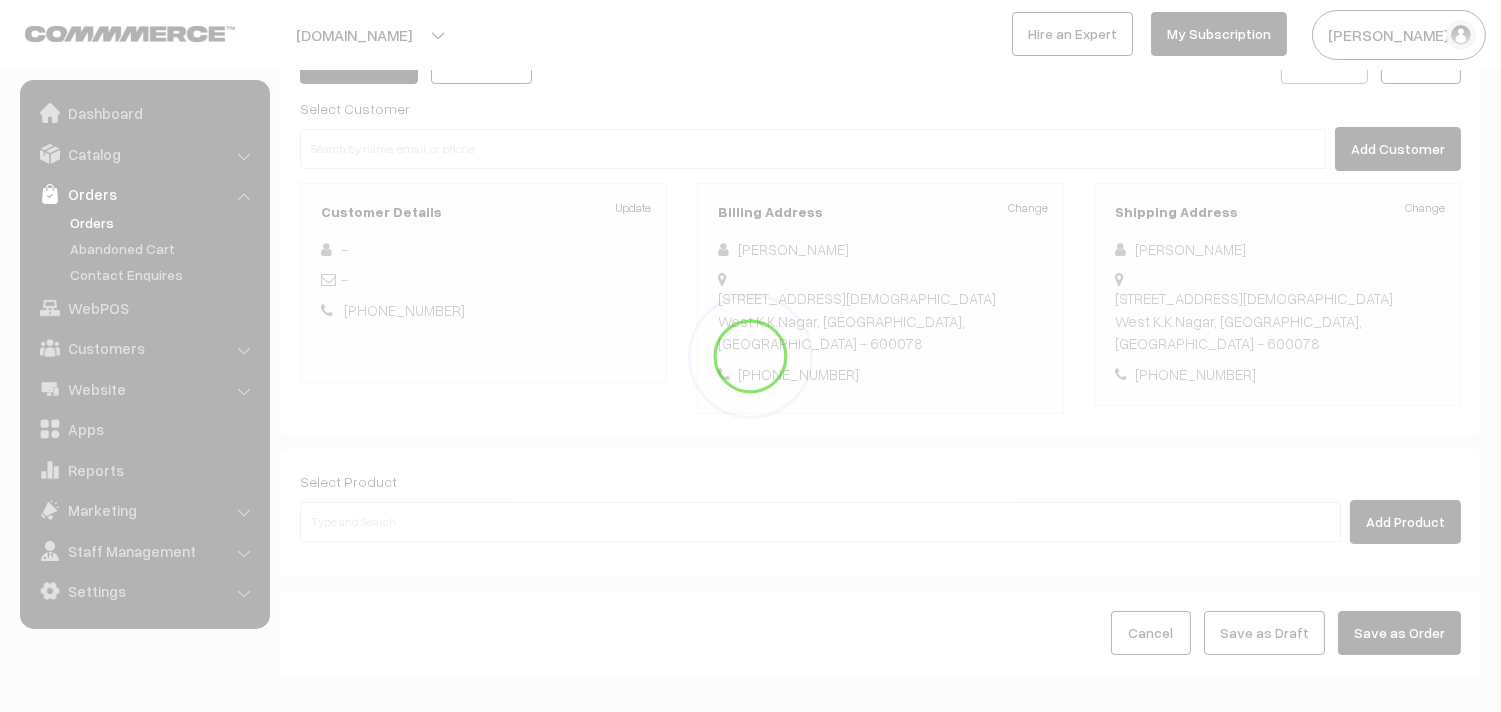 scroll, scrollTop: 272, scrollLeft: 0, axis: vertical 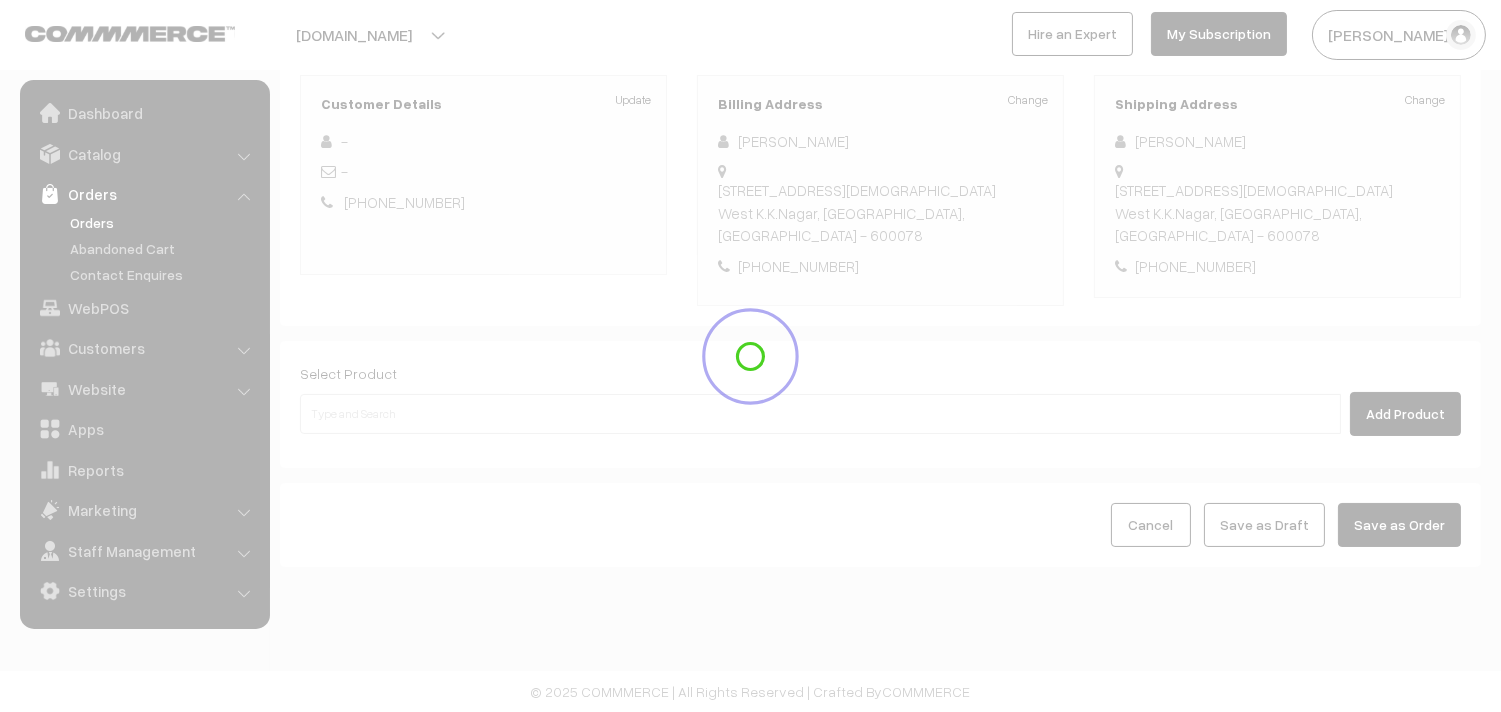 click at bounding box center (750, 356) 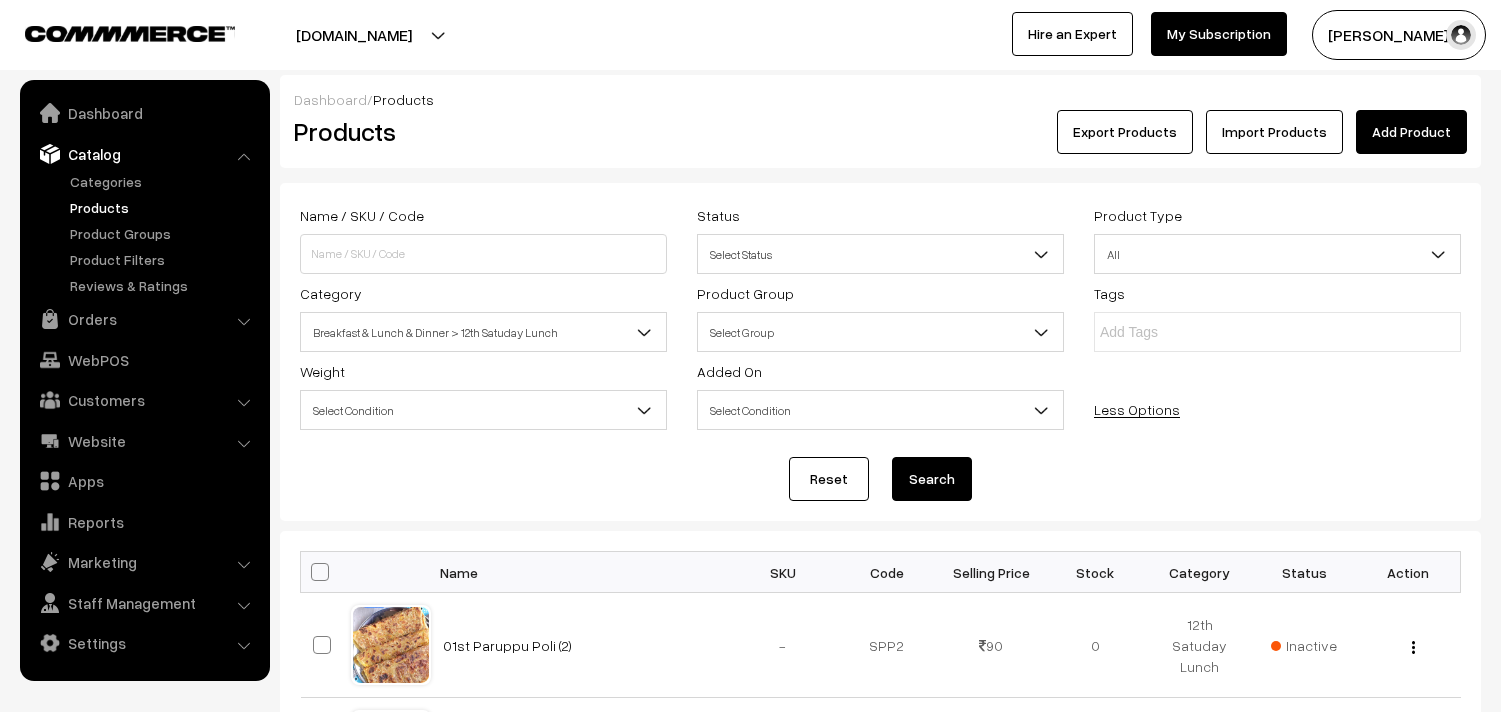 scroll, scrollTop: 0, scrollLeft: 0, axis: both 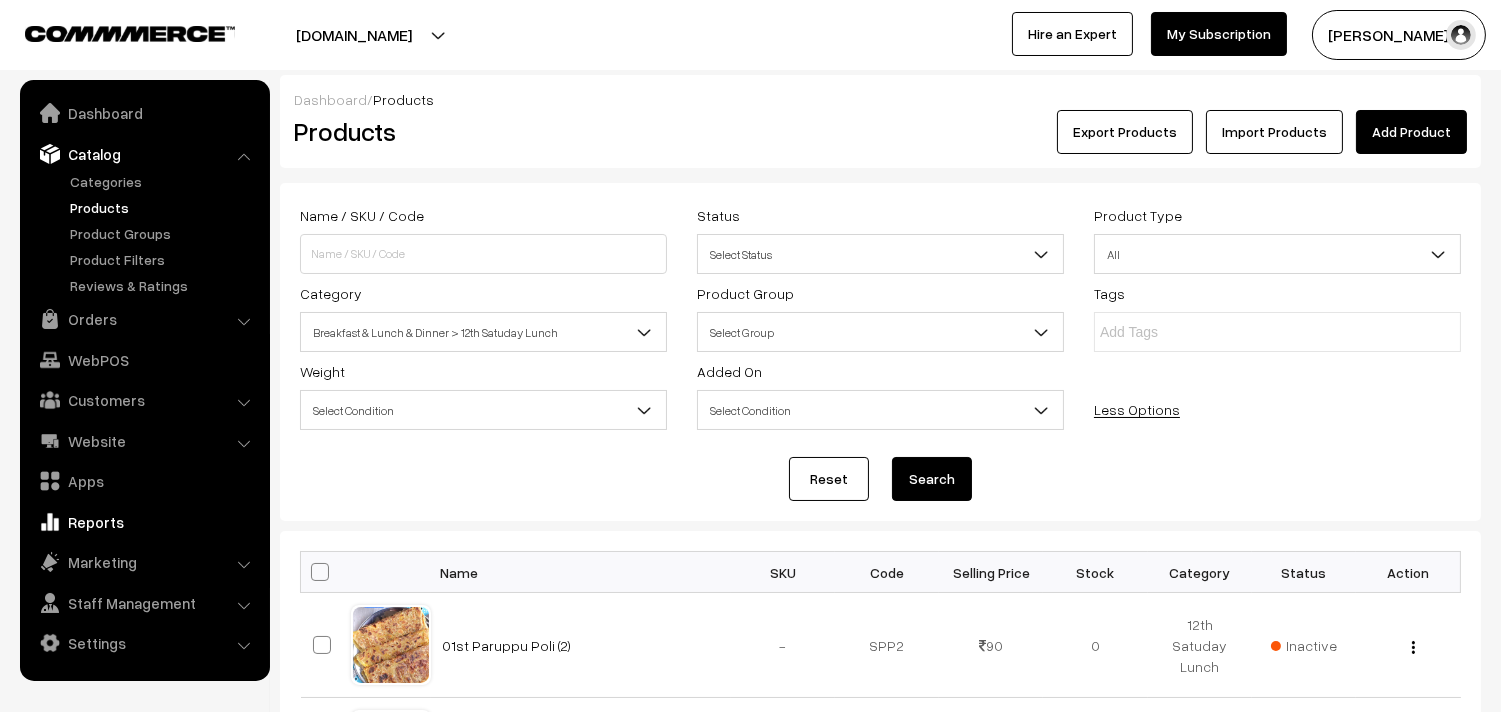 drag, startPoint x: 87, startPoint y: 361, endPoint x: 111, endPoint y: 393, distance: 40 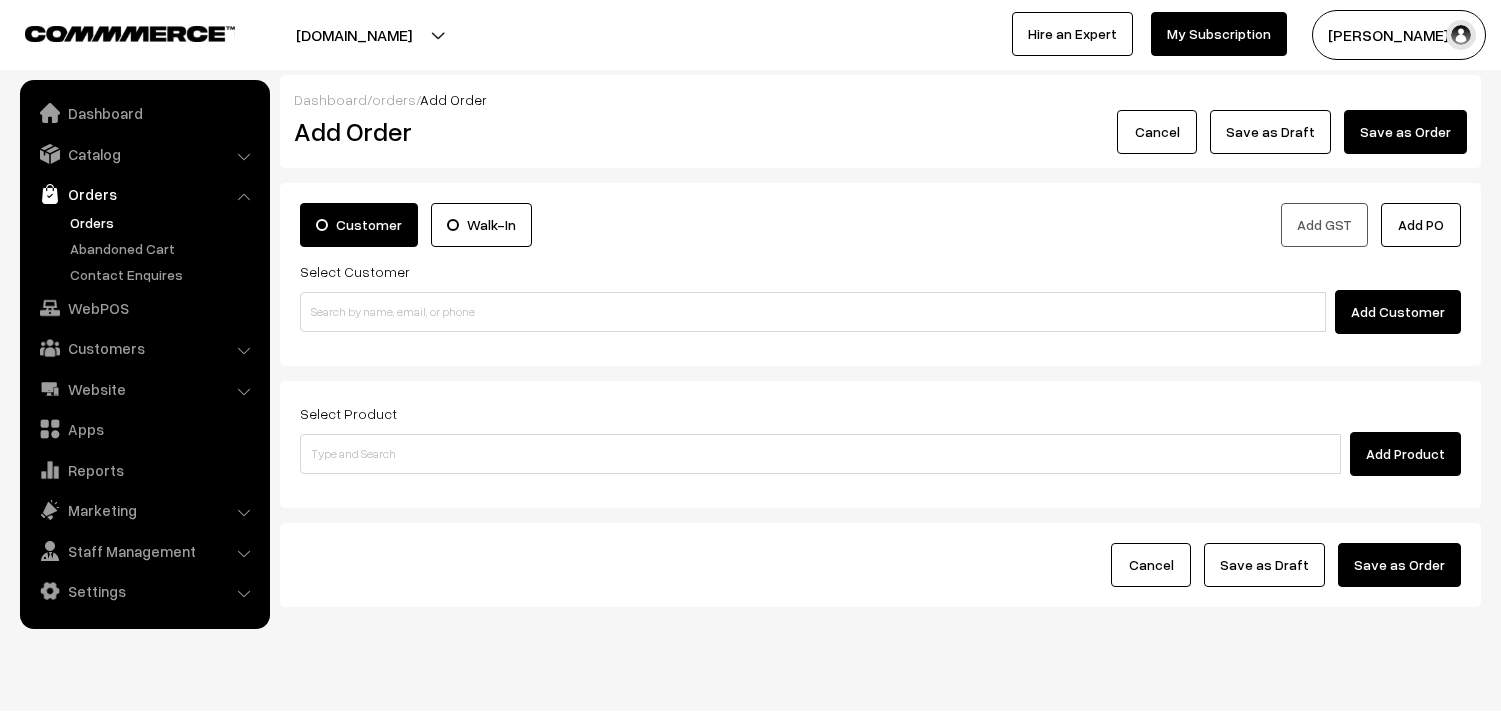 scroll, scrollTop: 0, scrollLeft: 0, axis: both 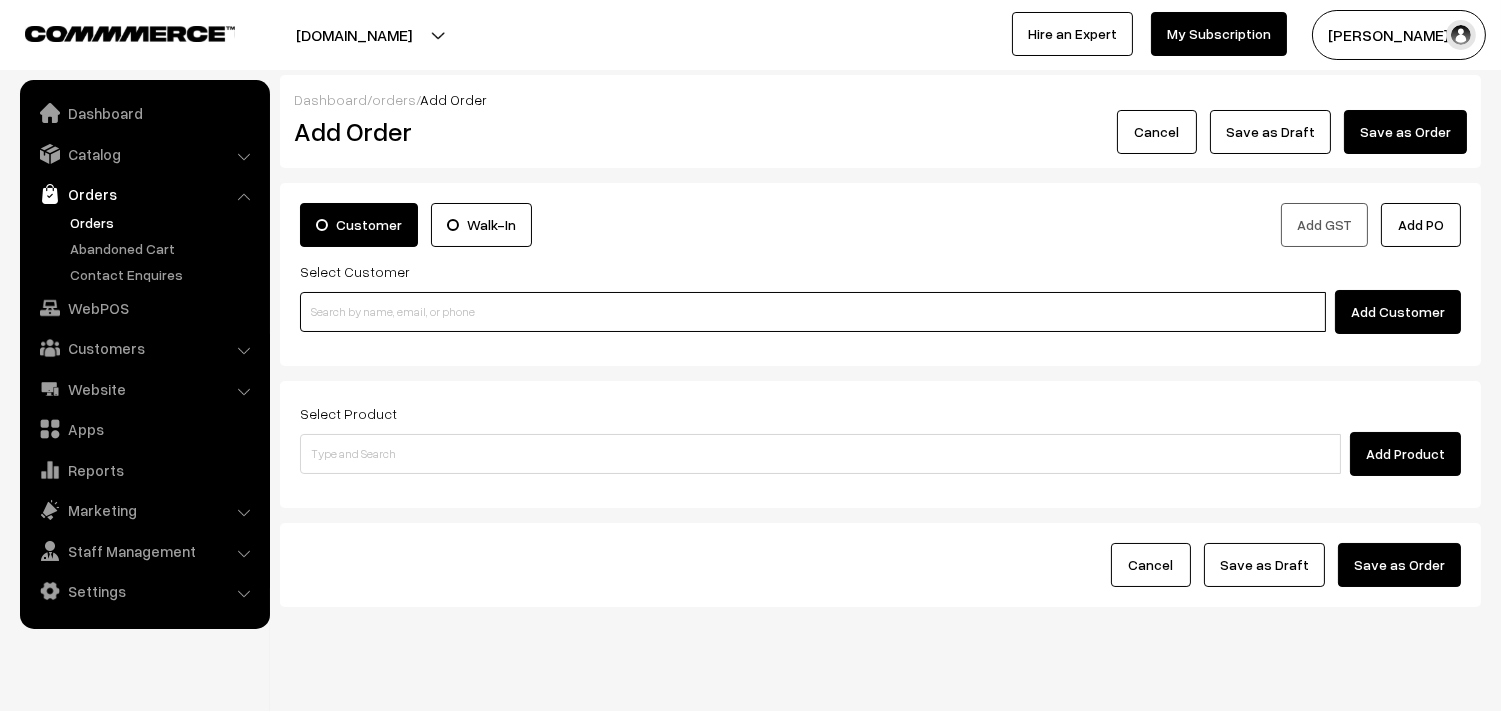 click at bounding box center [813, 312] 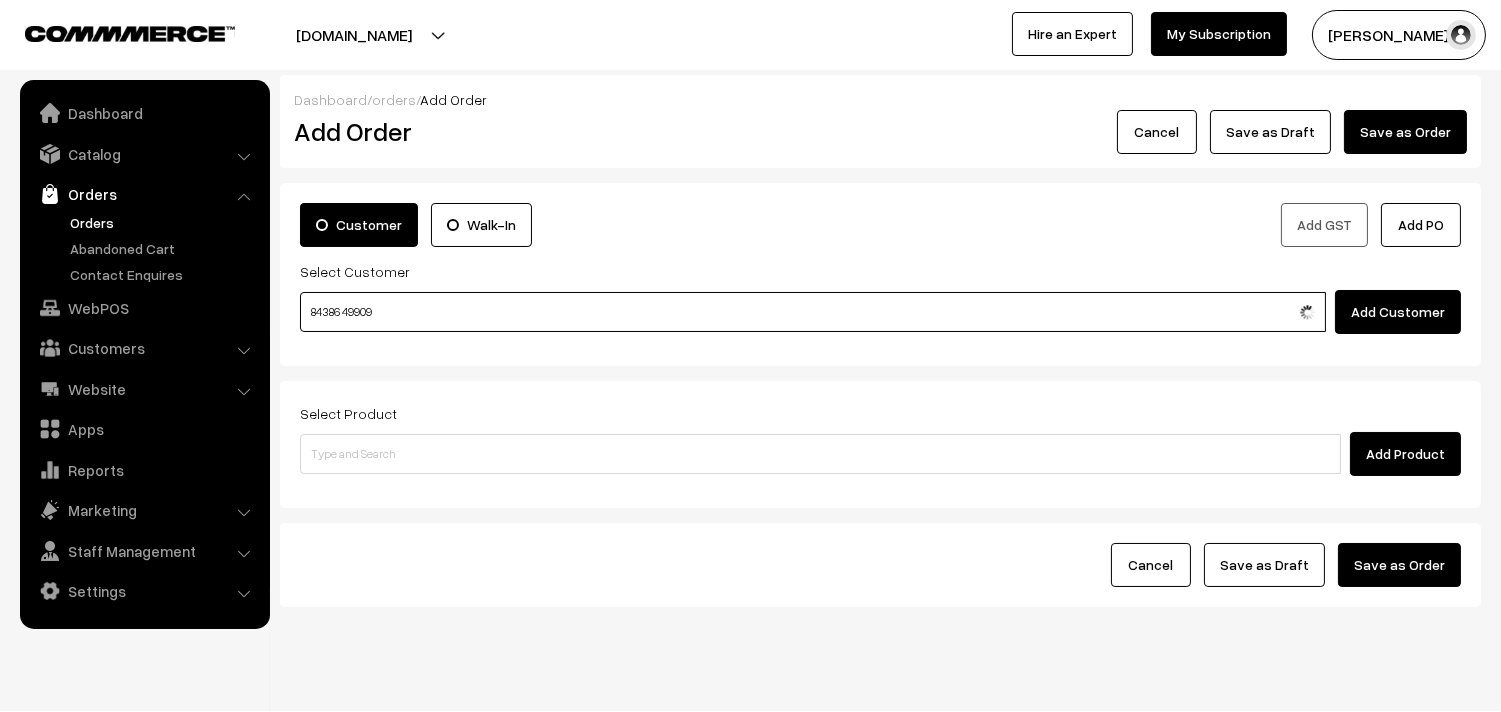 click on "84386 49909" at bounding box center [813, 312] 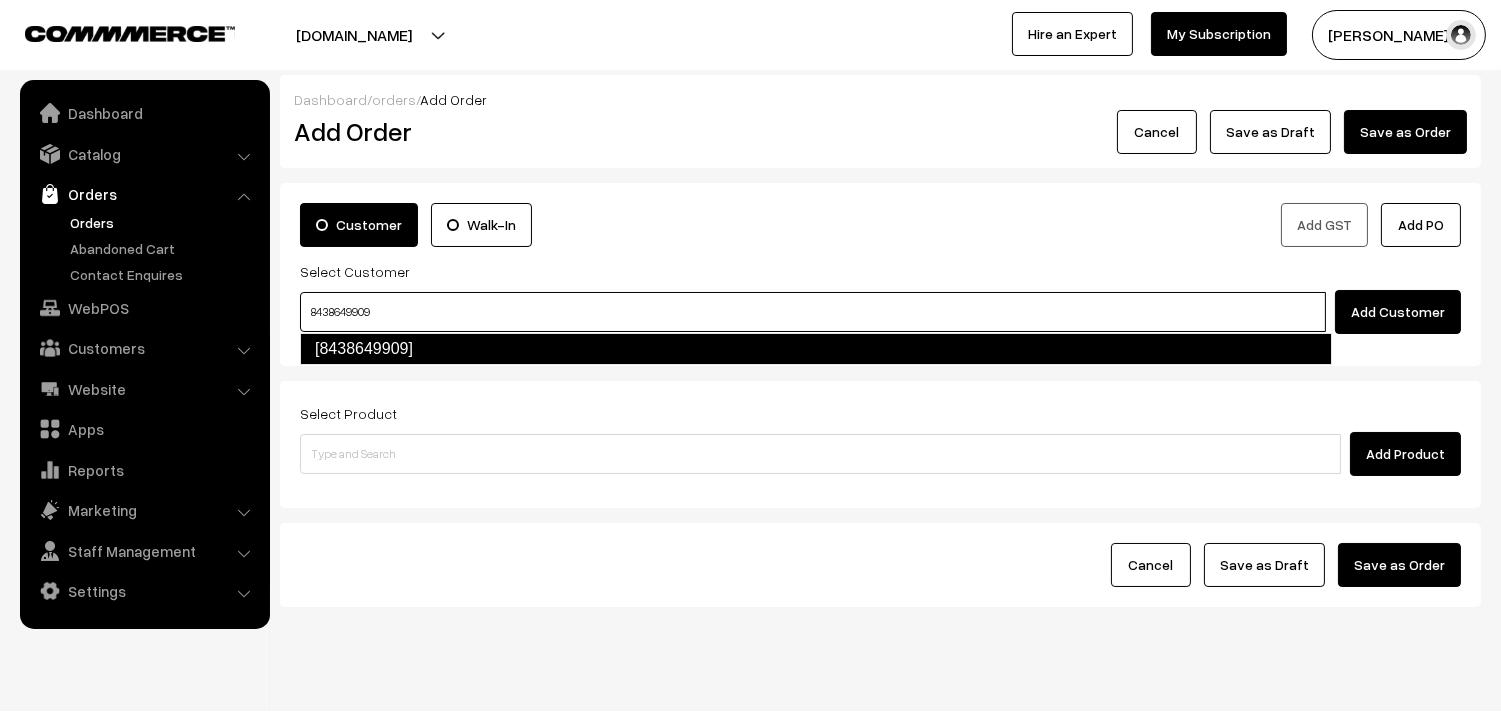 click on "[8438649909]" at bounding box center [816, 349] 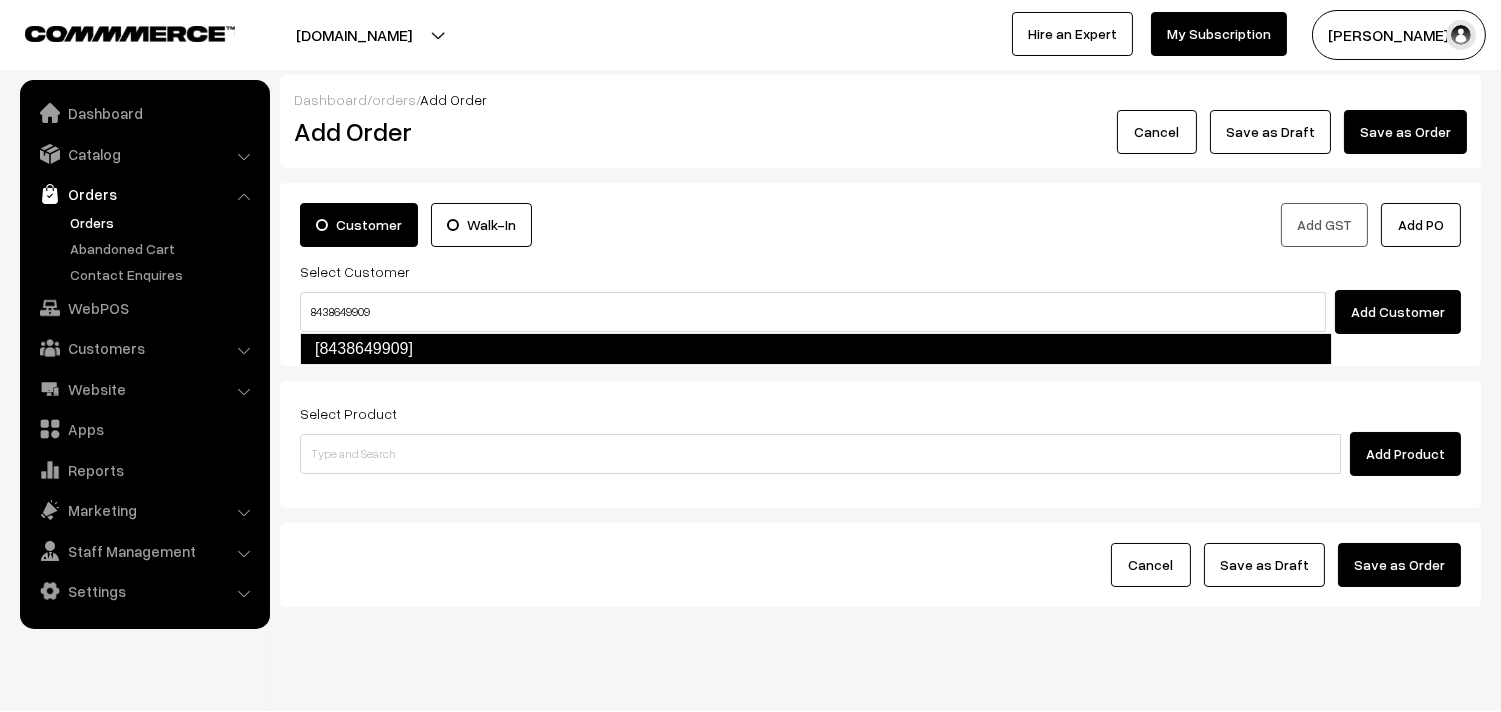 type 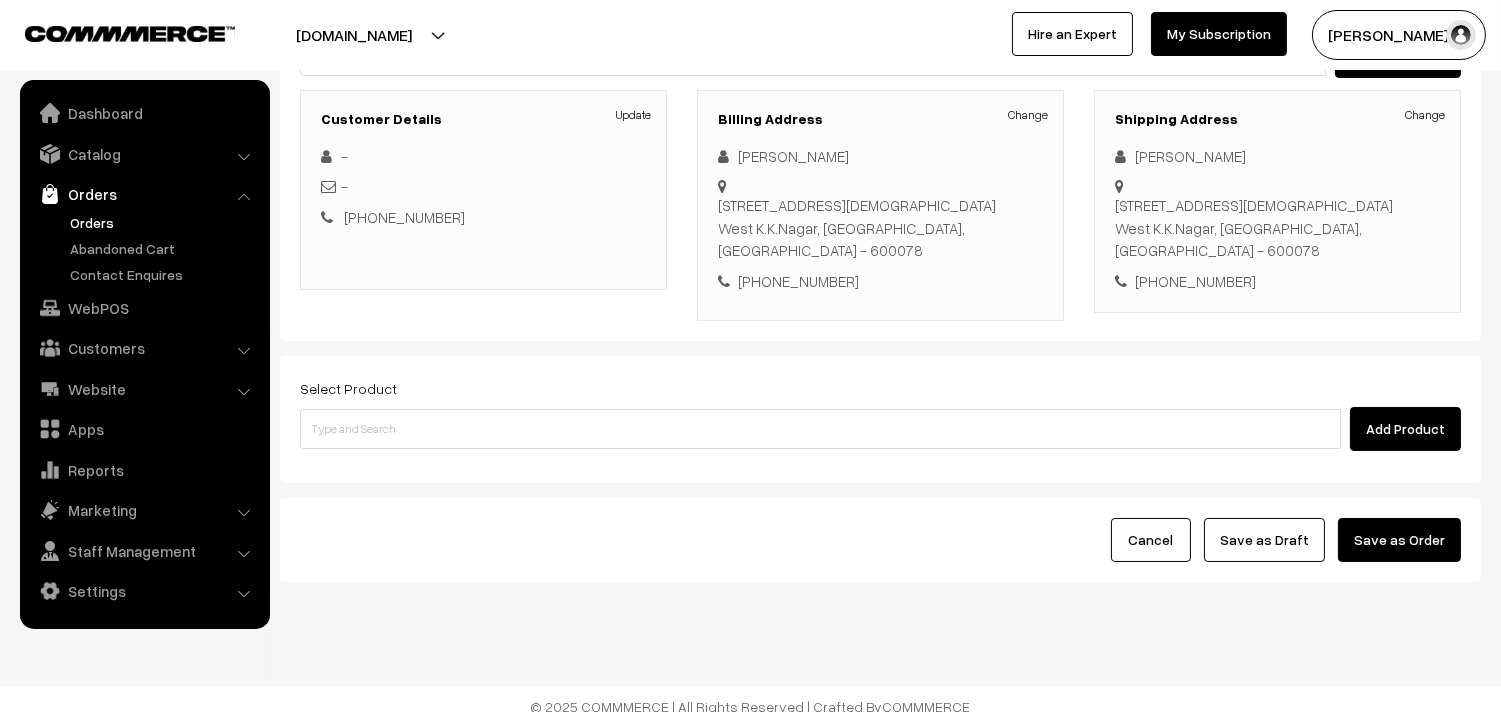 scroll, scrollTop: 272, scrollLeft: 0, axis: vertical 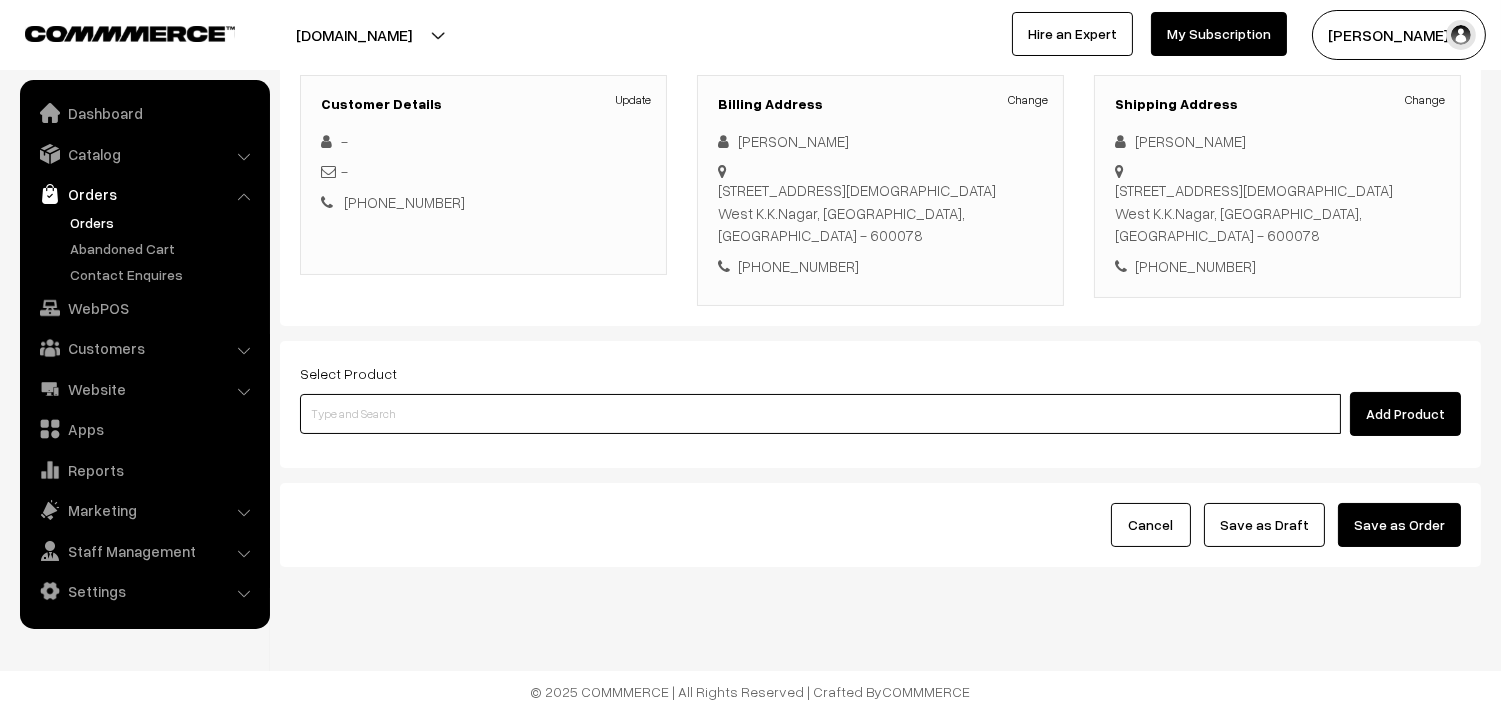 click at bounding box center [820, 414] 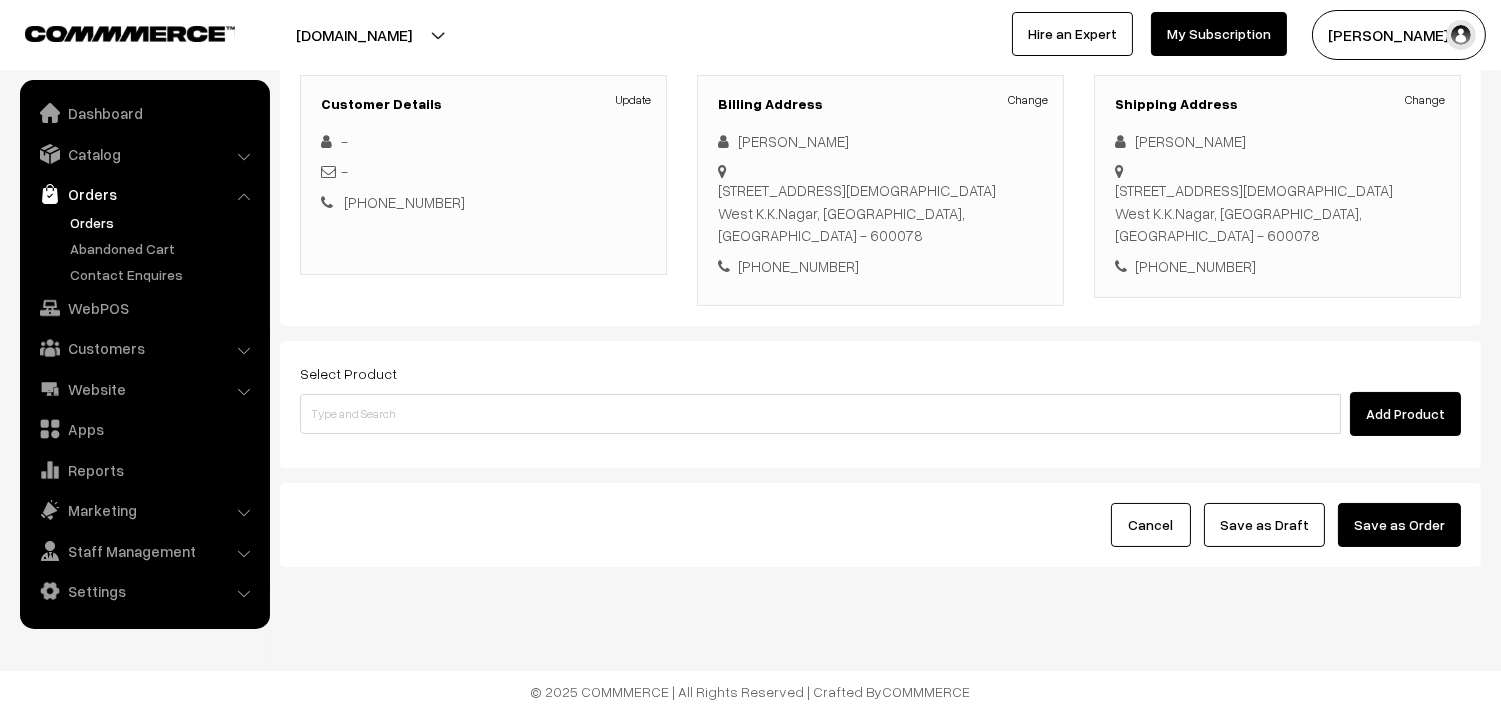 click on "Add Product" at bounding box center (880, 414) 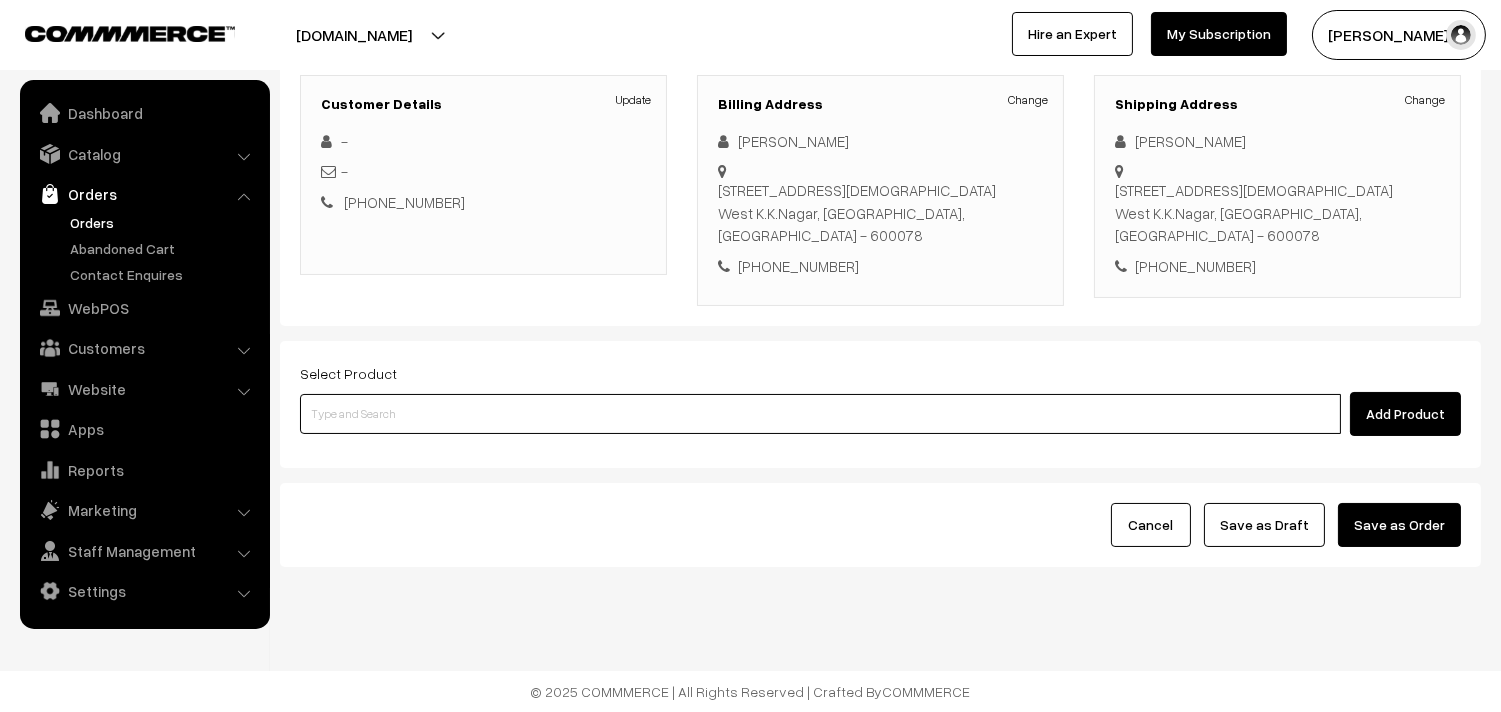click at bounding box center (820, 414) 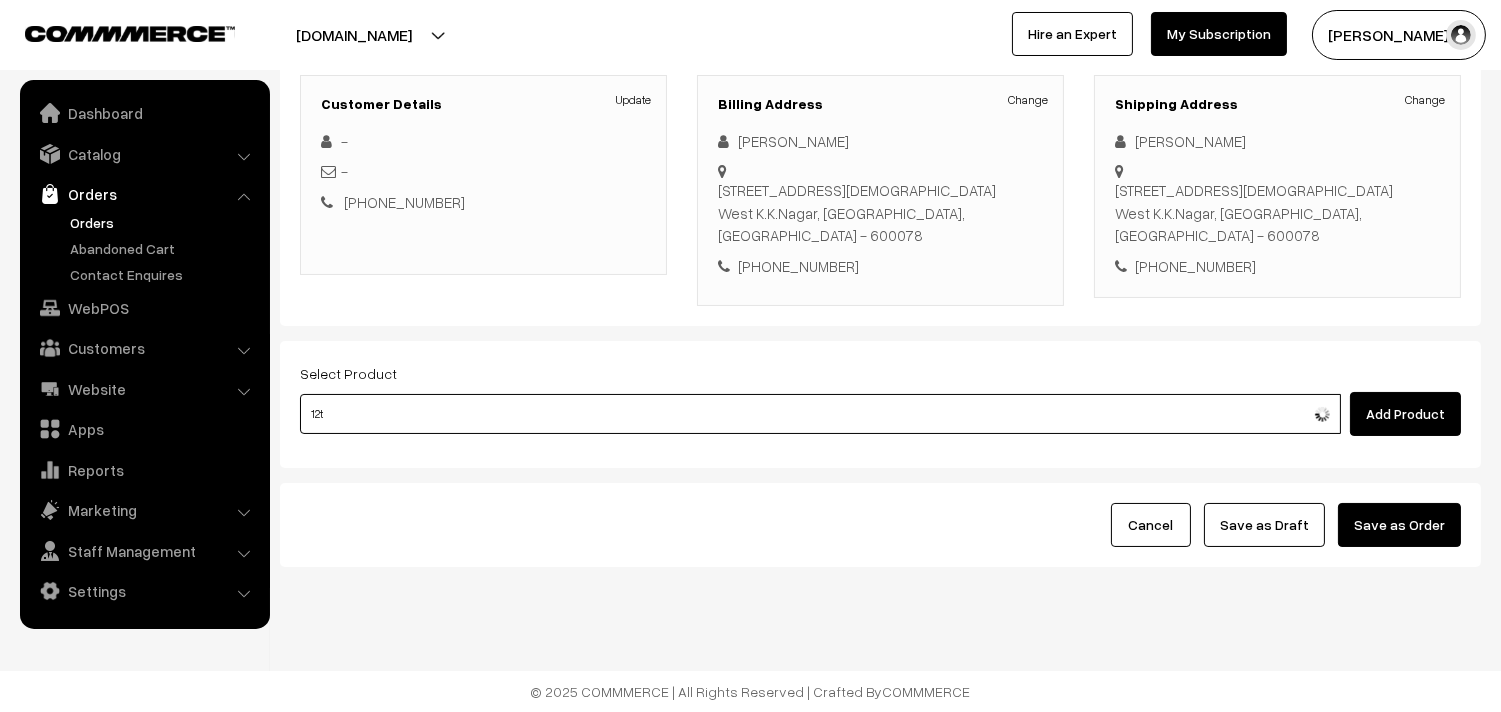 type on "12th" 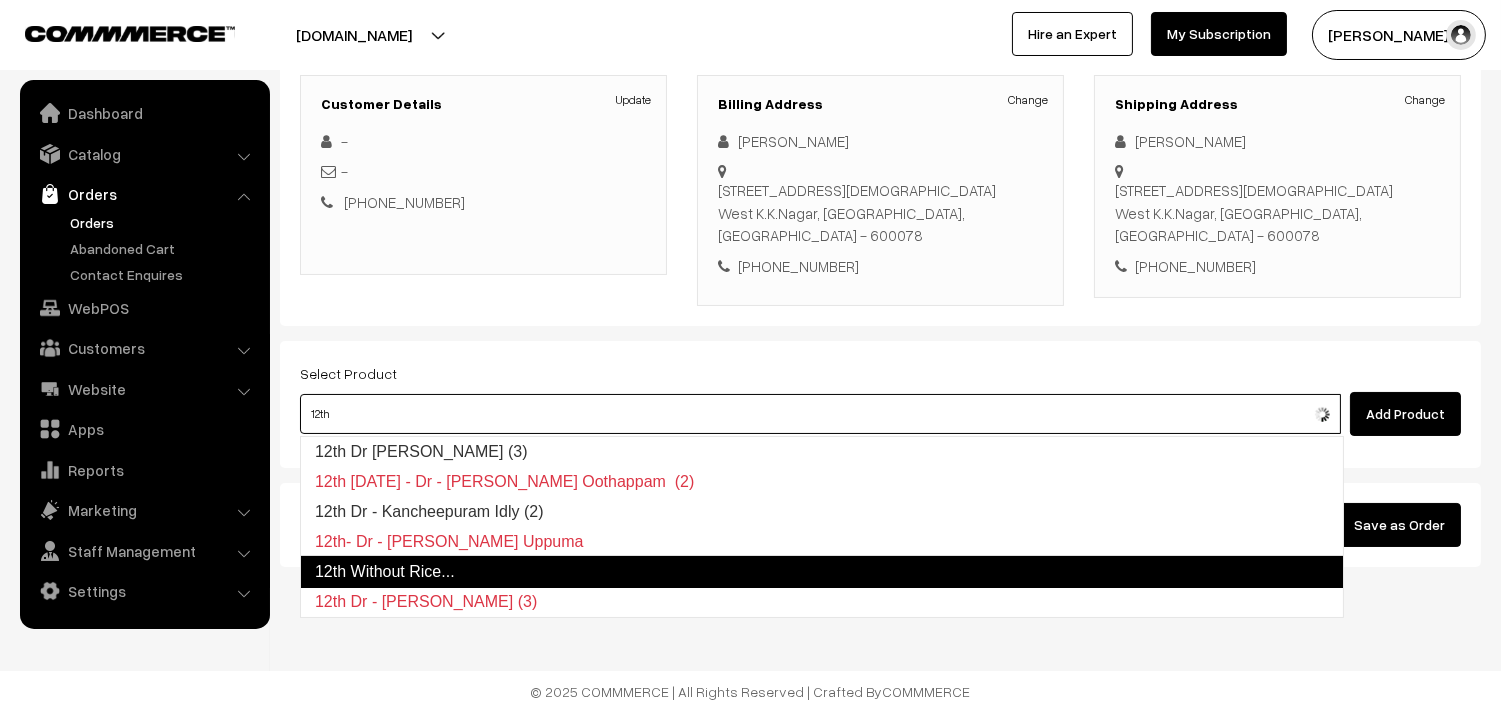 click on "12th Without Rice..." at bounding box center [822, 572] 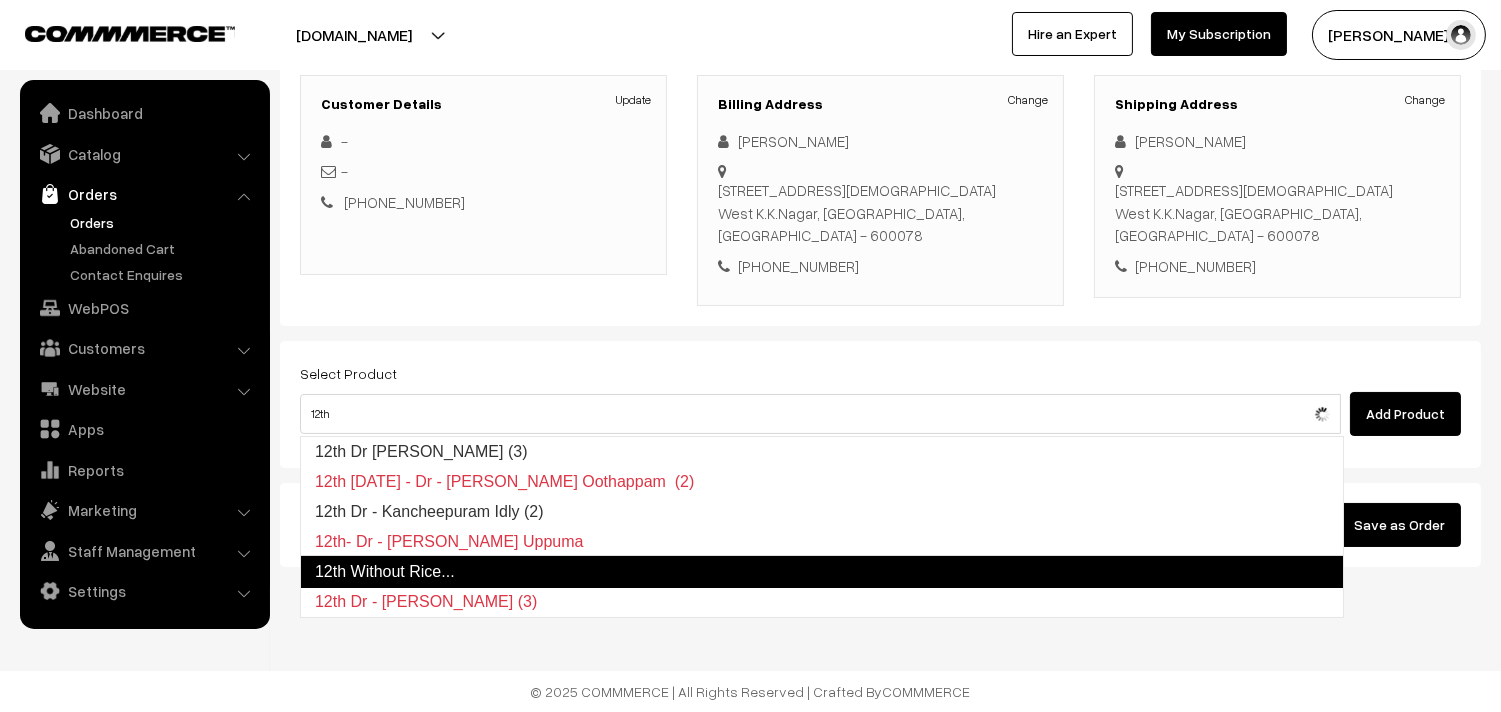 type 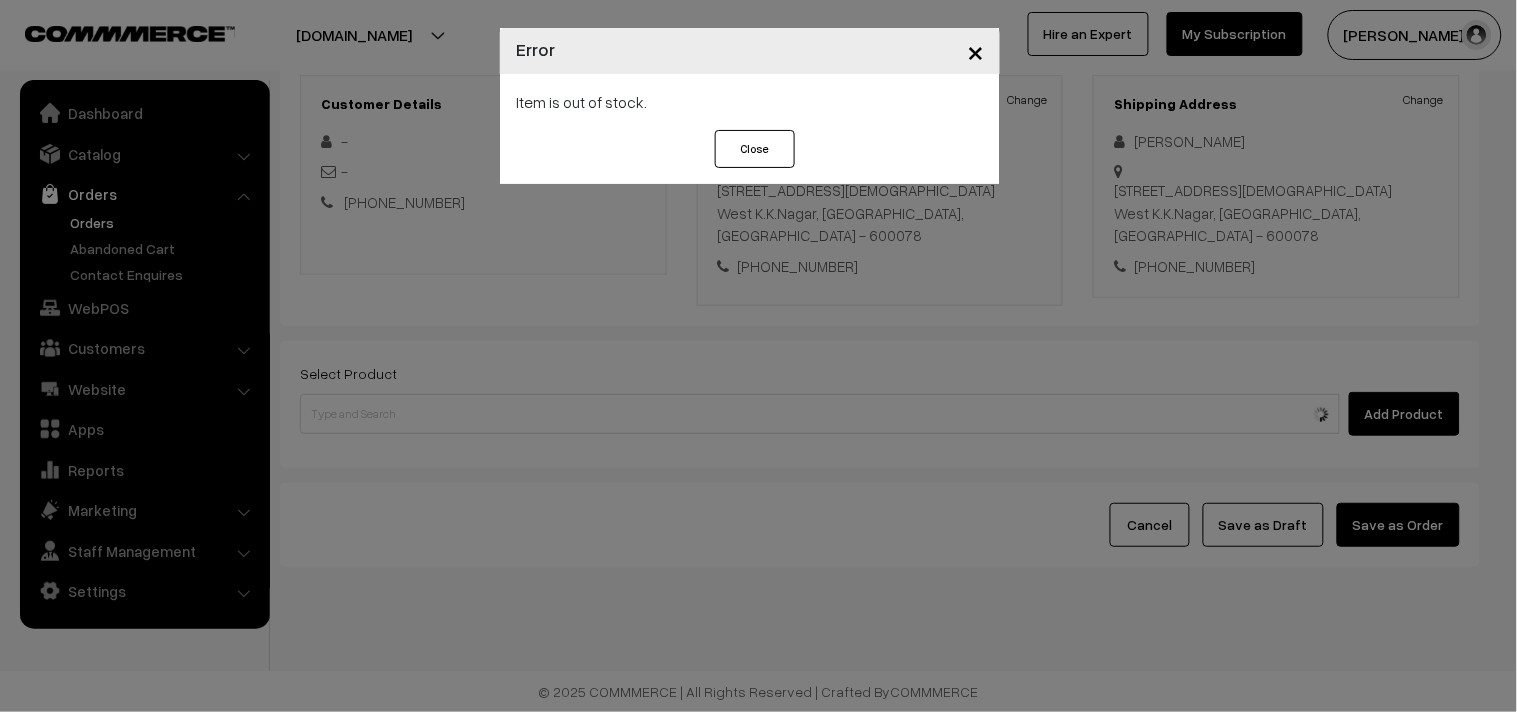 click on "Close" at bounding box center [755, 149] 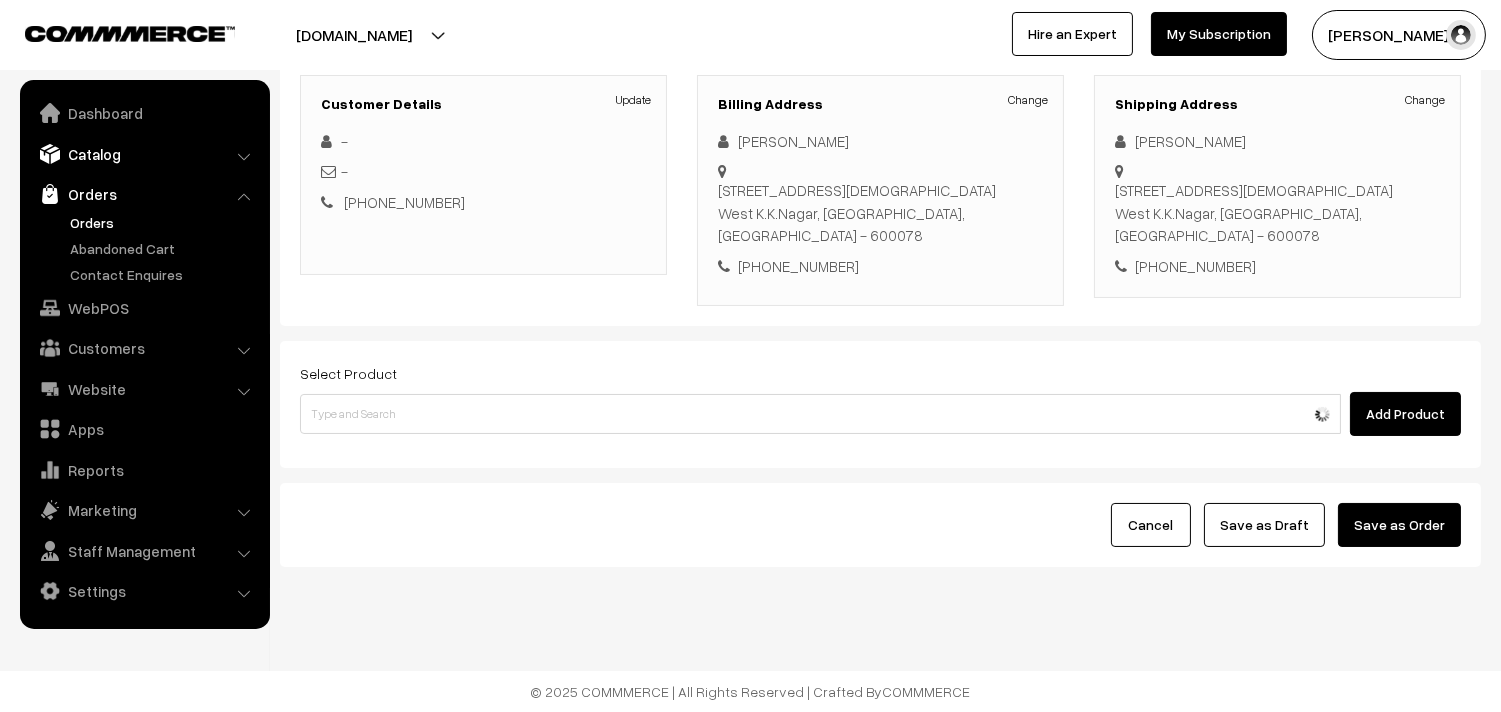 click on "Catalog" at bounding box center (144, 154) 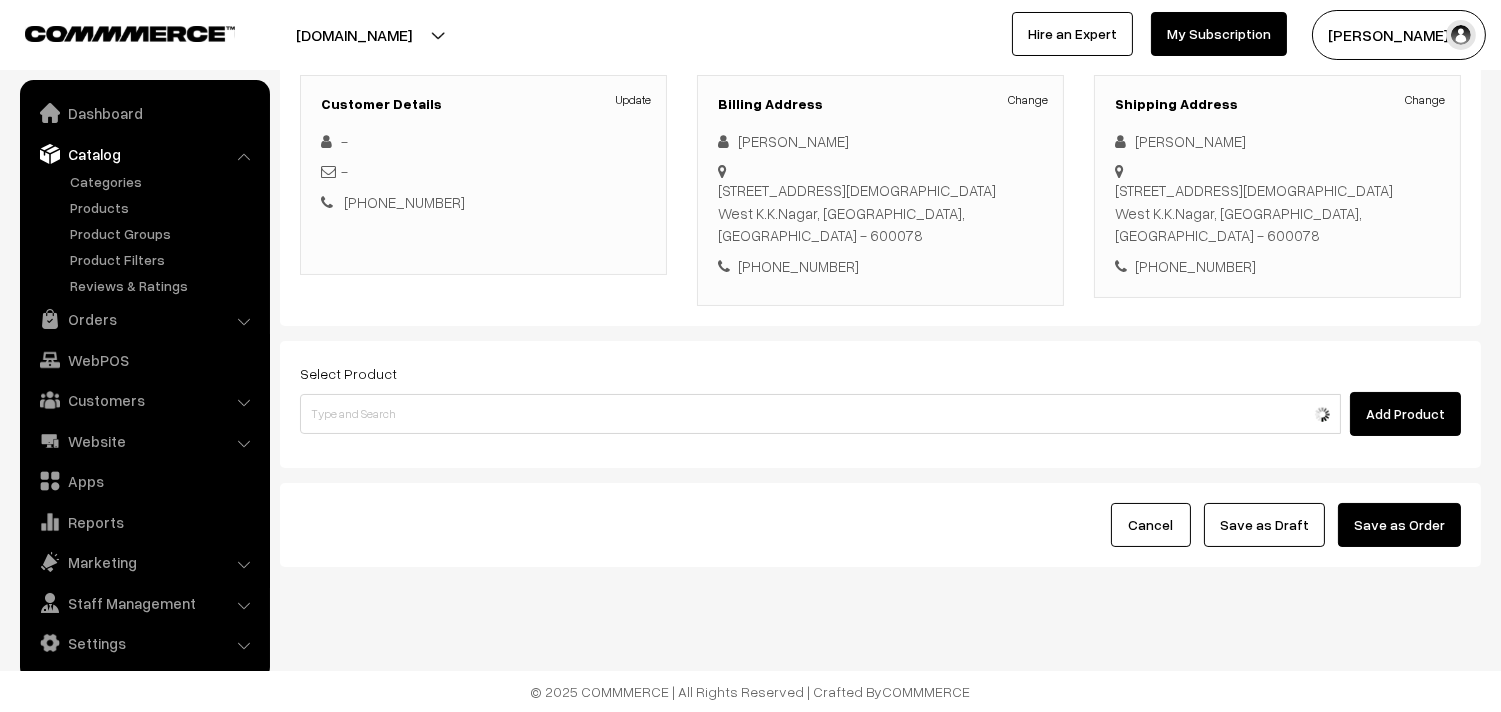 click on "Catalog" at bounding box center [144, 154] 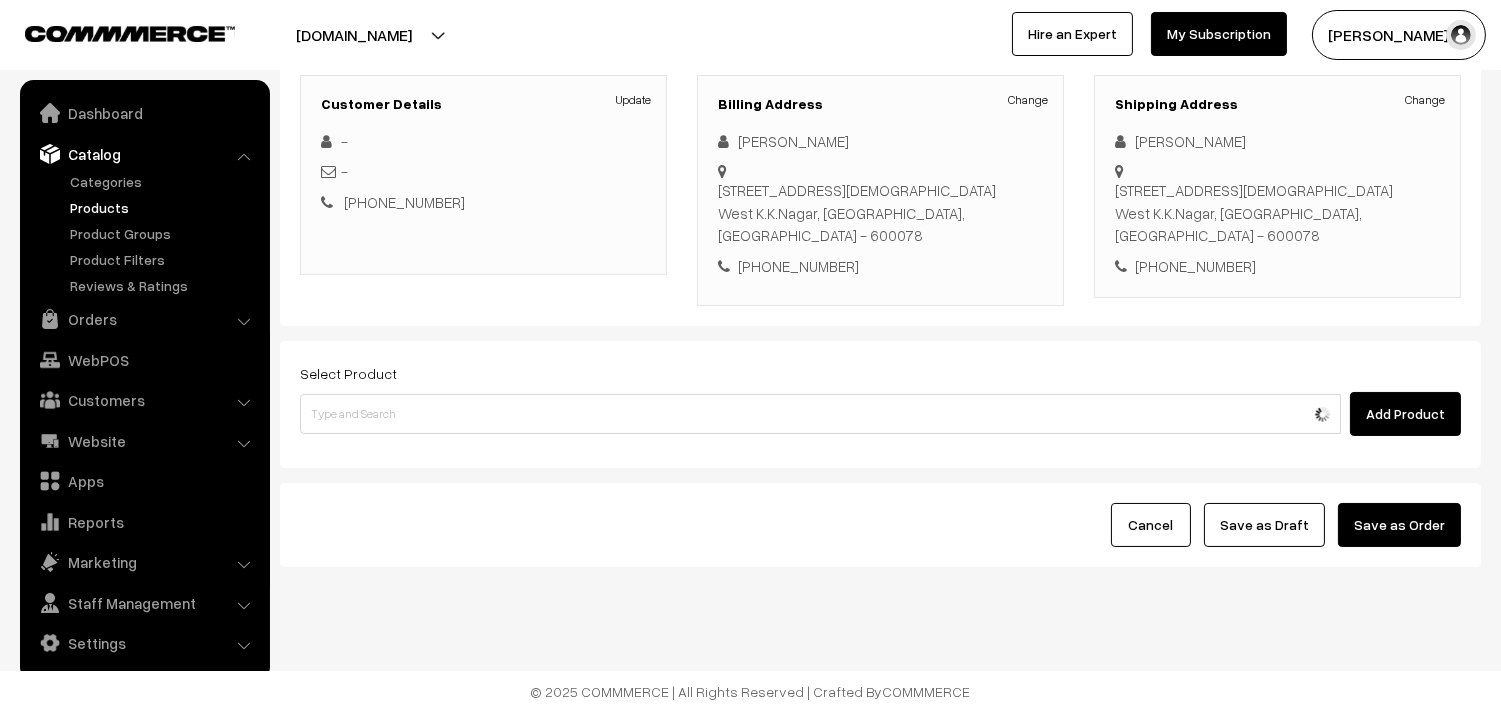 click on "Products" at bounding box center (164, 207) 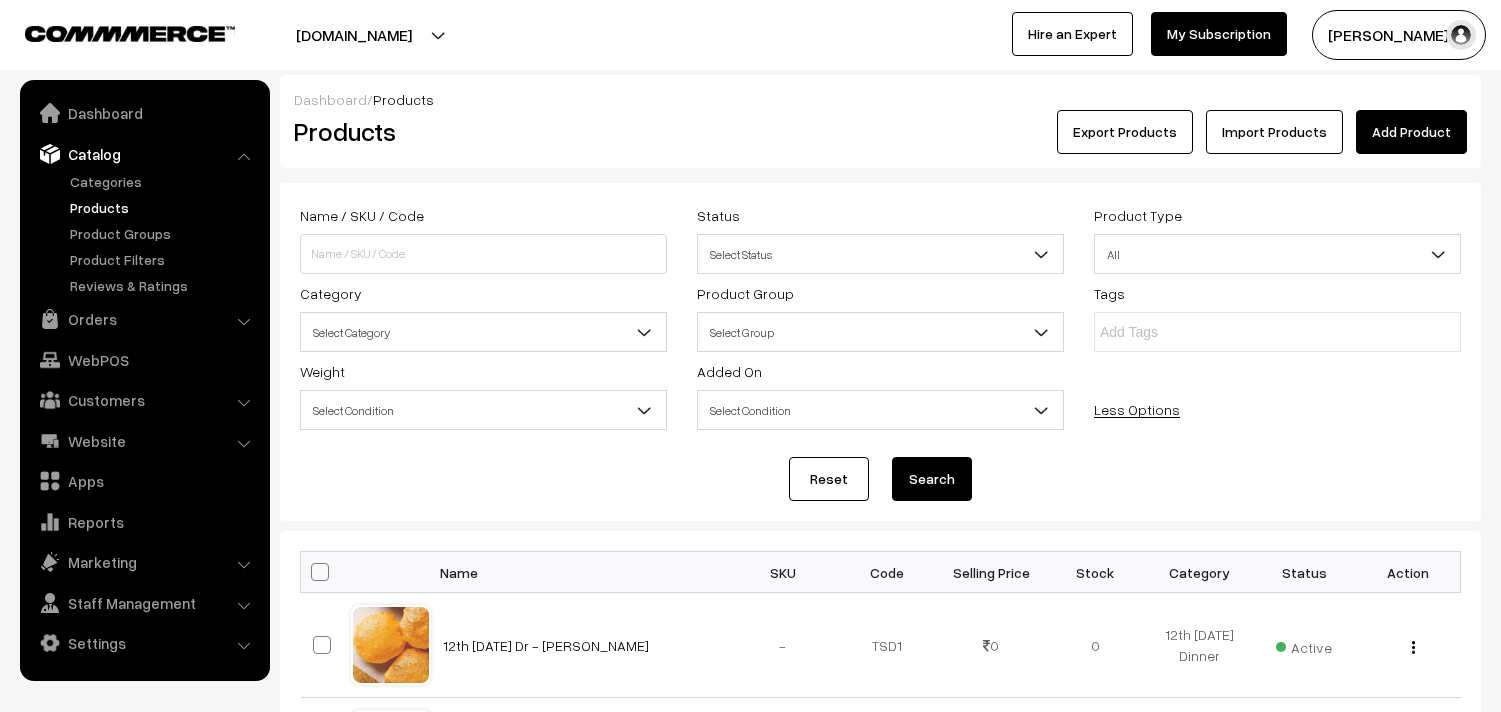 scroll, scrollTop: 0, scrollLeft: 0, axis: both 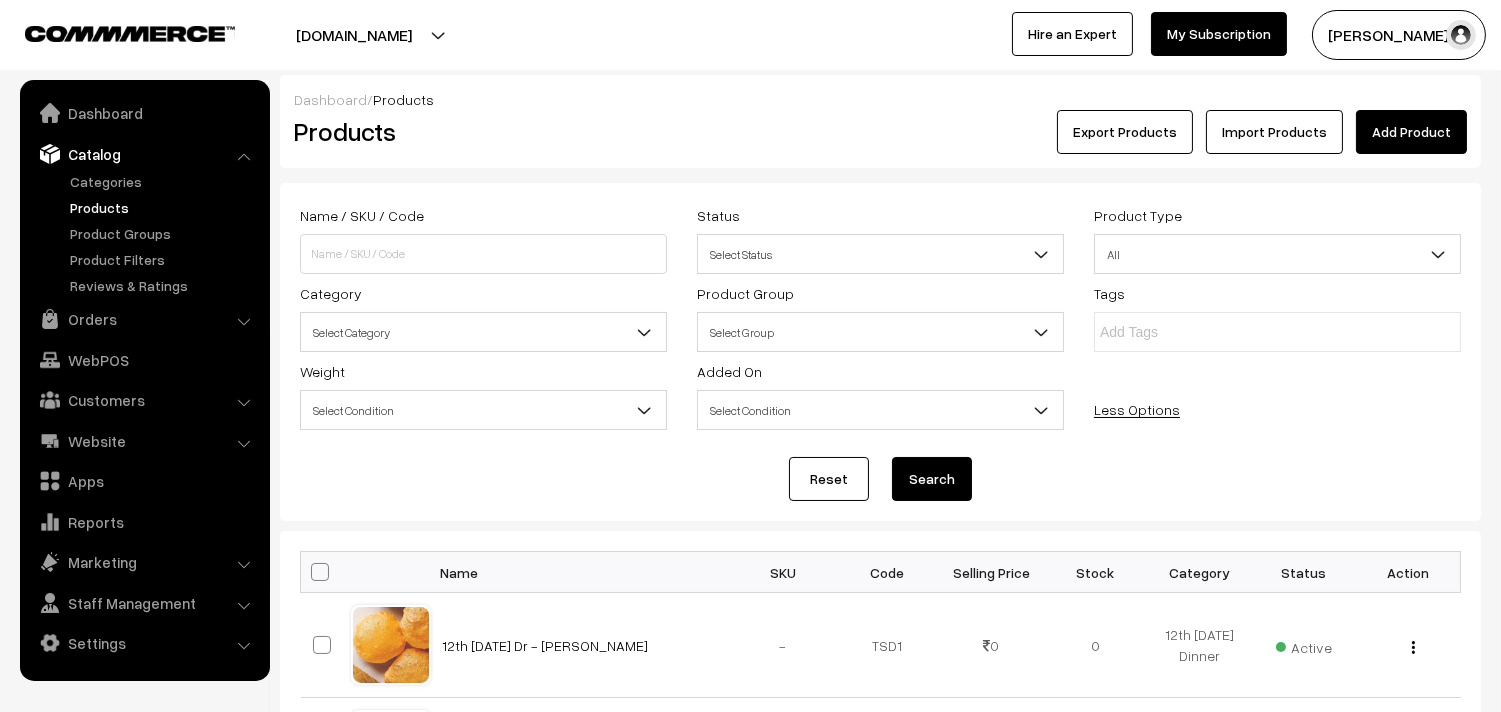 click on "Select Category" at bounding box center (483, 332) 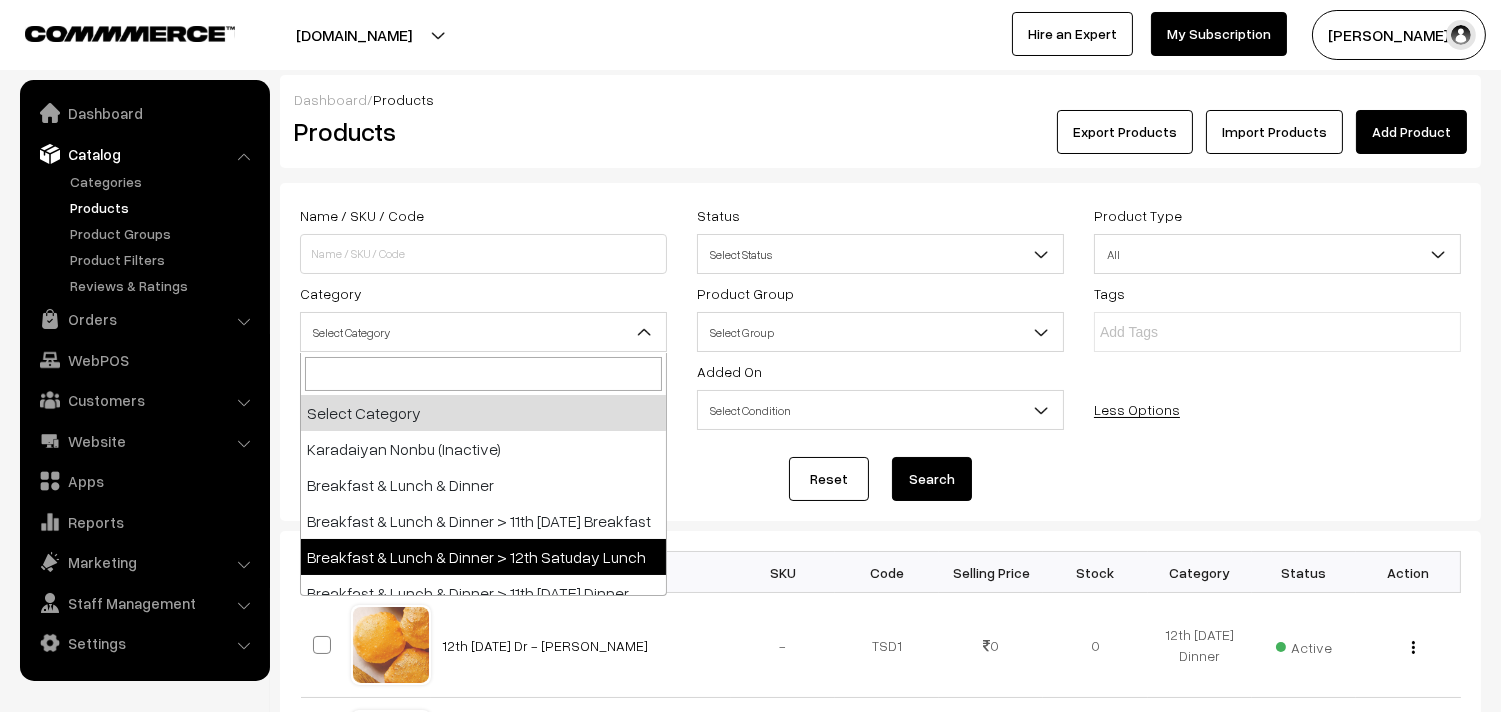 select on "95" 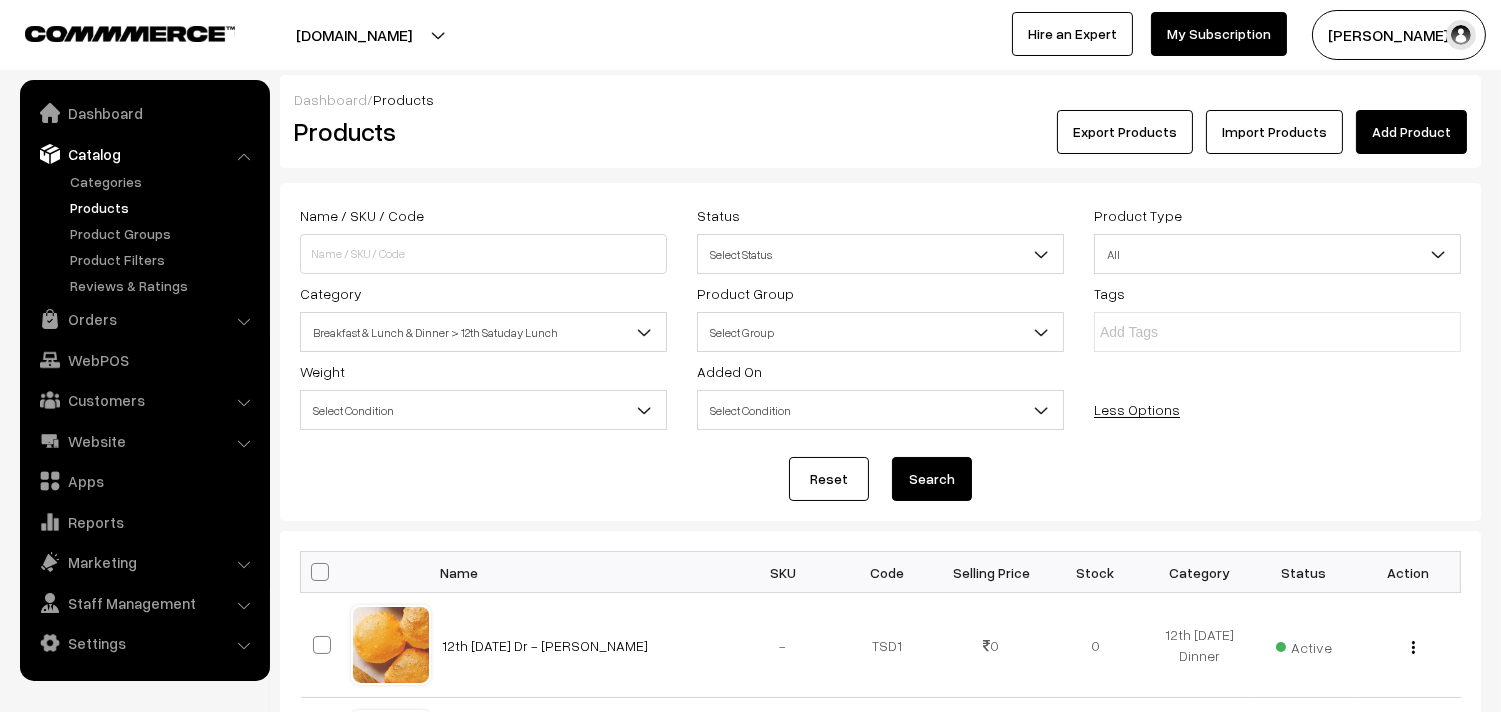 click on "Search" at bounding box center [932, 479] 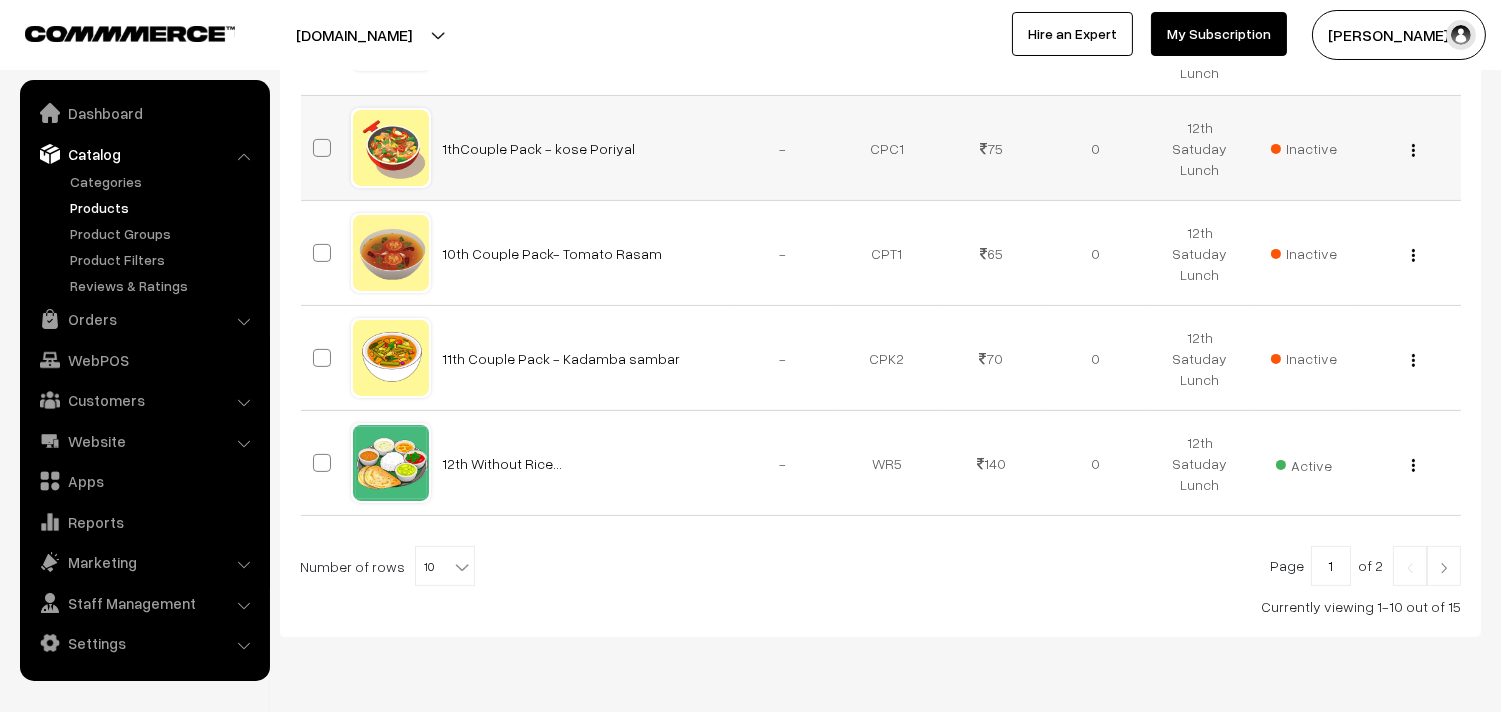 scroll, scrollTop: 1188, scrollLeft: 0, axis: vertical 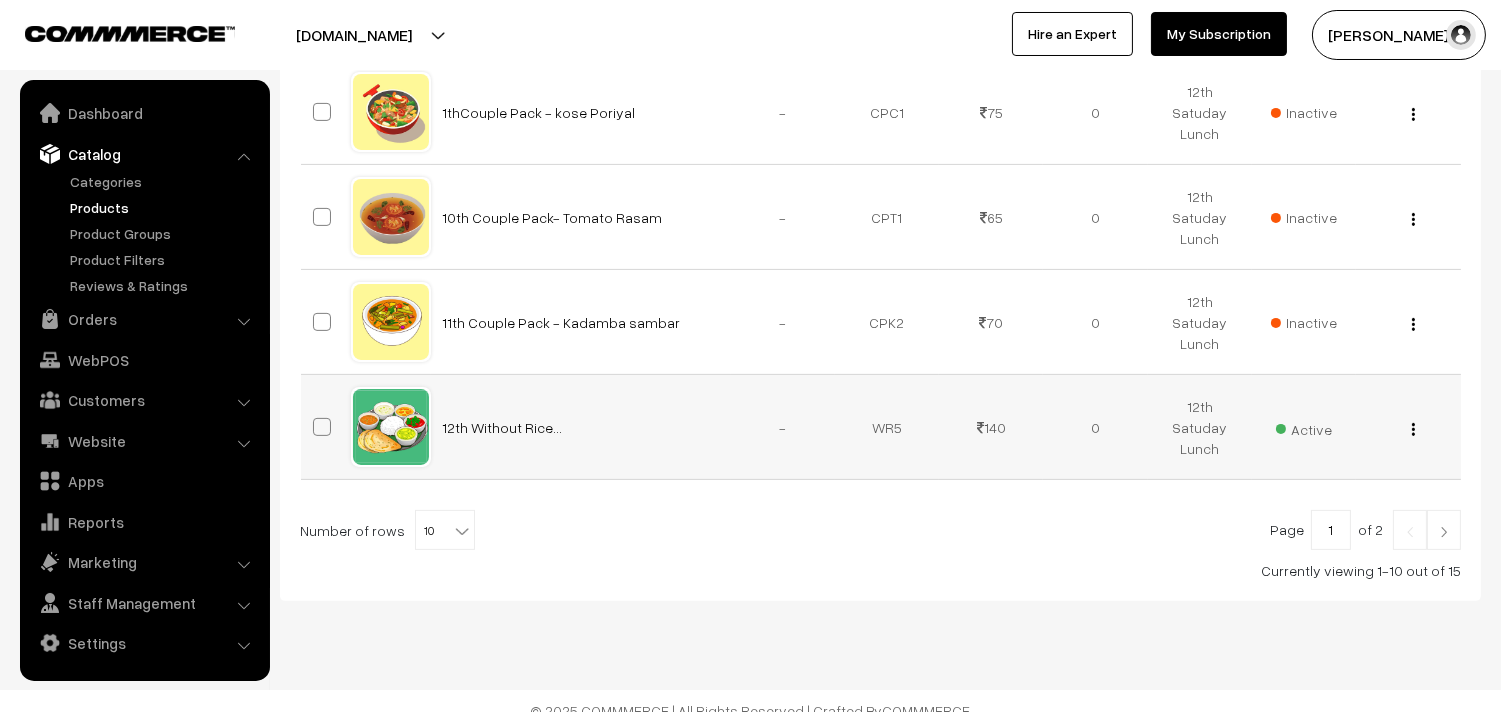 click at bounding box center [1413, 429] 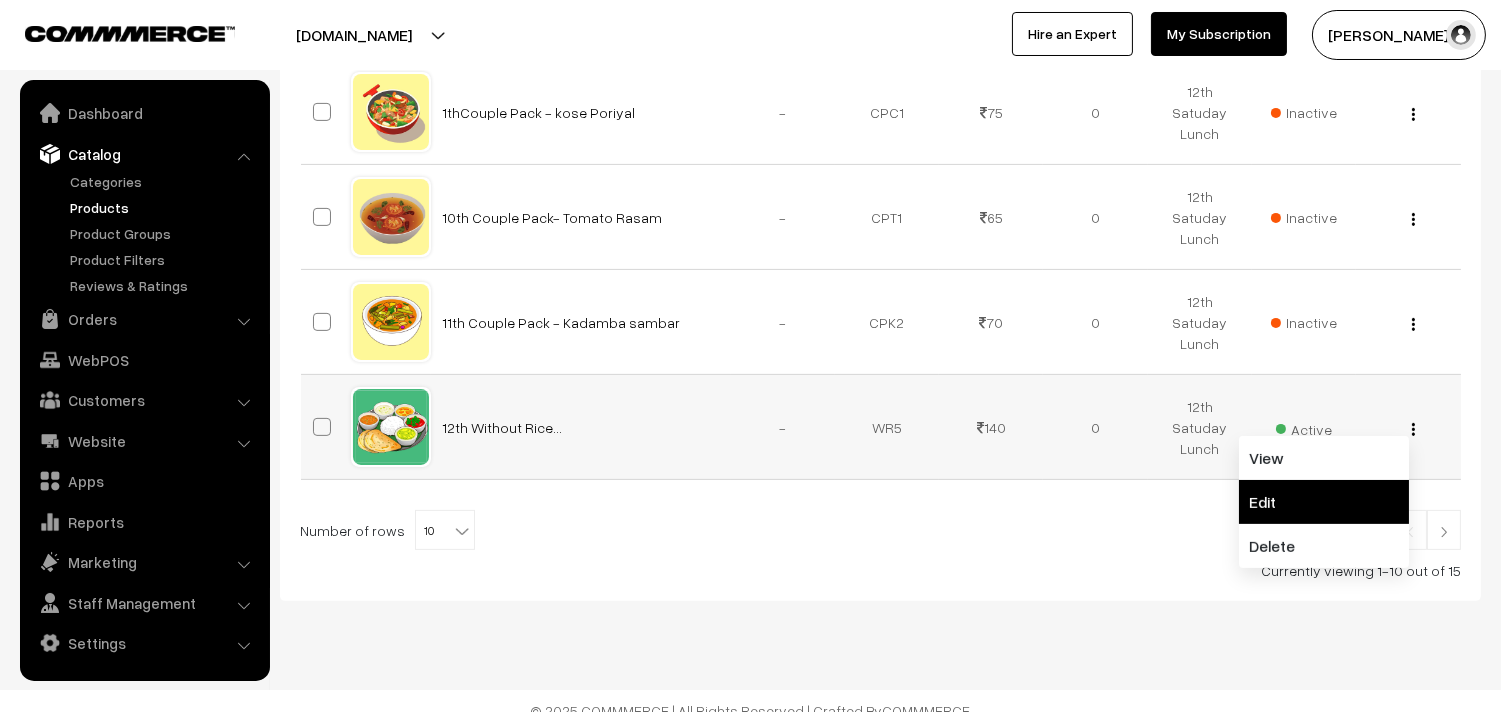 click on "Edit" at bounding box center [1324, 502] 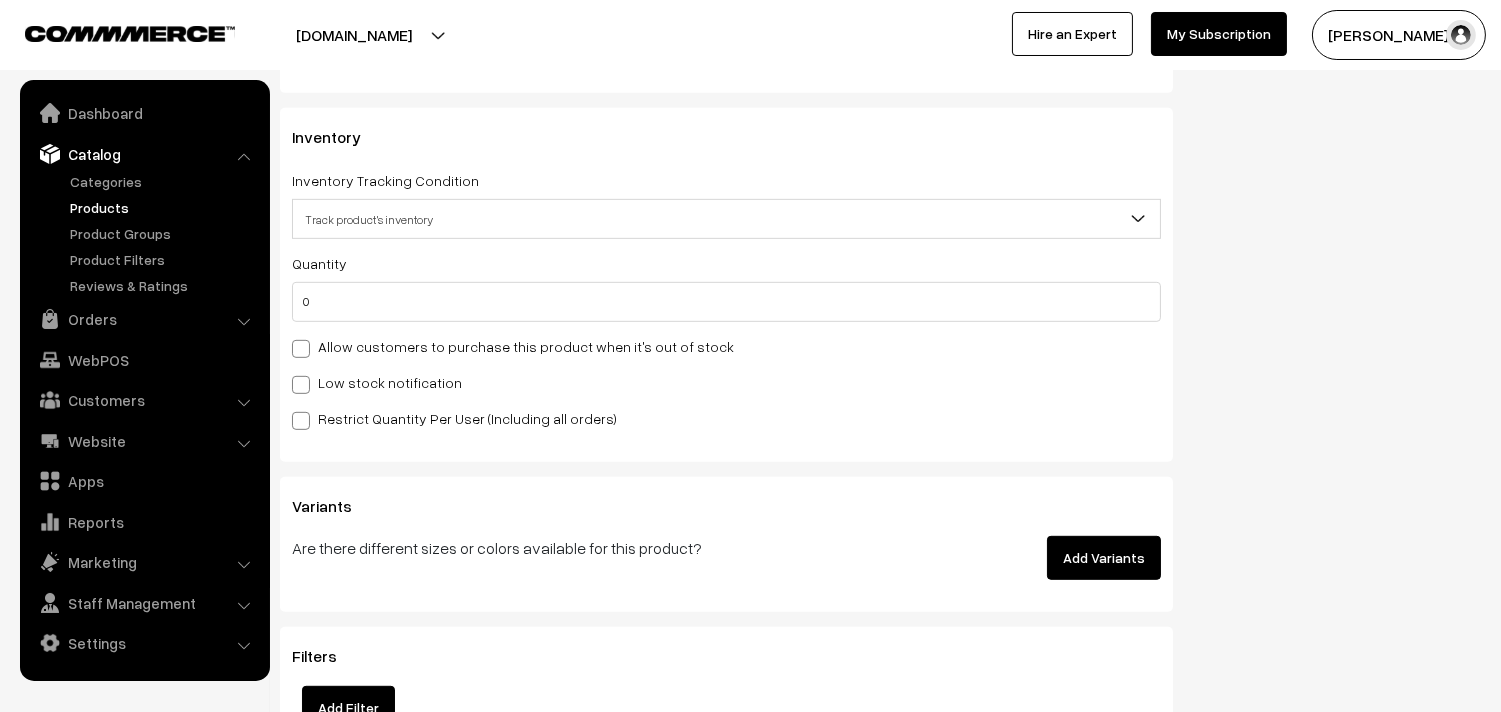 click on "Allow customers to purchase this product when it's out of stock" at bounding box center (513, 346) 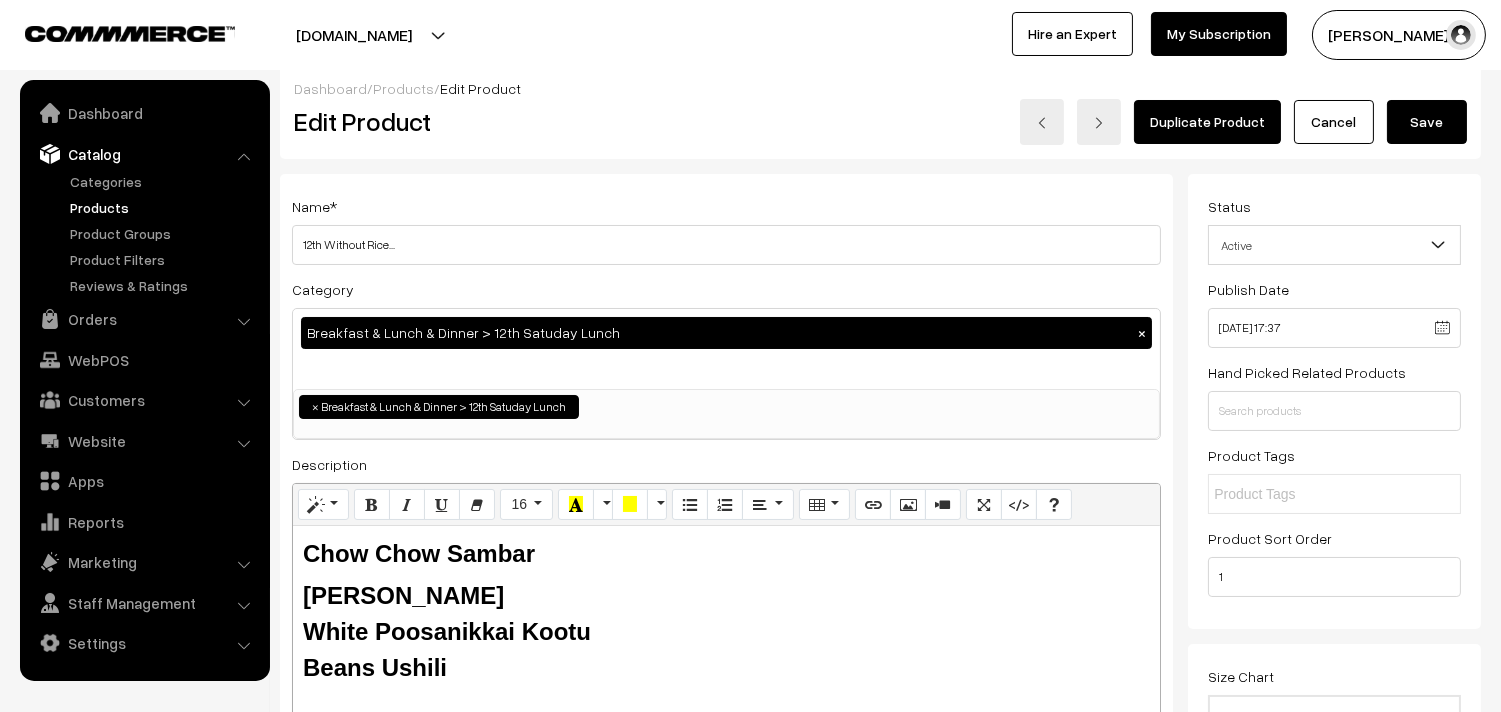 scroll, scrollTop: 0, scrollLeft: 0, axis: both 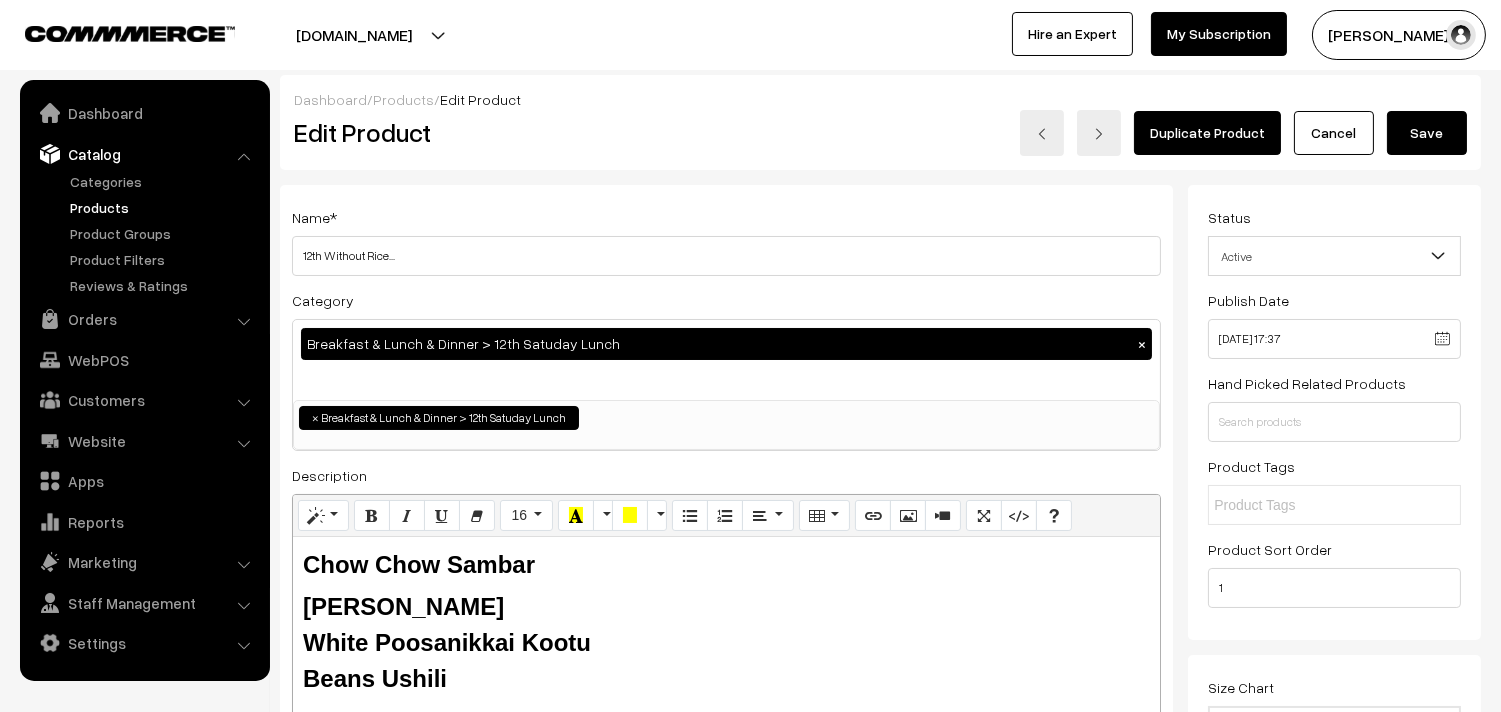 click on "Save" at bounding box center (1427, 133) 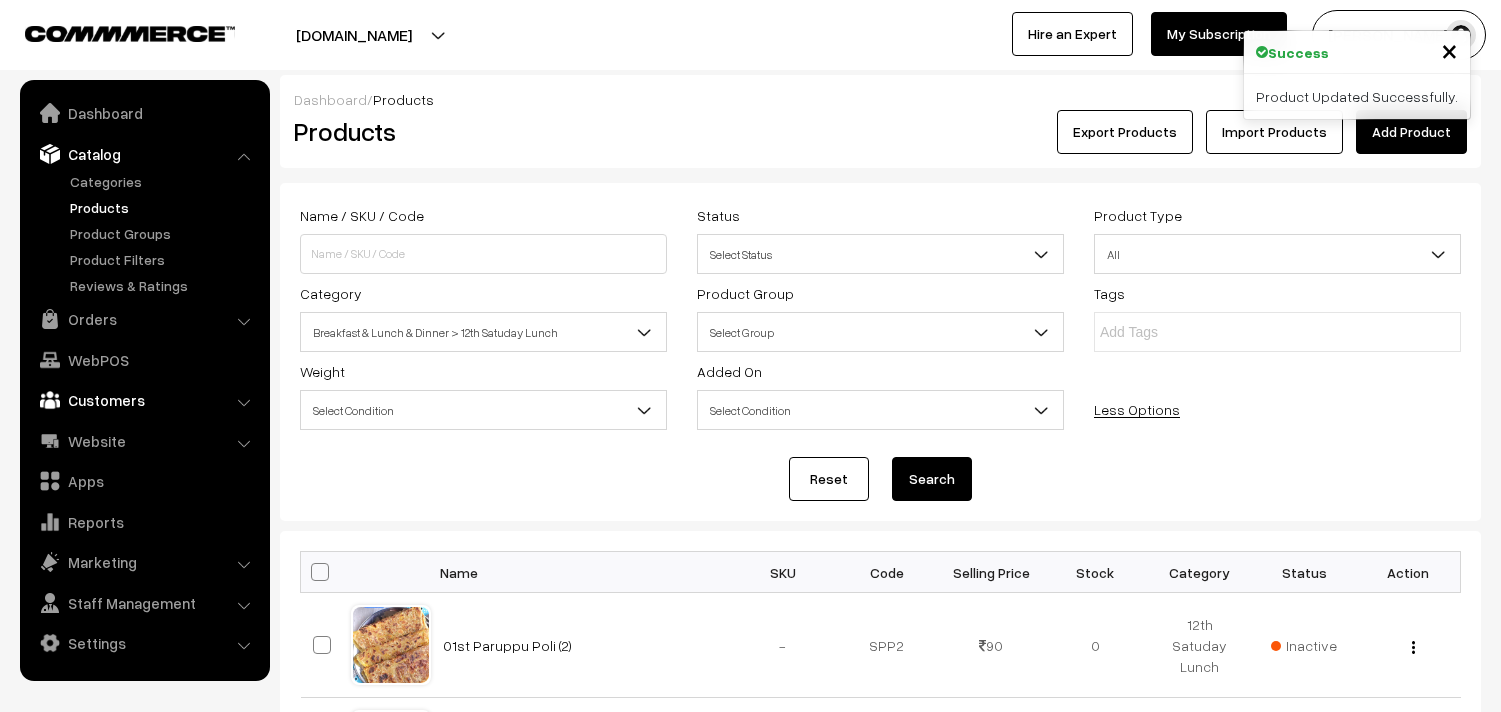 scroll, scrollTop: 0, scrollLeft: 0, axis: both 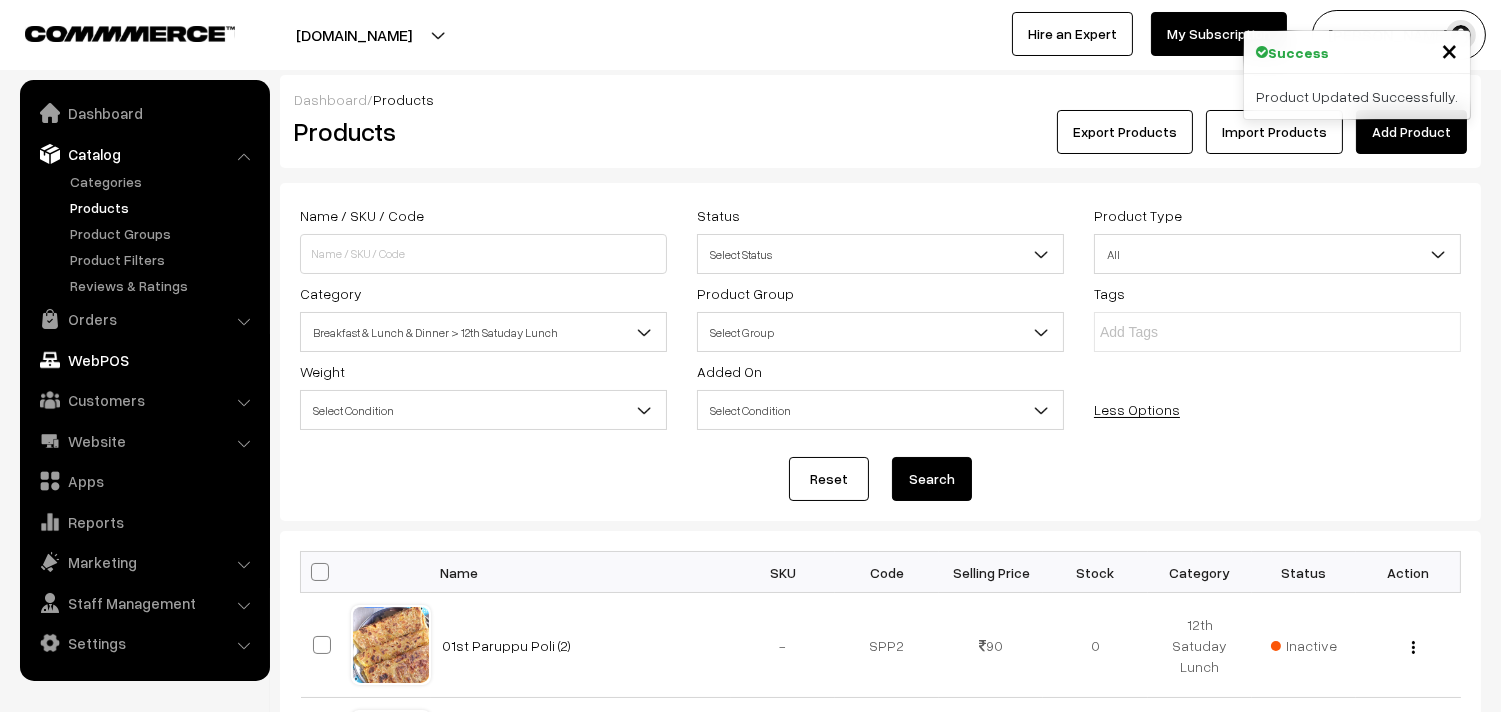 click on "WebPOS" at bounding box center [144, 360] 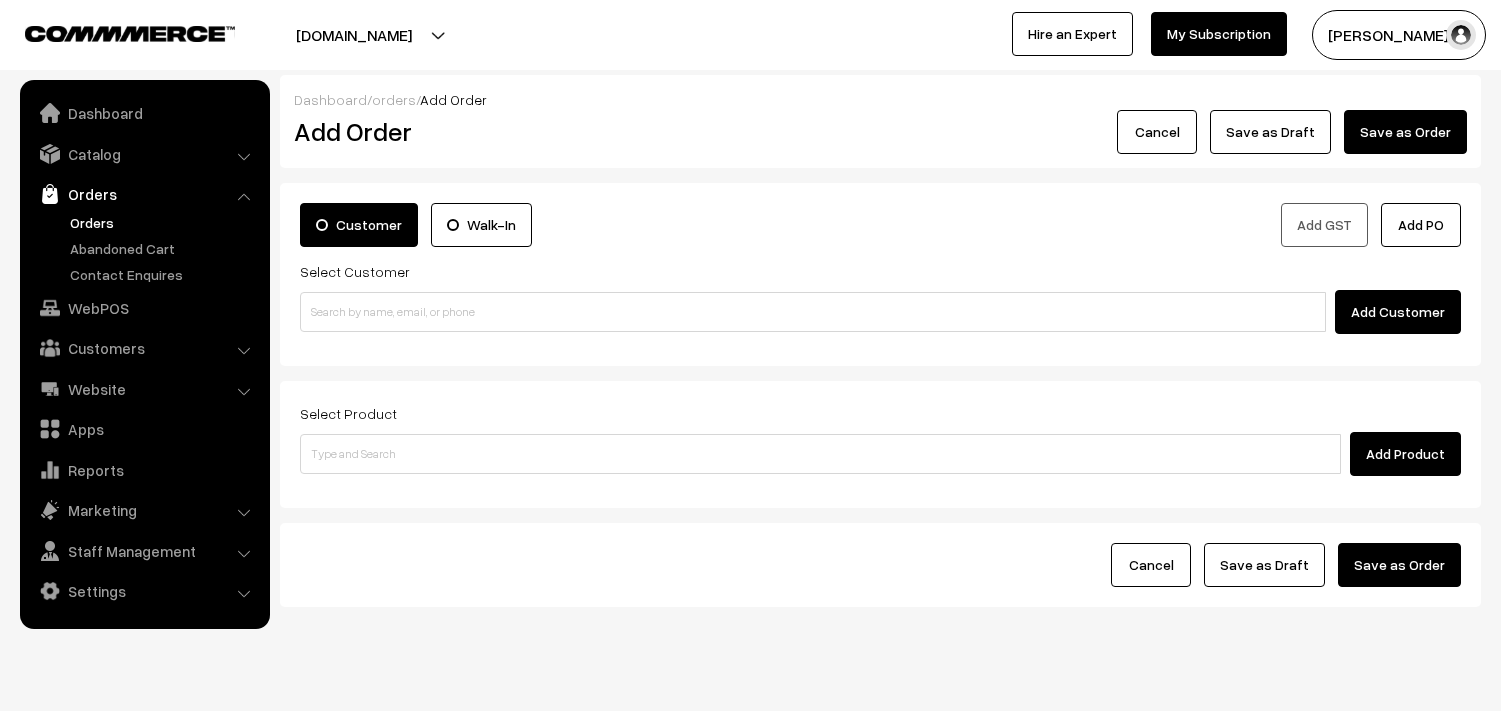 scroll, scrollTop: 0, scrollLeft: 0, axis: both 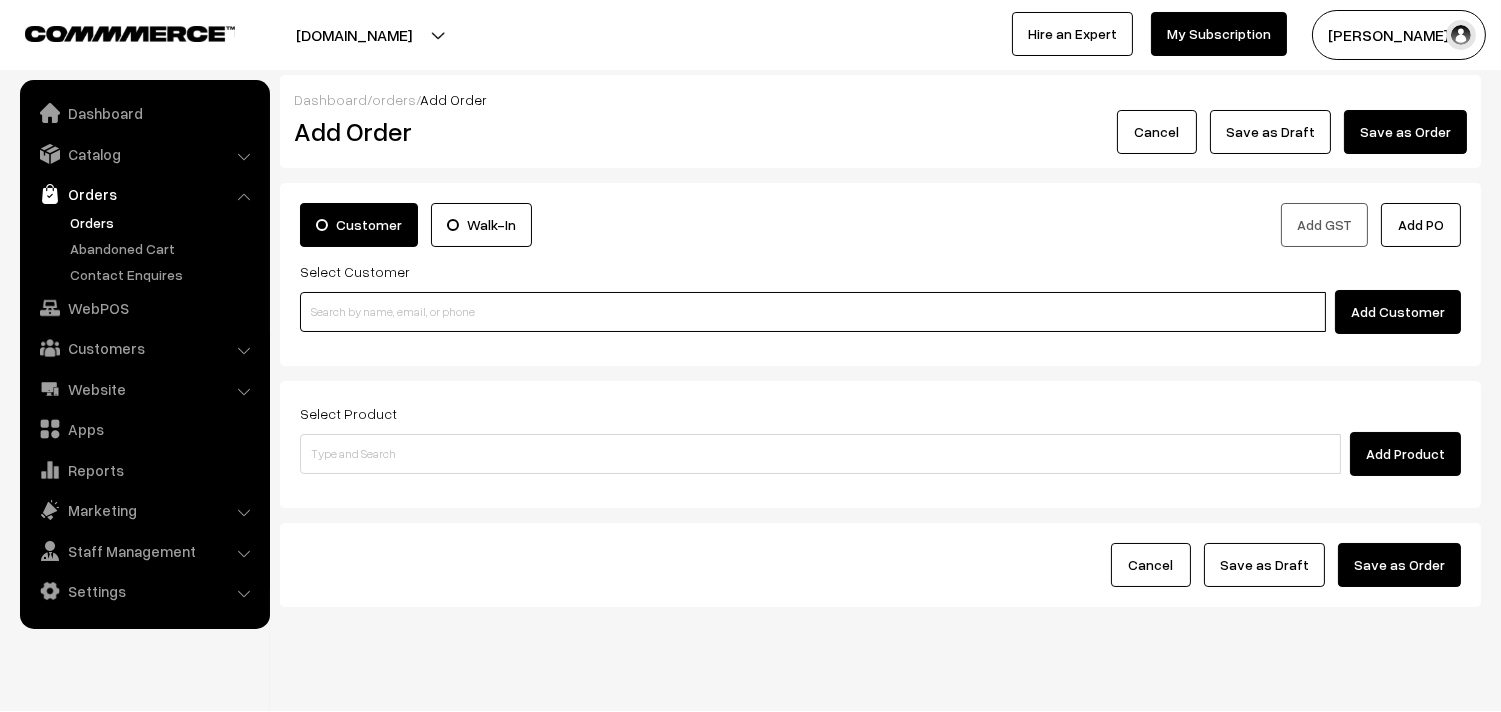 click at bounding box center (813, 312) 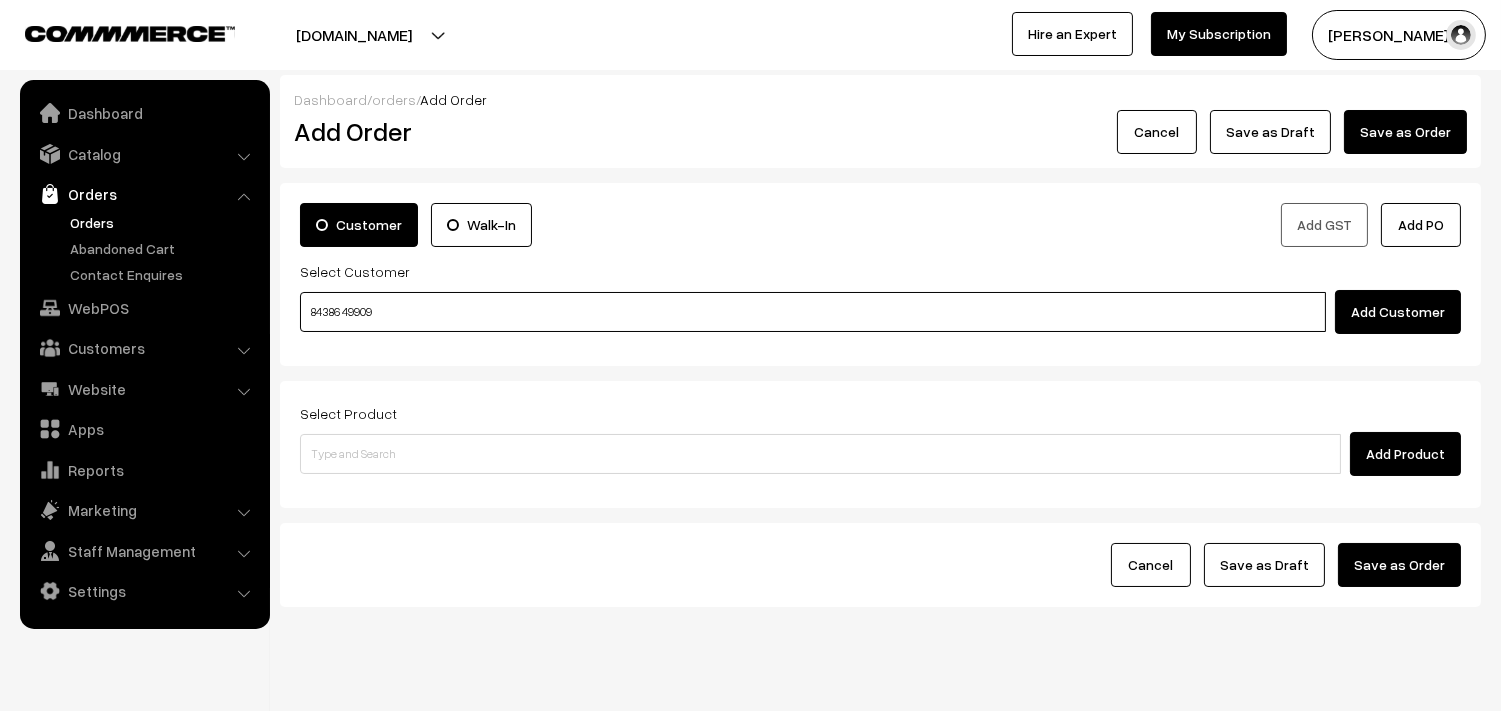 click on "84386 49909" at bounding box center [813, 312] 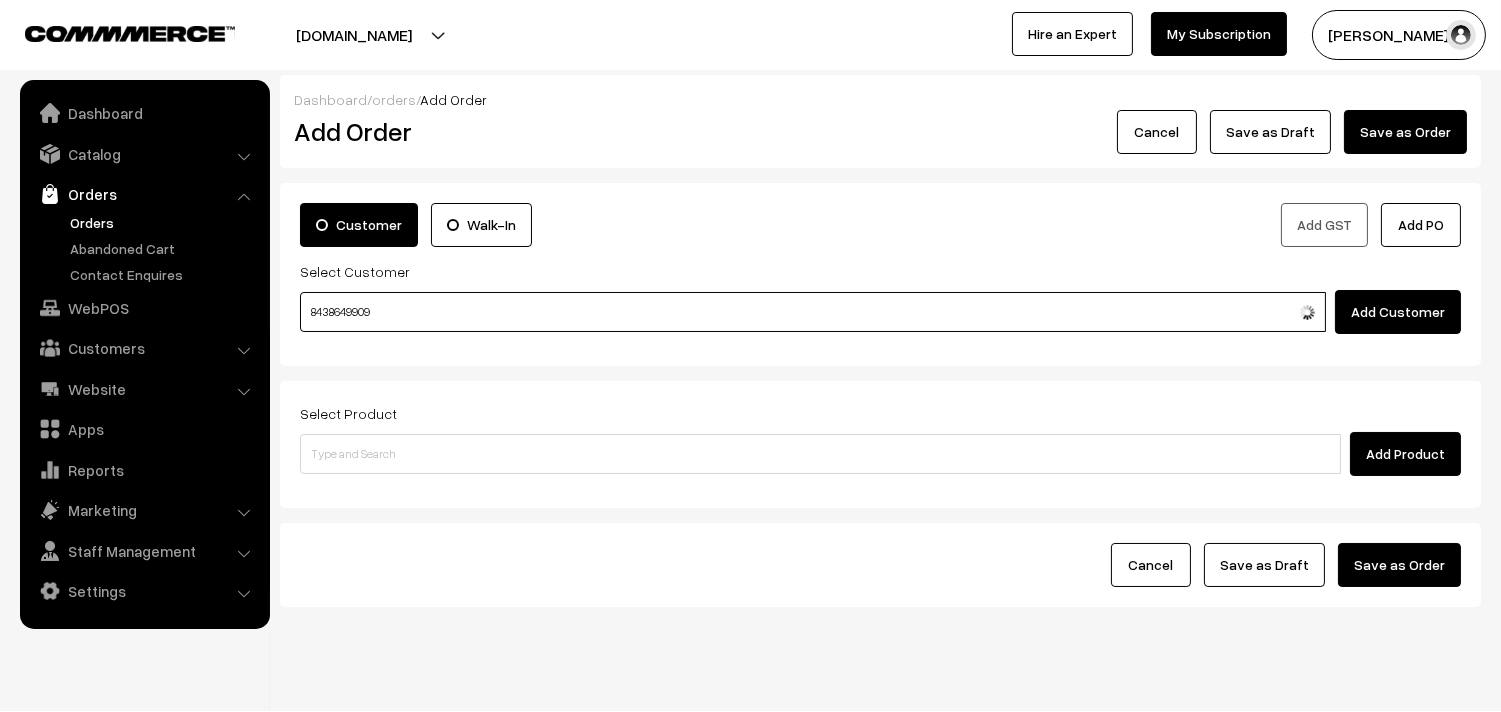 type on "8438649909" 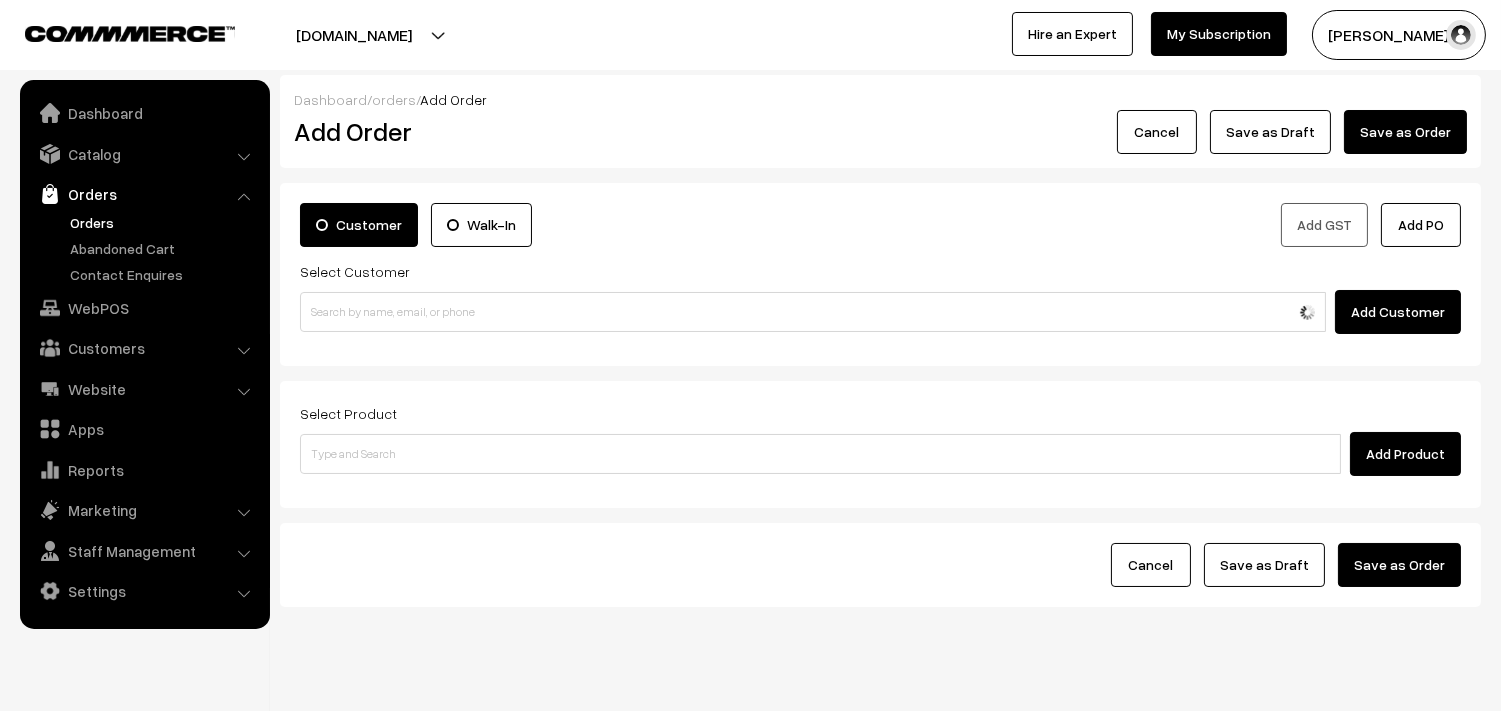 click on "Customer
Walk-In
Add GST
Add PO
Select Customer
Add Customer" at bounding box center (880, 274) 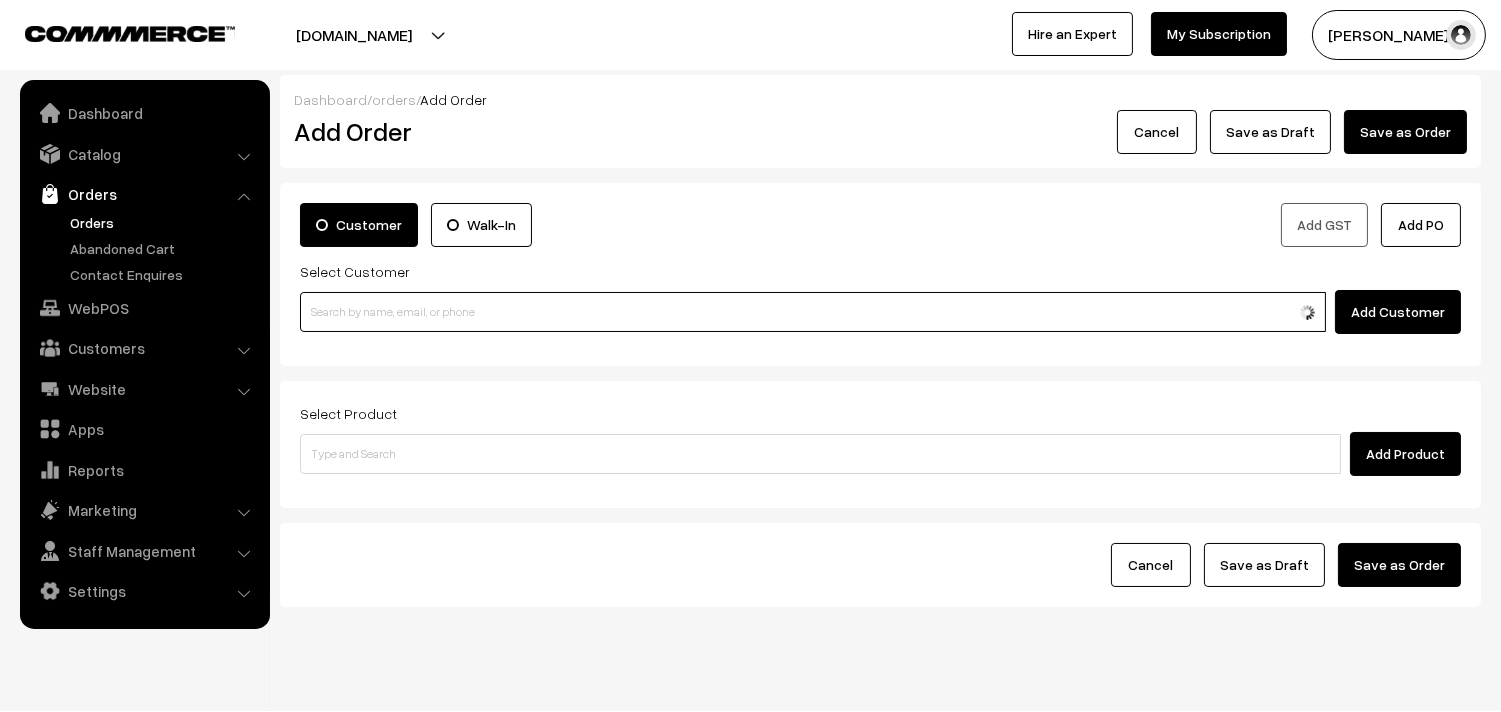 click at bounding box center [813, 312] 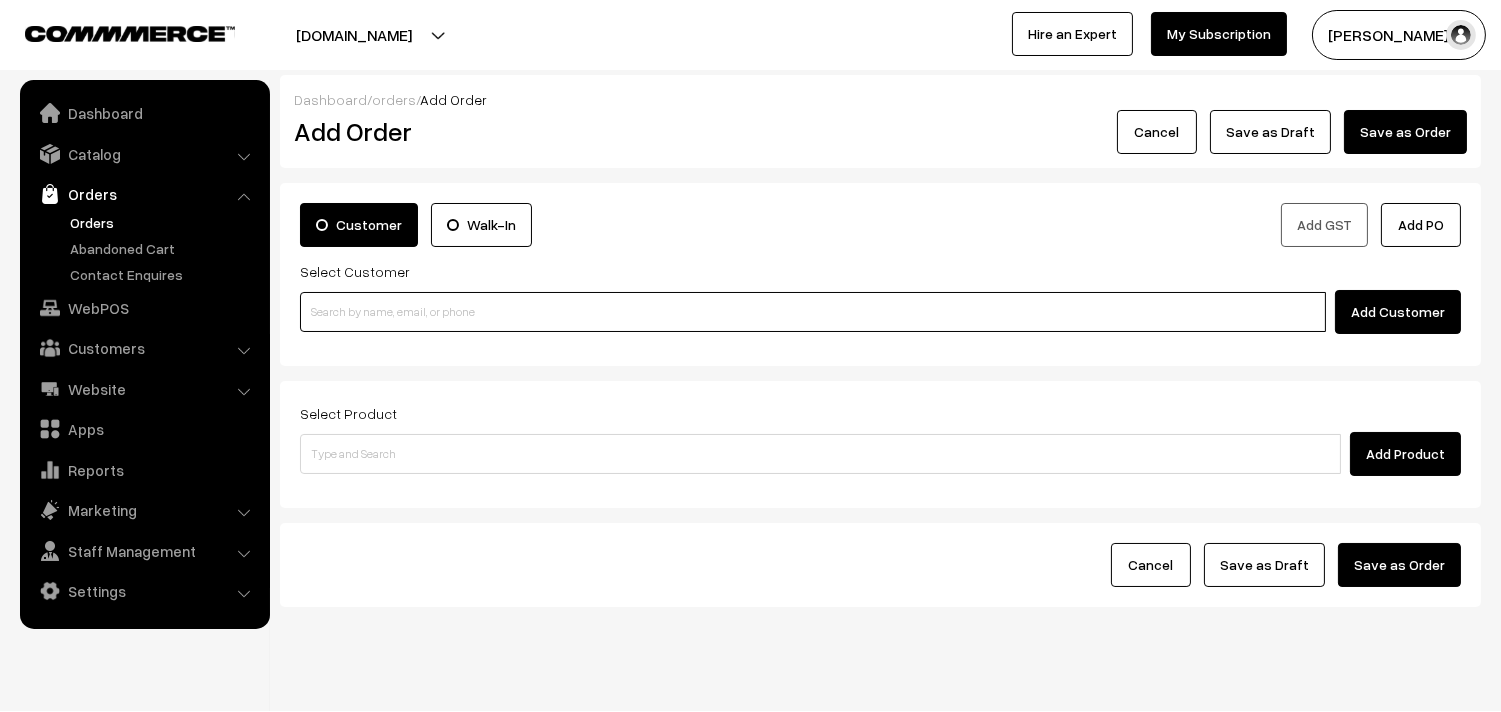 paste on "84386 49909" 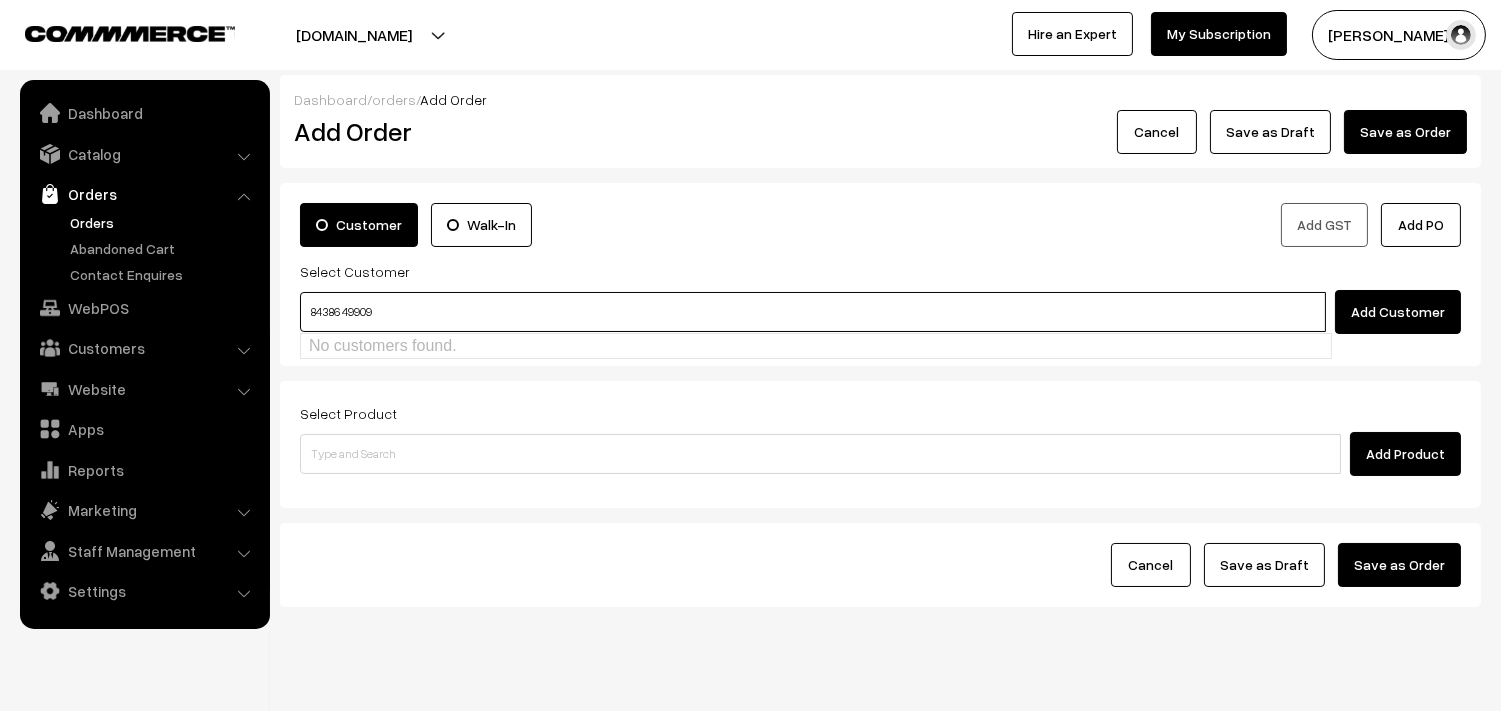 click on "84386 49909" at bounding box center [813, 312] 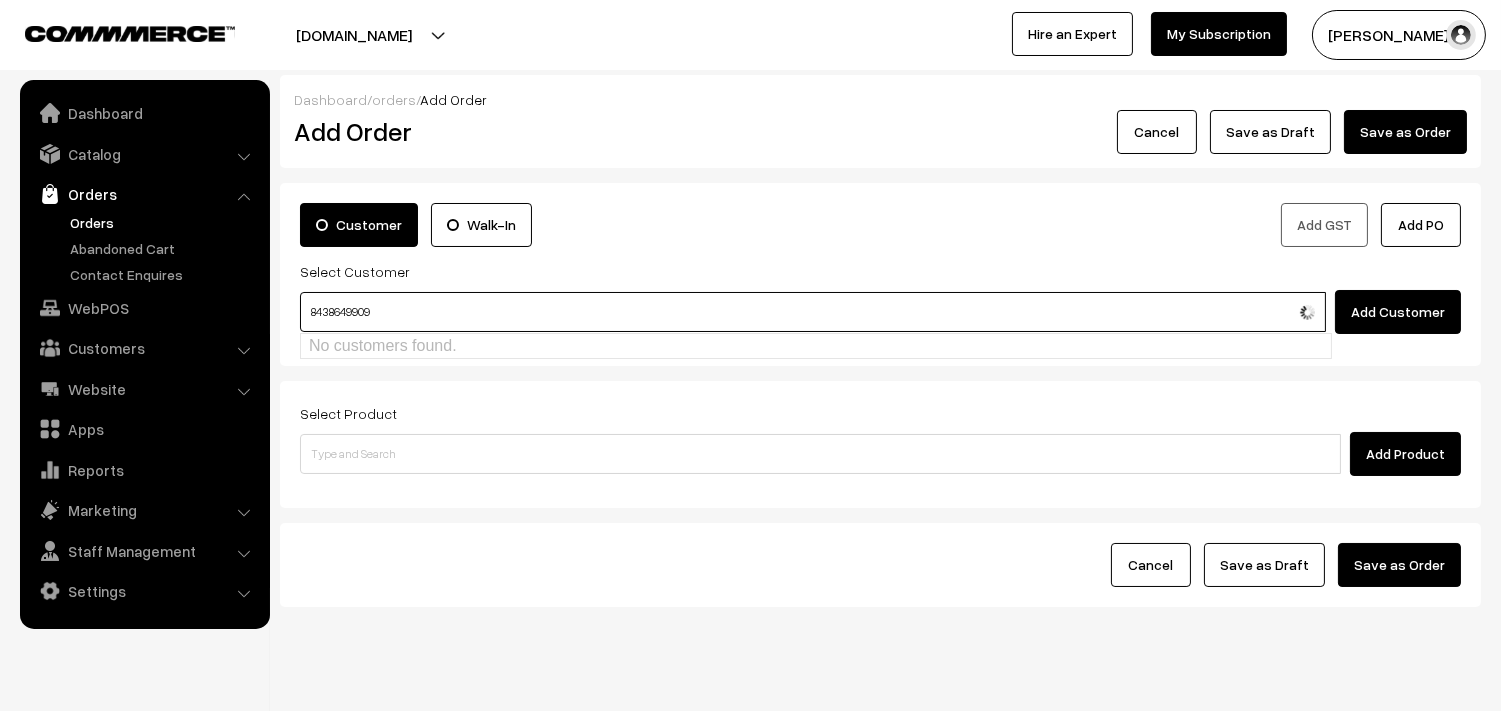 click on "No customers found." at bounding box center (816, 346) 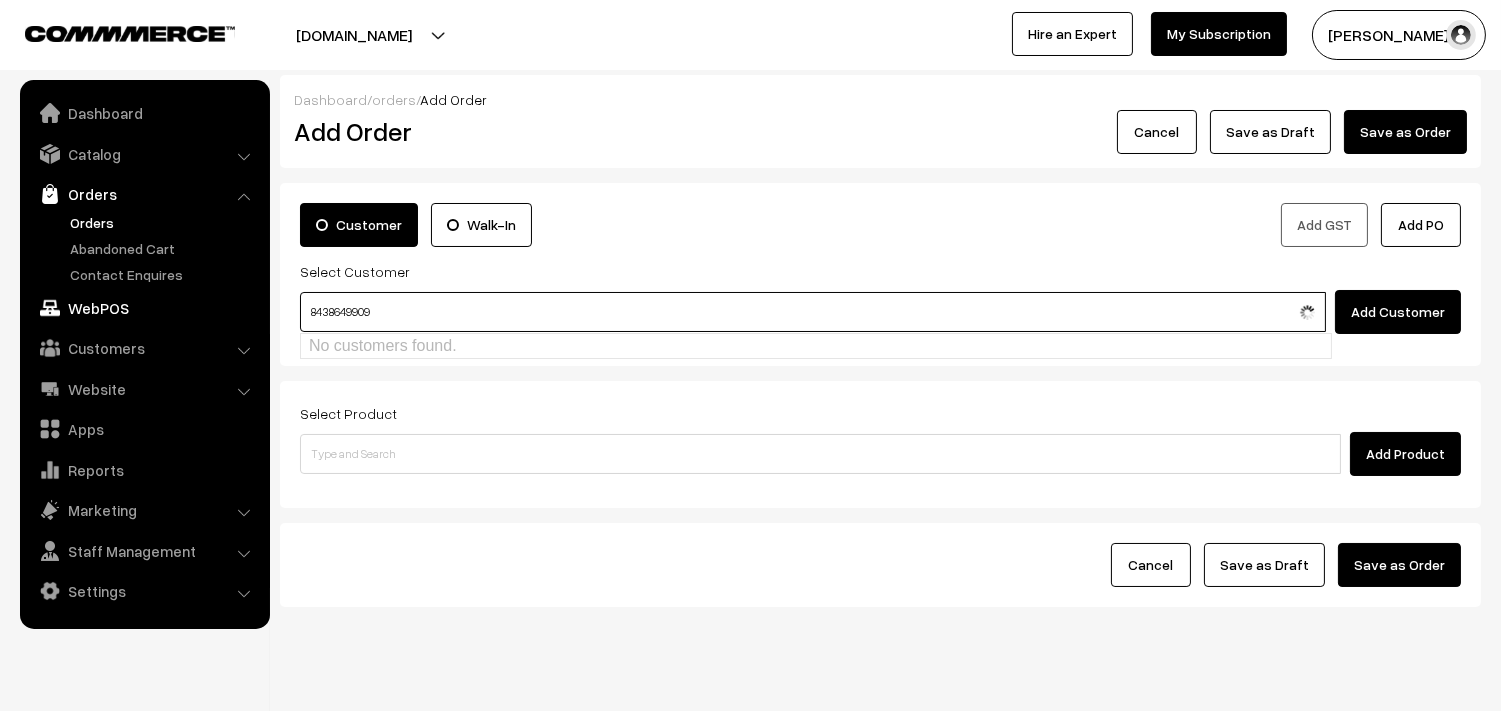 drag, startPoint x: 386, startPoint y: 312, endPoint x: 177, endPoint y: 303, distance: 209.1937 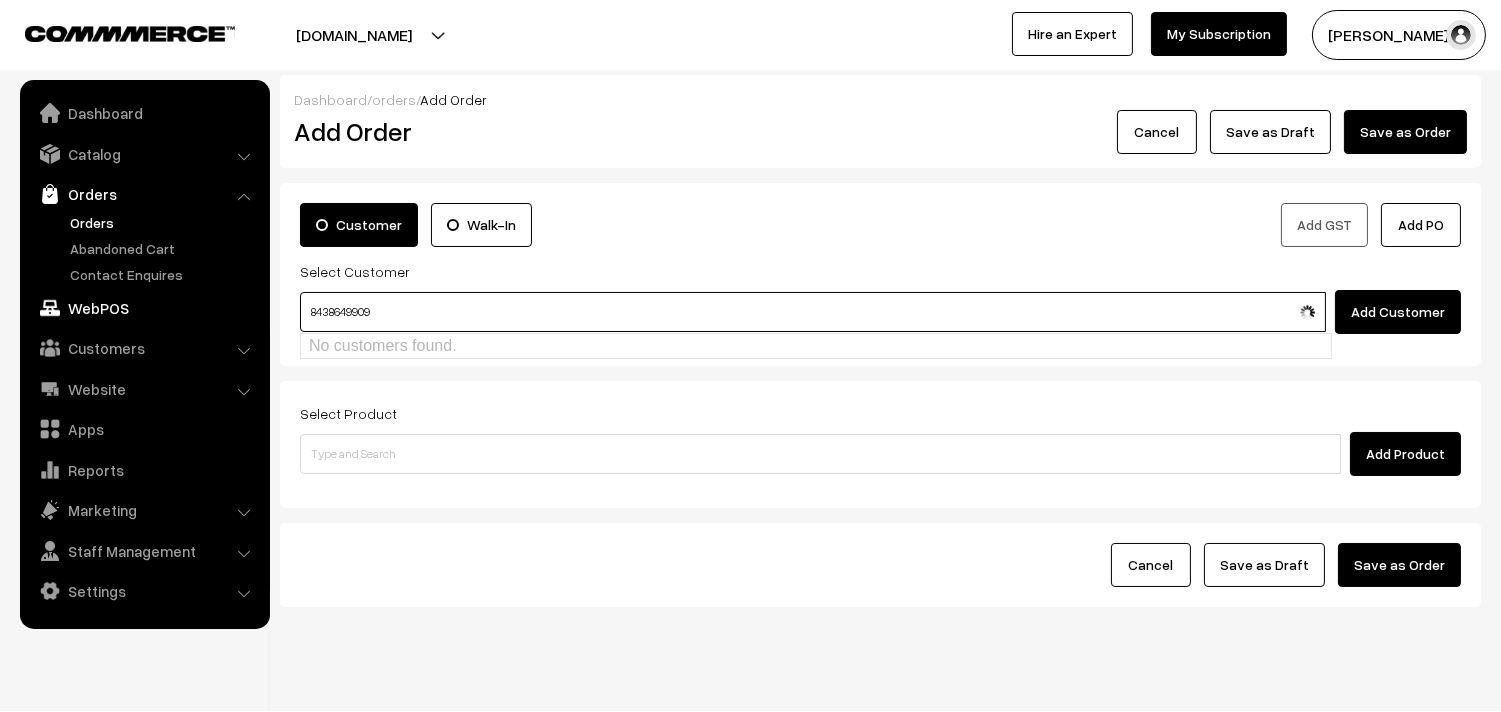 click on "Thank you for showing interest. Our team will call you shortly.
Close
annamfood.in
Go to Website
Switch Store
Create New Store
My Profile" at bounding box center [750, 376] 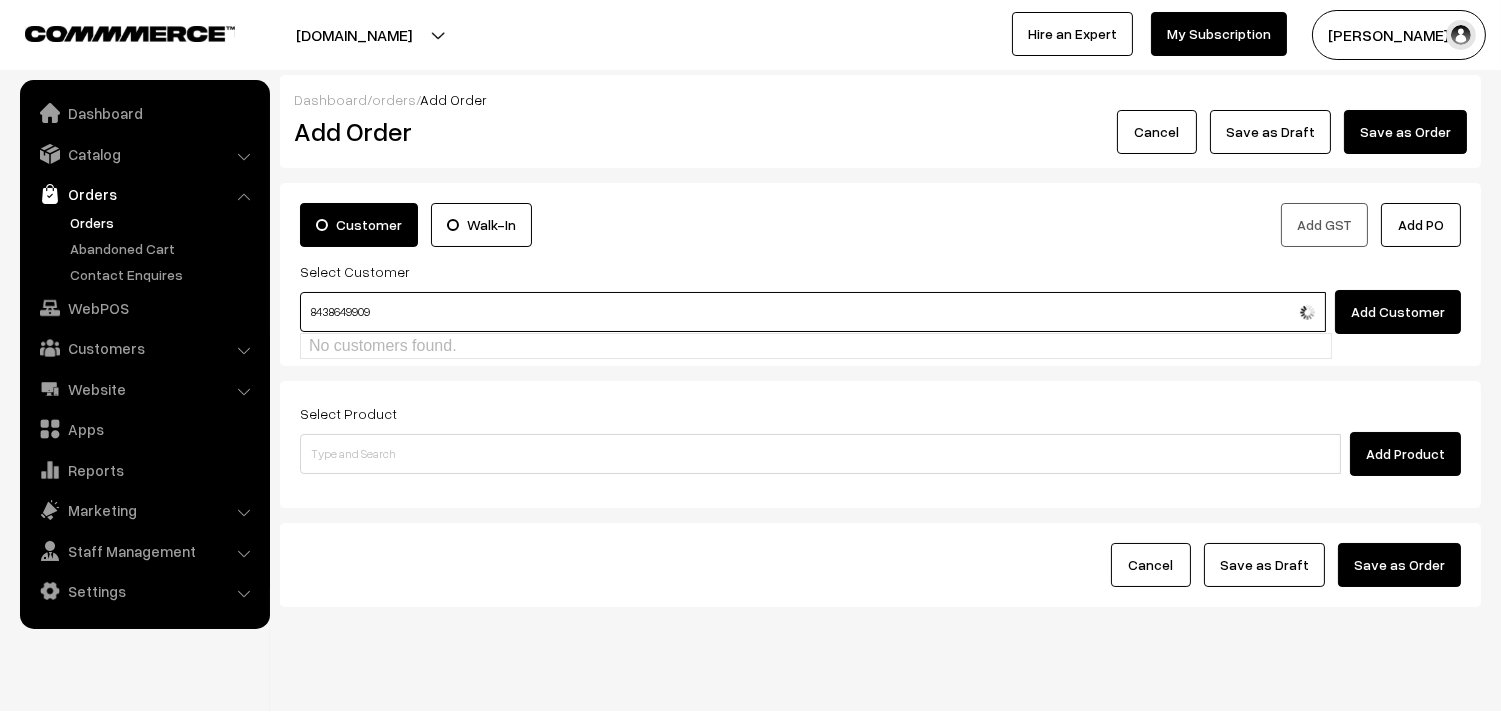 type on "8438649909" 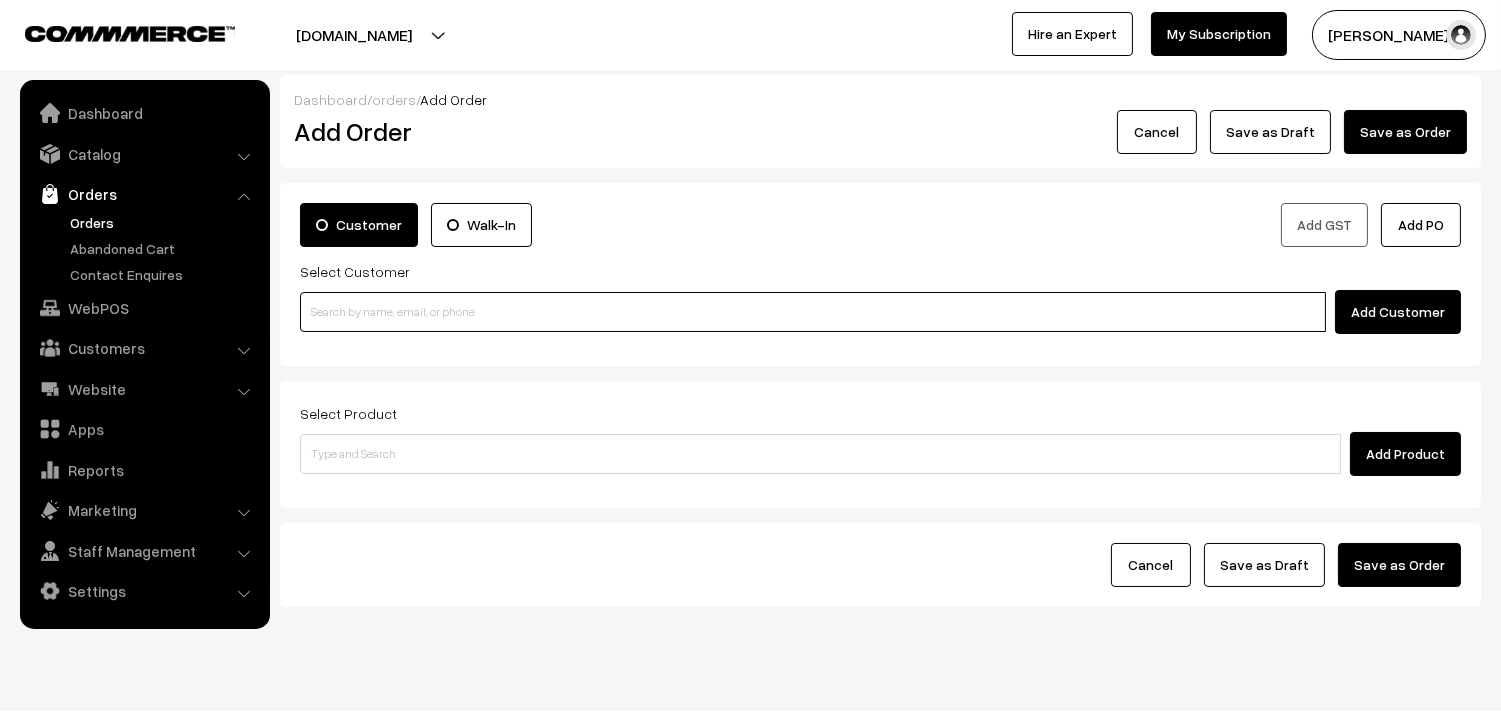 paste on "84386 49909" 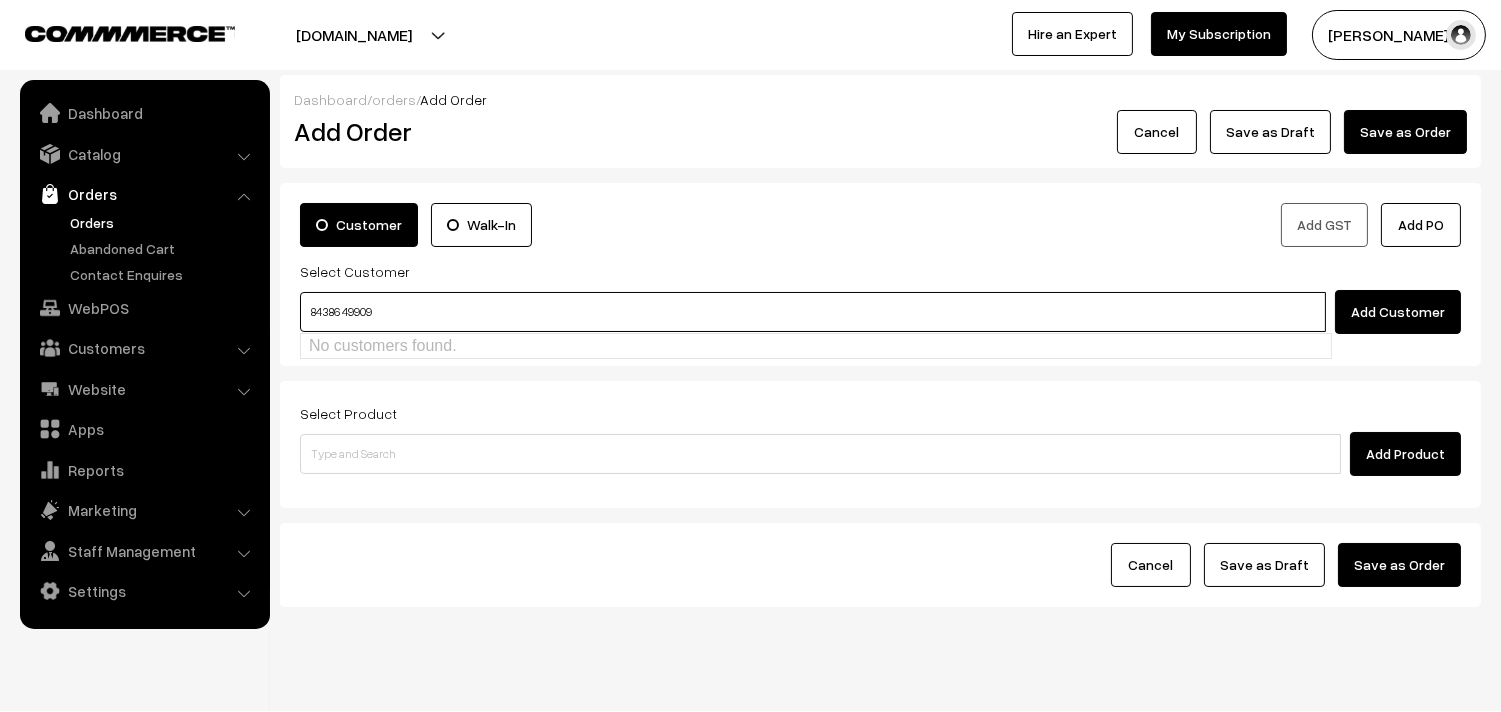 click on "84386 49909" at bounding box center (813, 312) 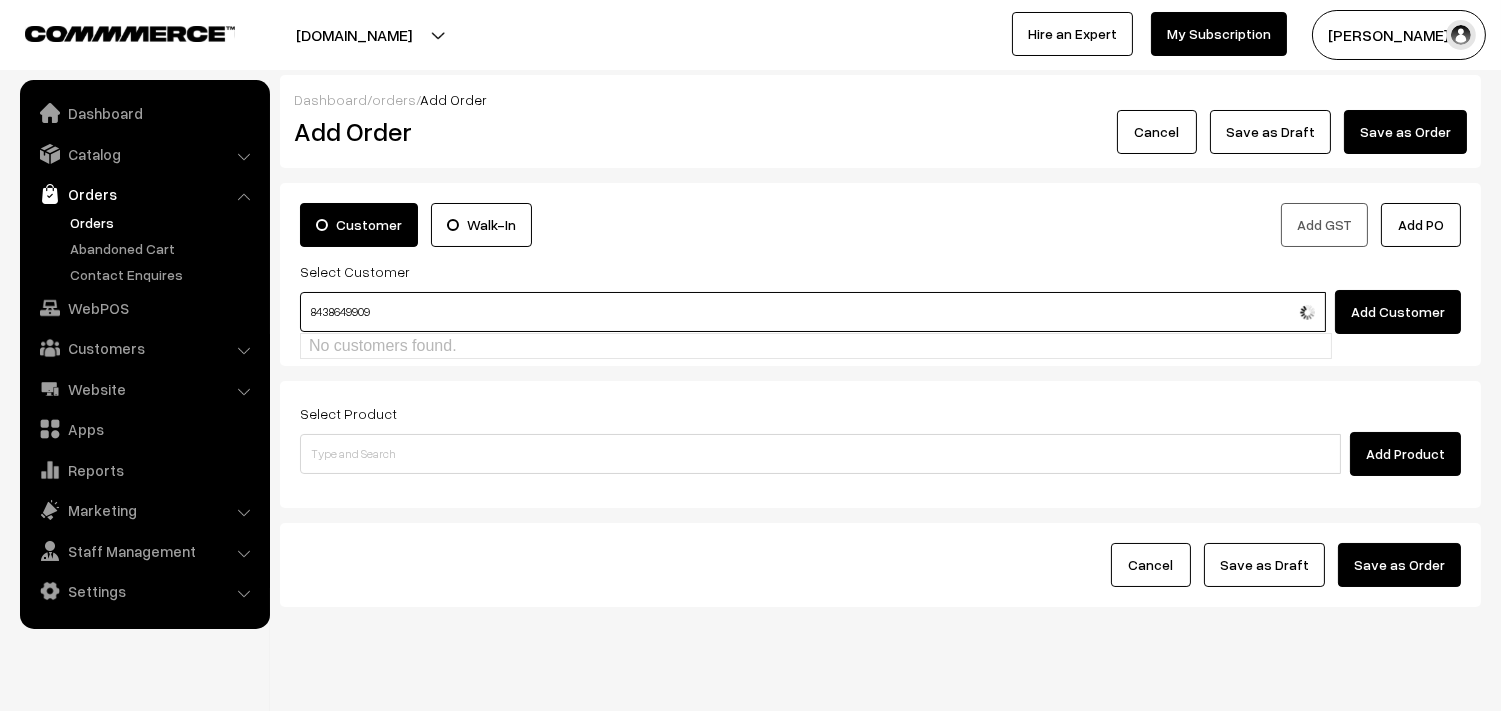 click on "8438649909" at bounding box center [813, 312] 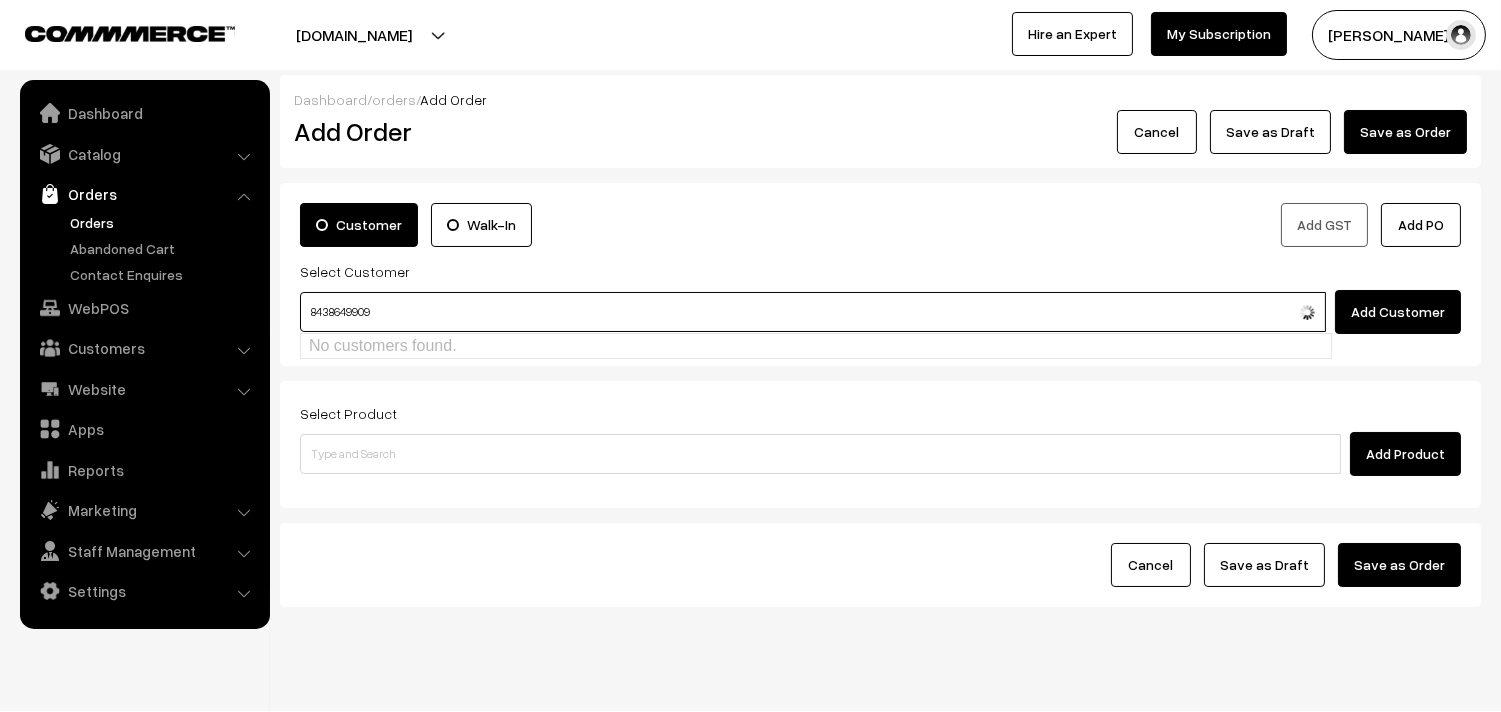click on "8438649909" at bounding box center [813, 312] 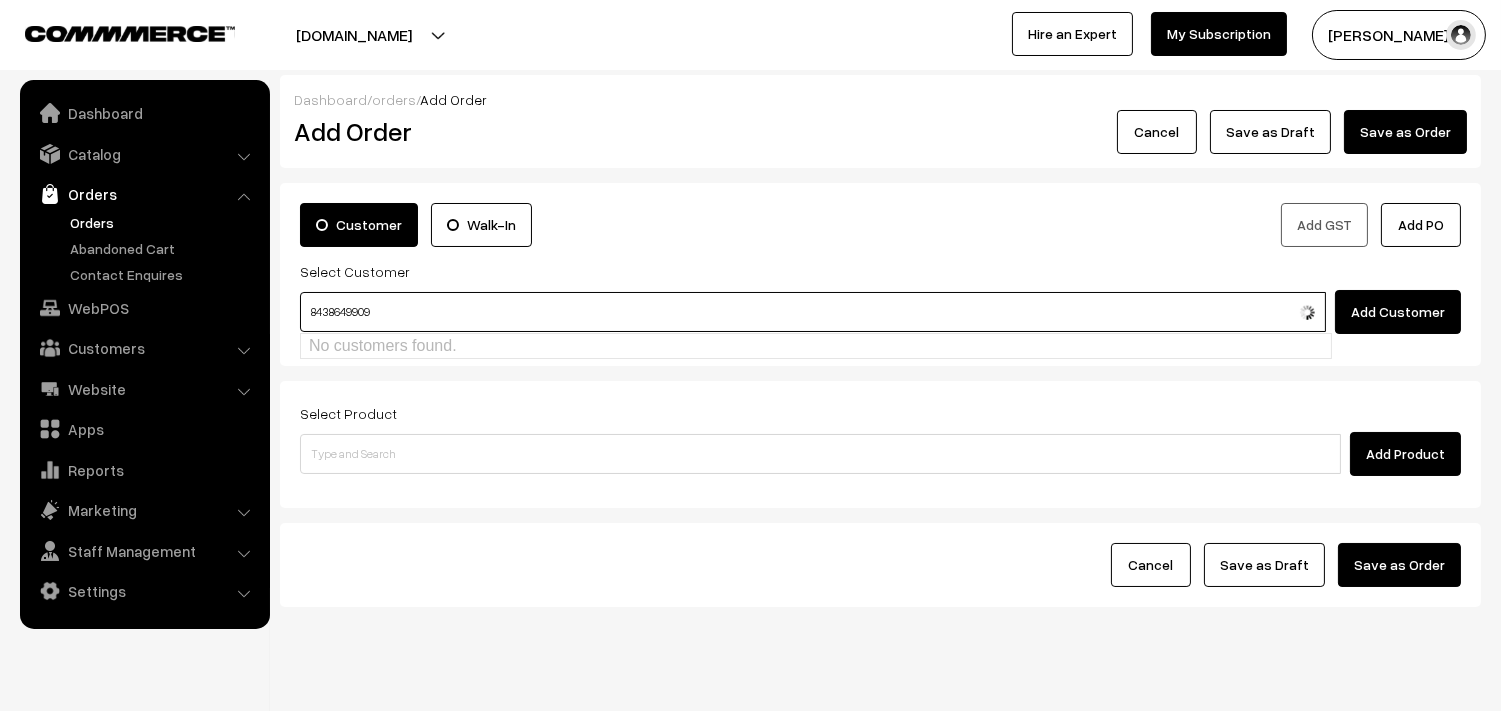 click on "8438649909" at bounding box center (813, 312) 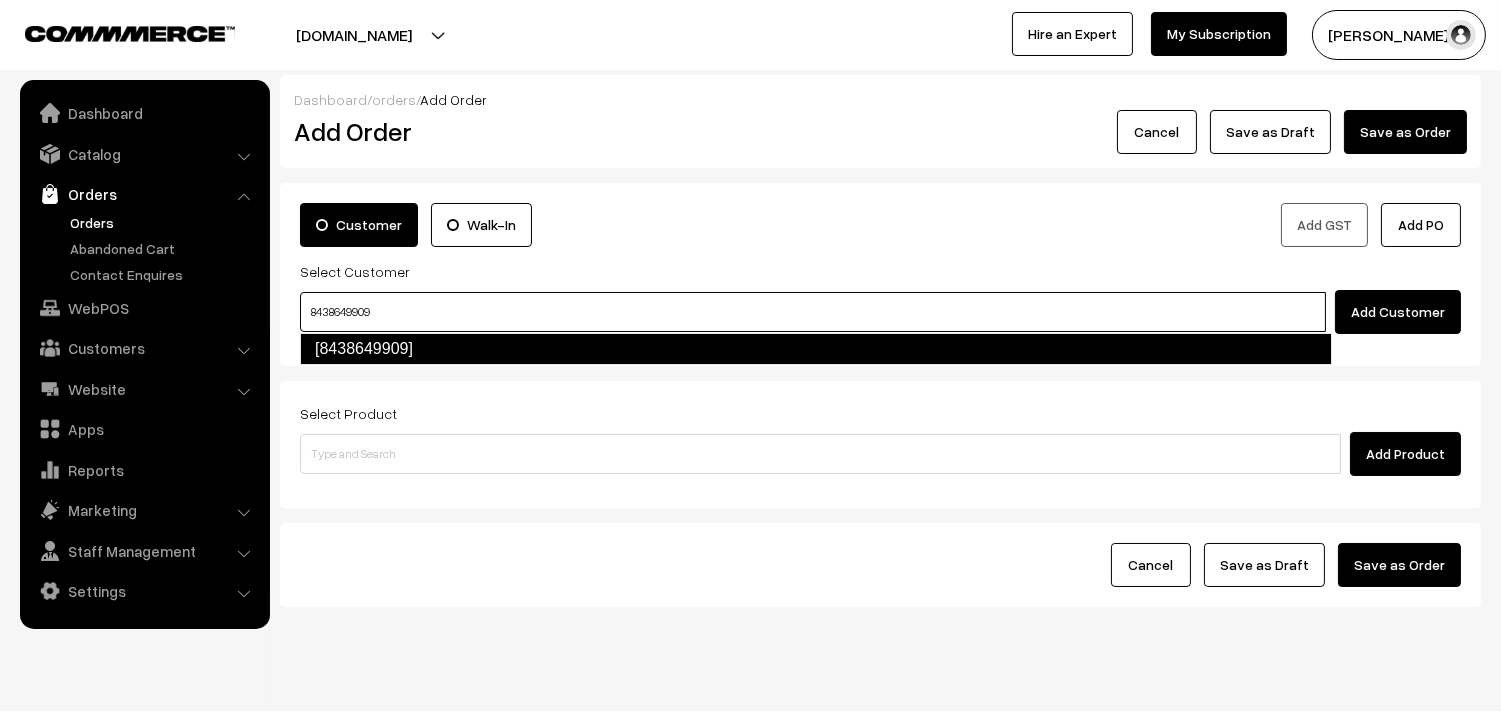 click on "[8438649909]" at bounding box center (816, 349) 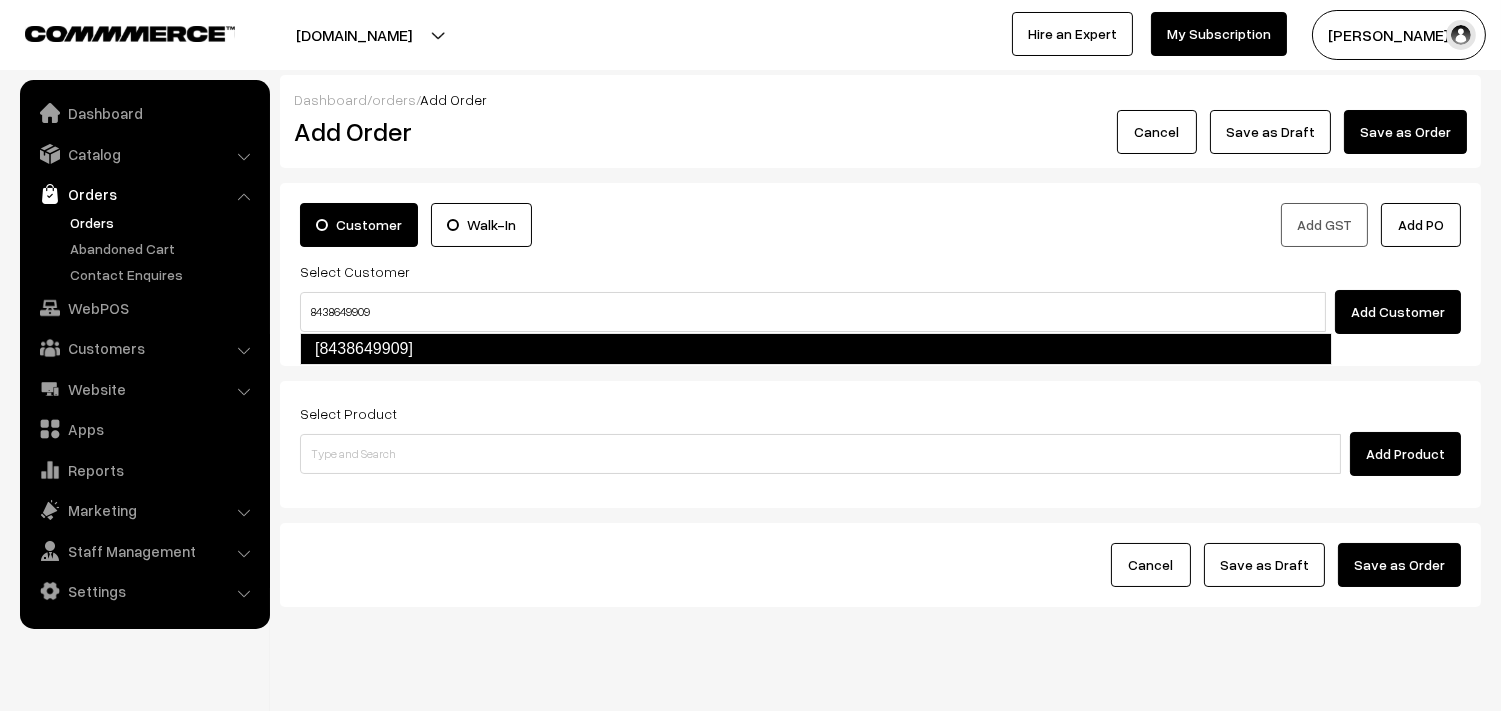 type 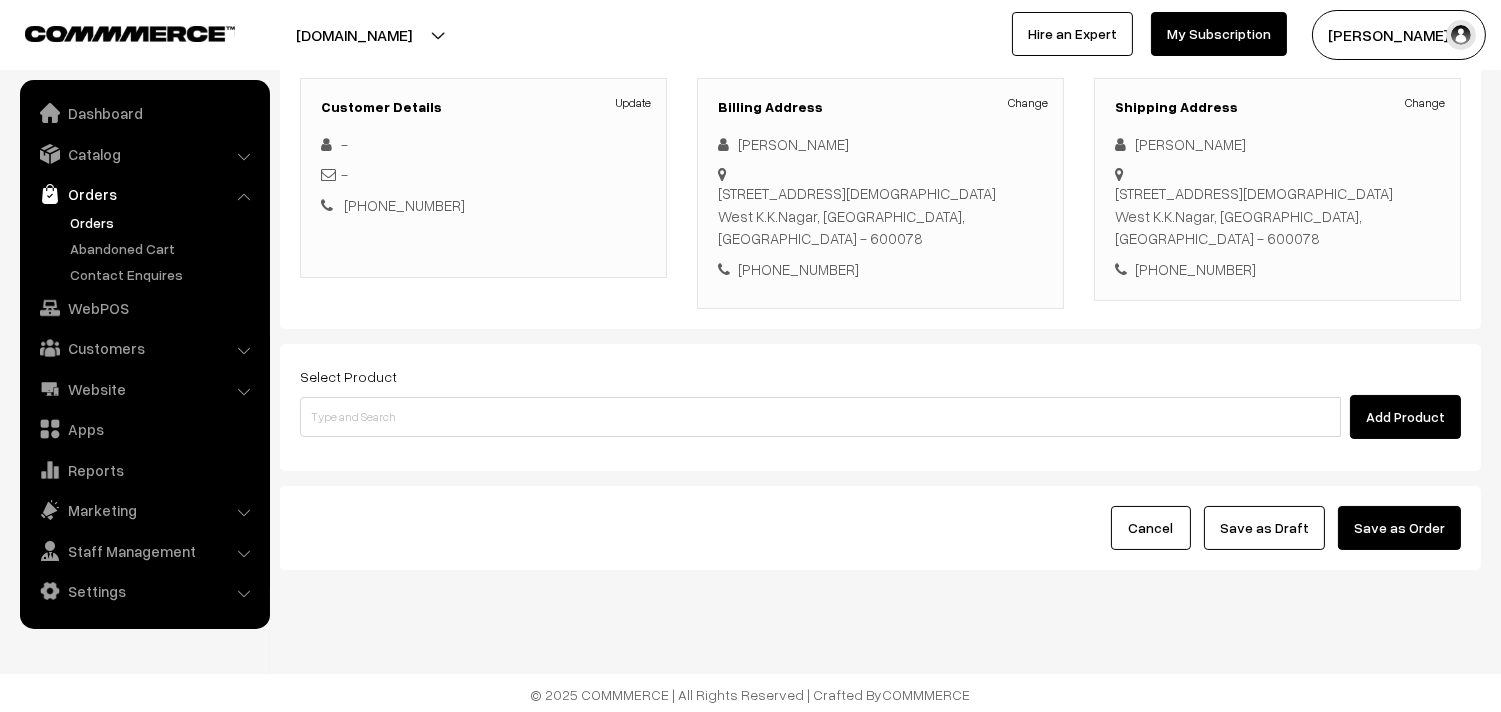 scroll, scrollTop: 272, scrollLeft: 0, axis: vertical 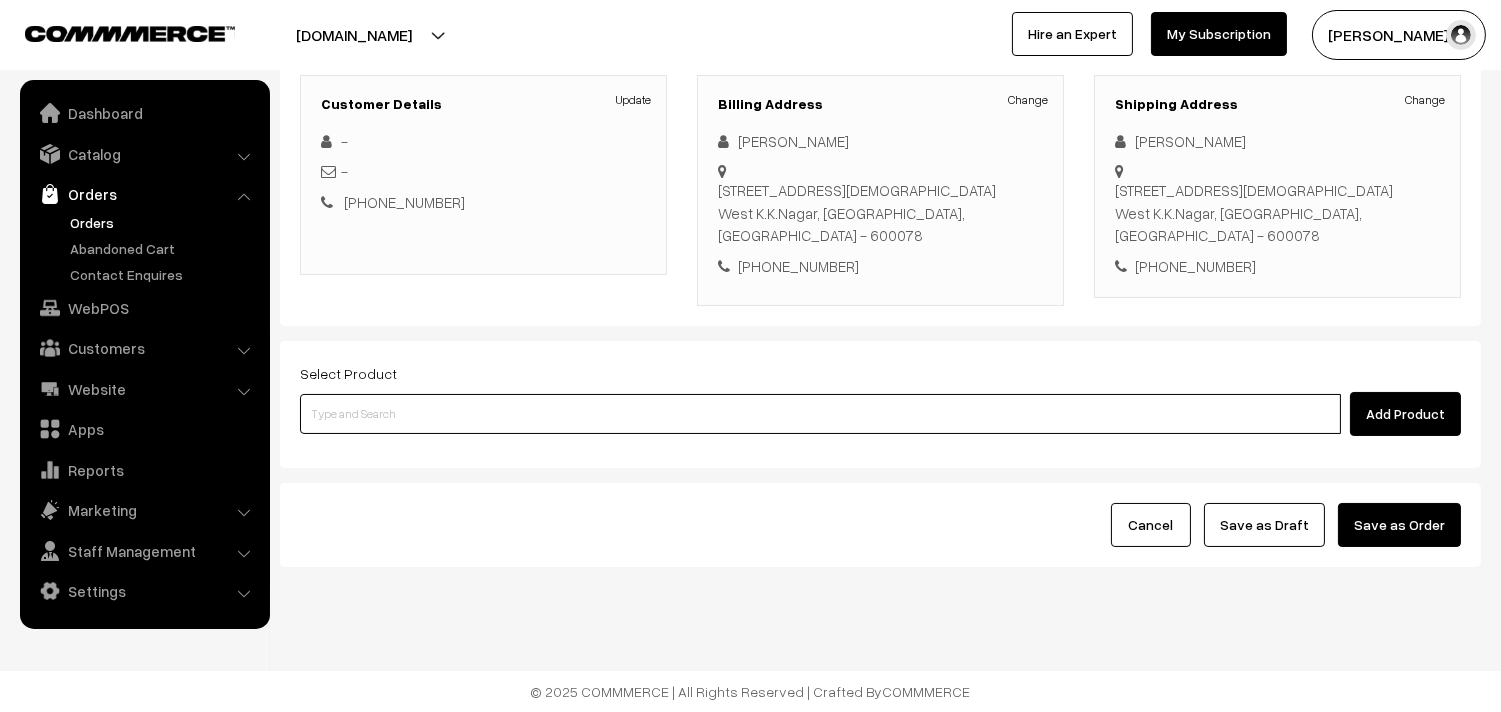 click at bounding box center [820, 414] 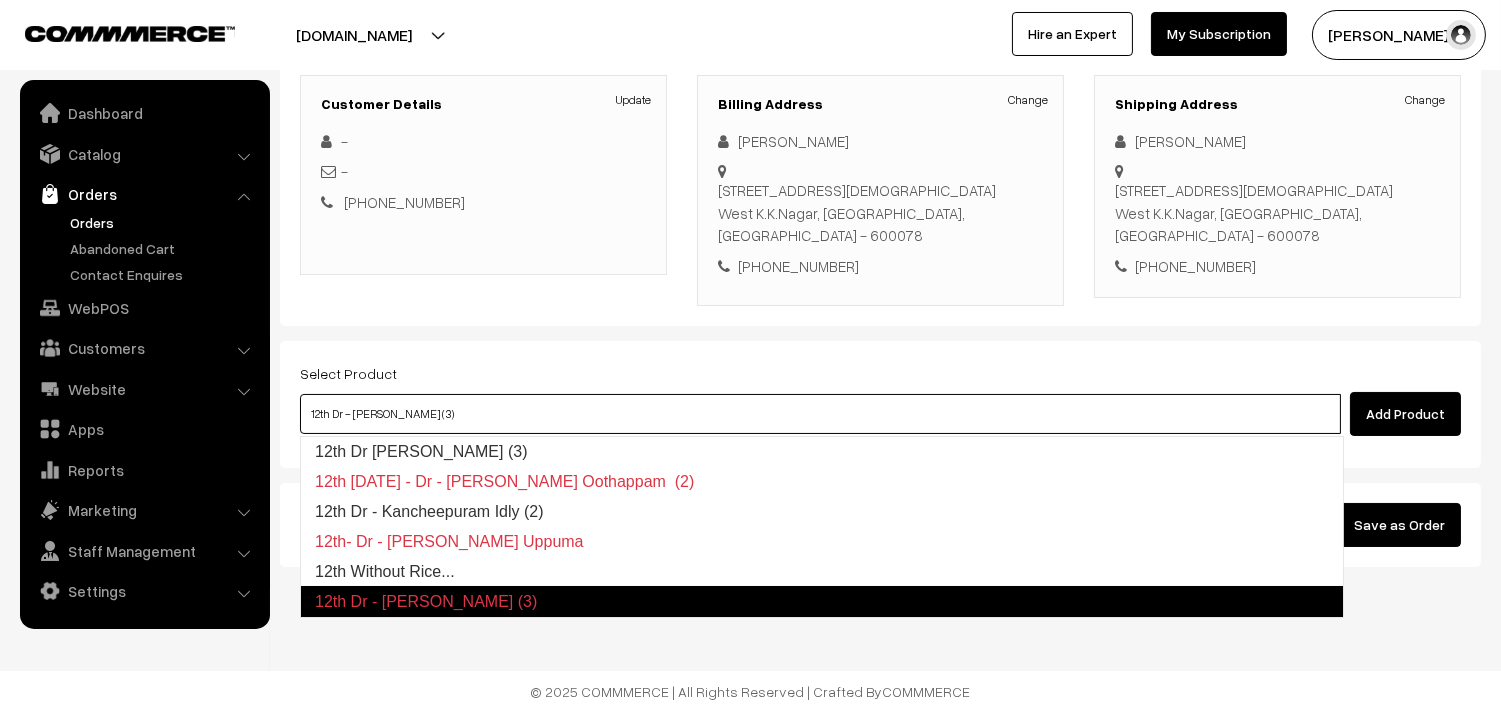 type on "12th Without Rice..." 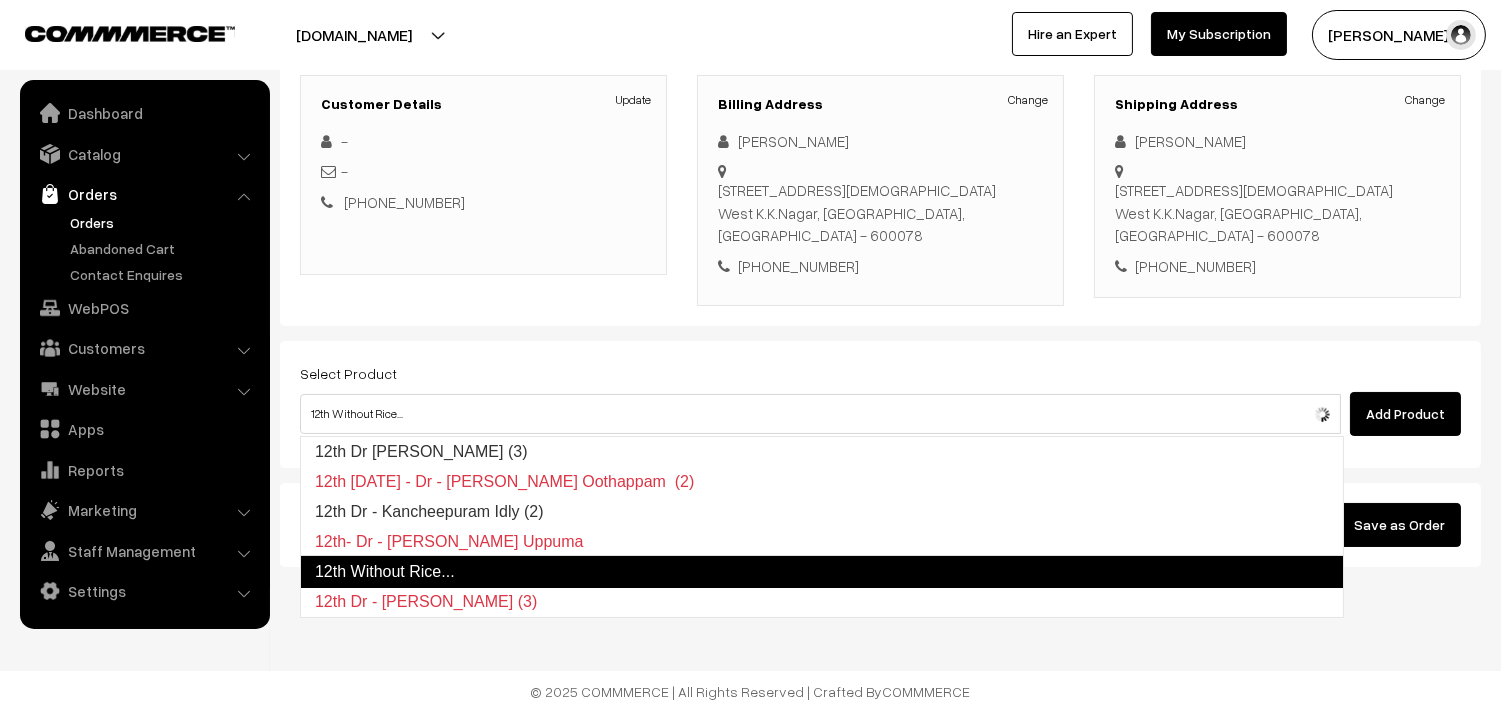 type 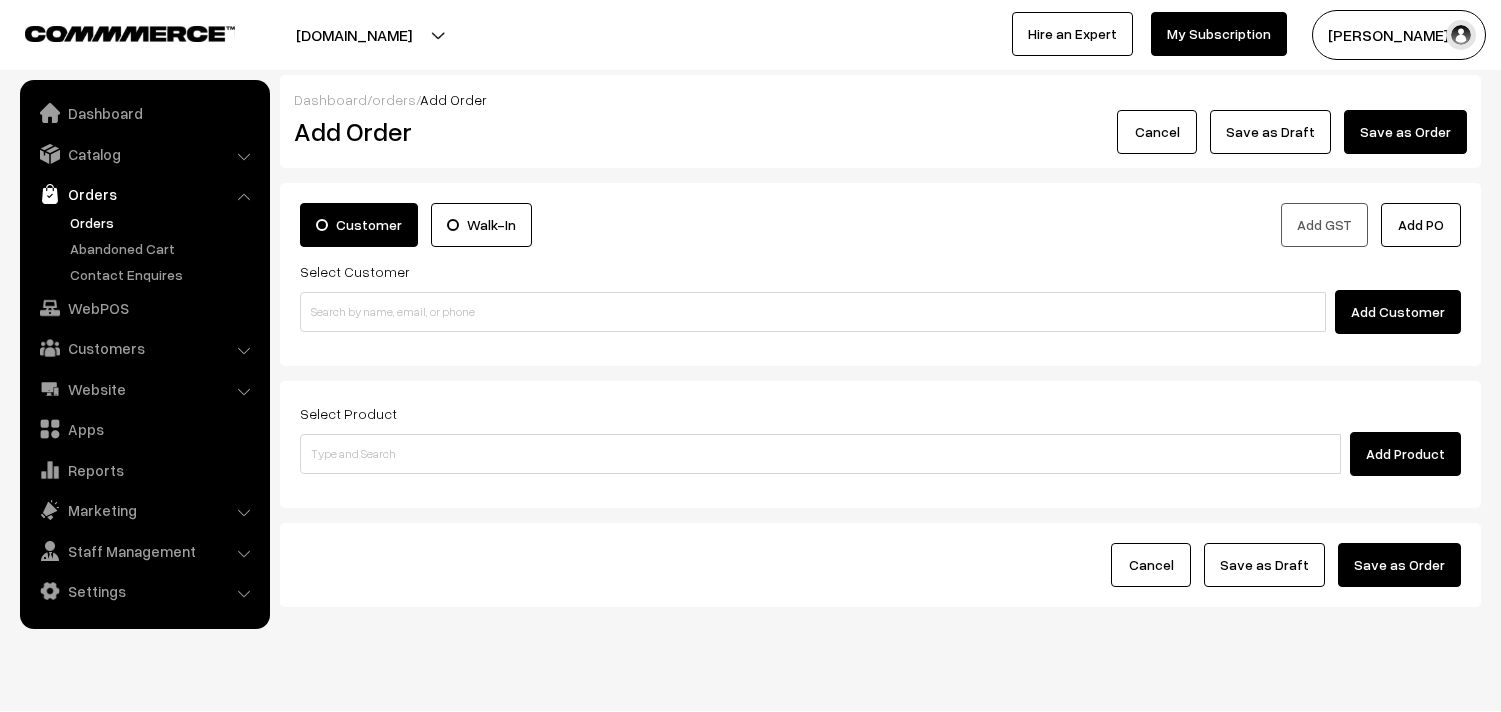 scroll, scrollTop: 41, scrollLeft: 0, axis: vertical 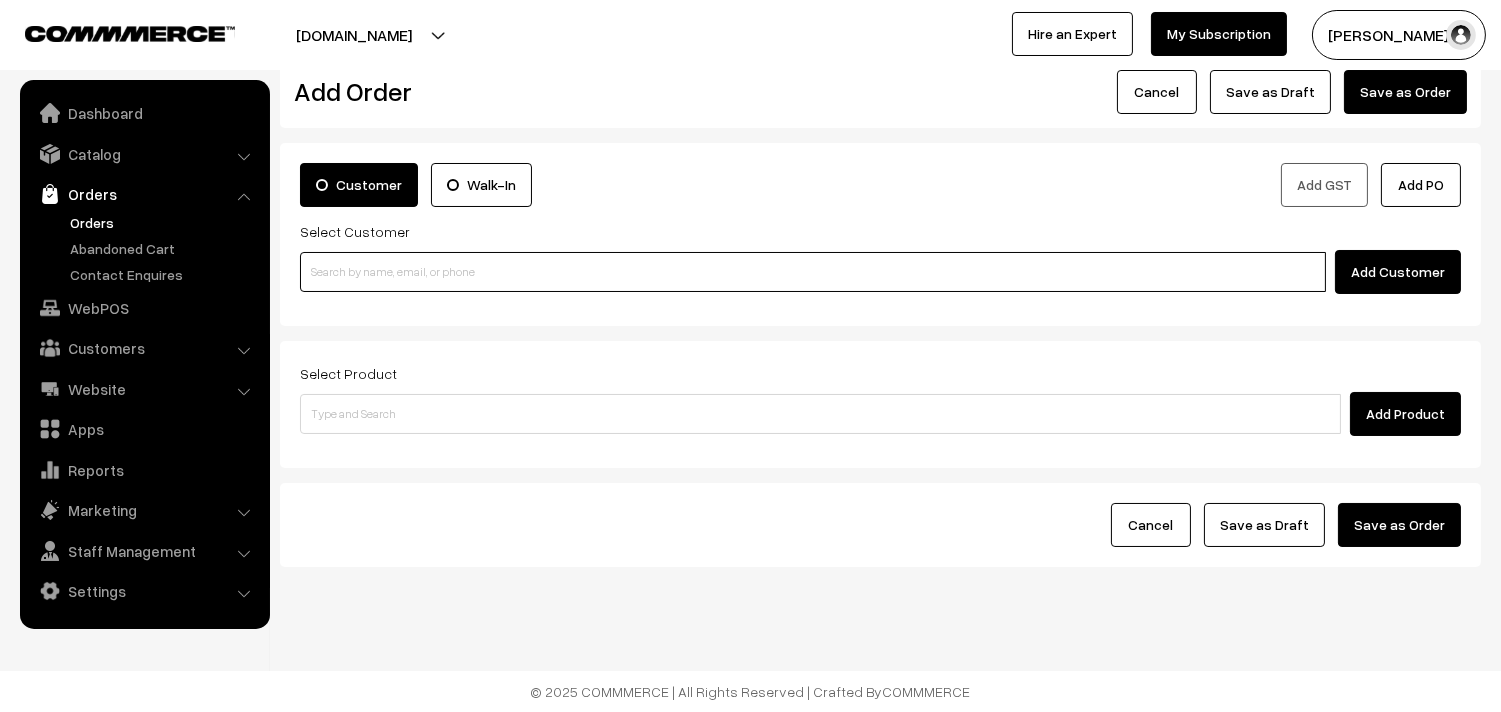 click at bounding box center (813, 272) 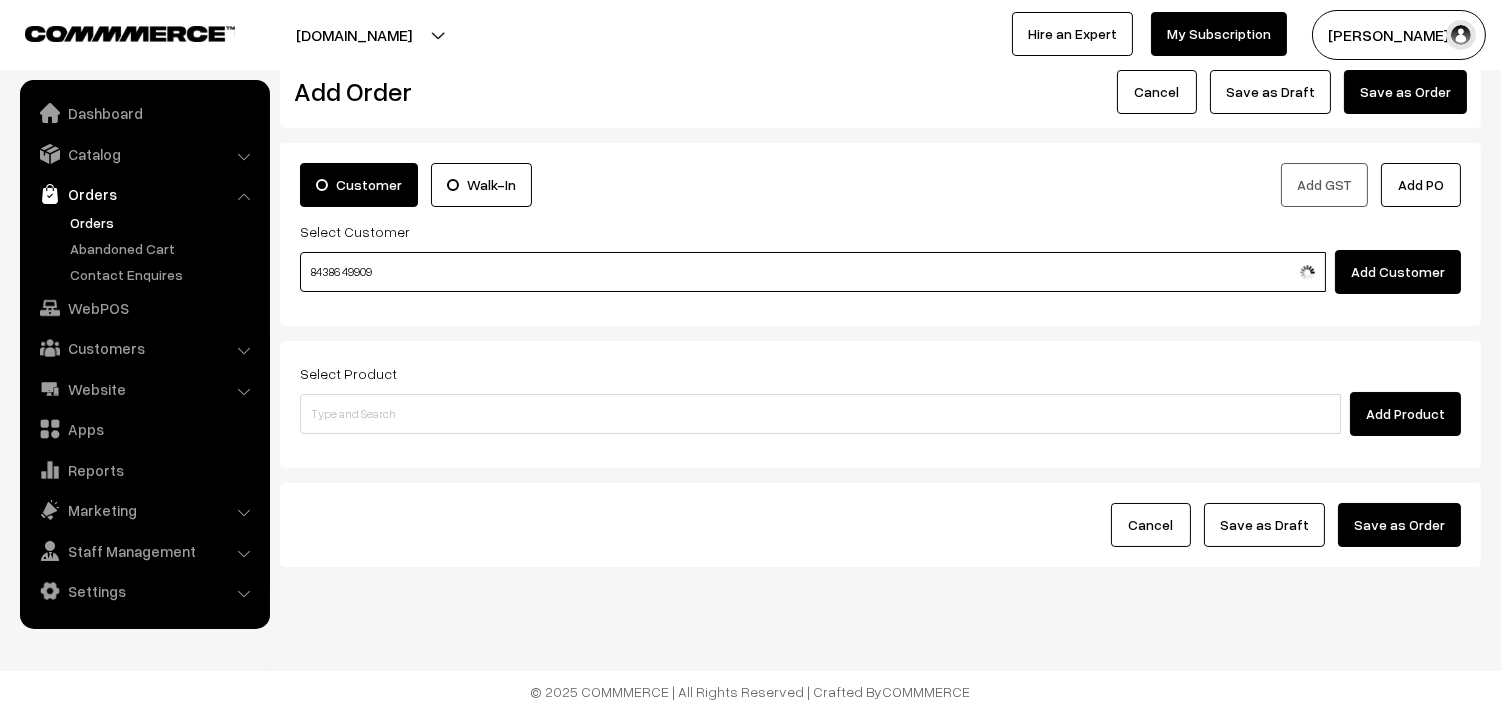 click on "84386 49909" at bounding box center (813, 272) 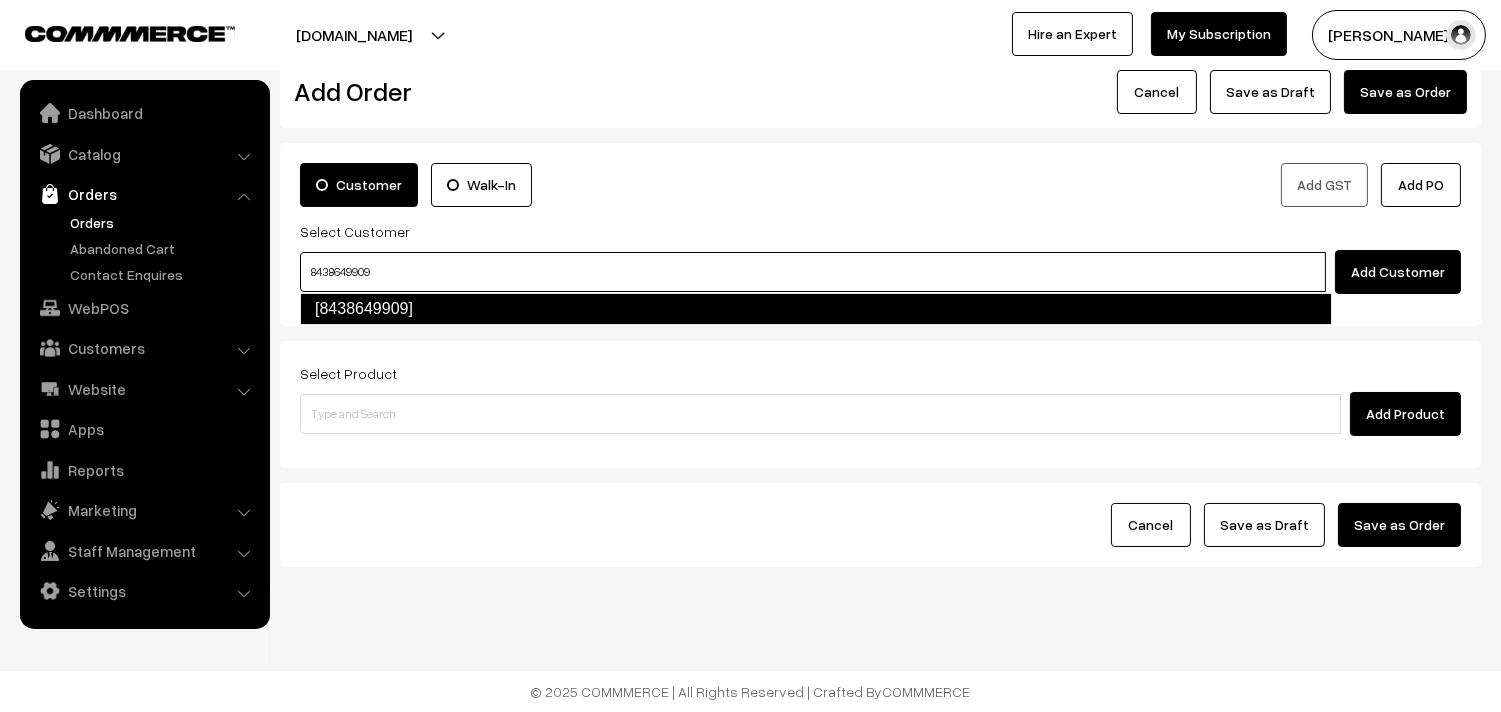 click on "[8438649909]" at bounding box center [816, 309] 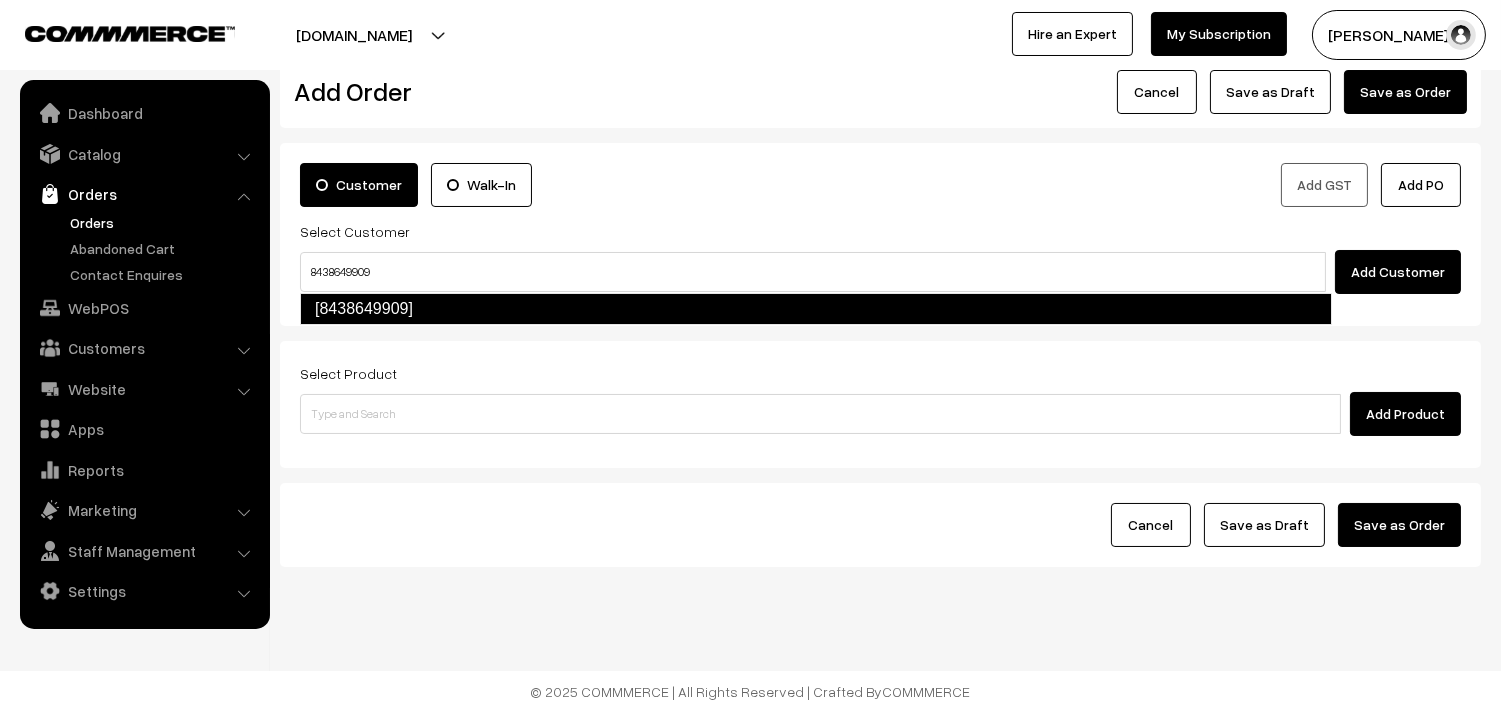 type 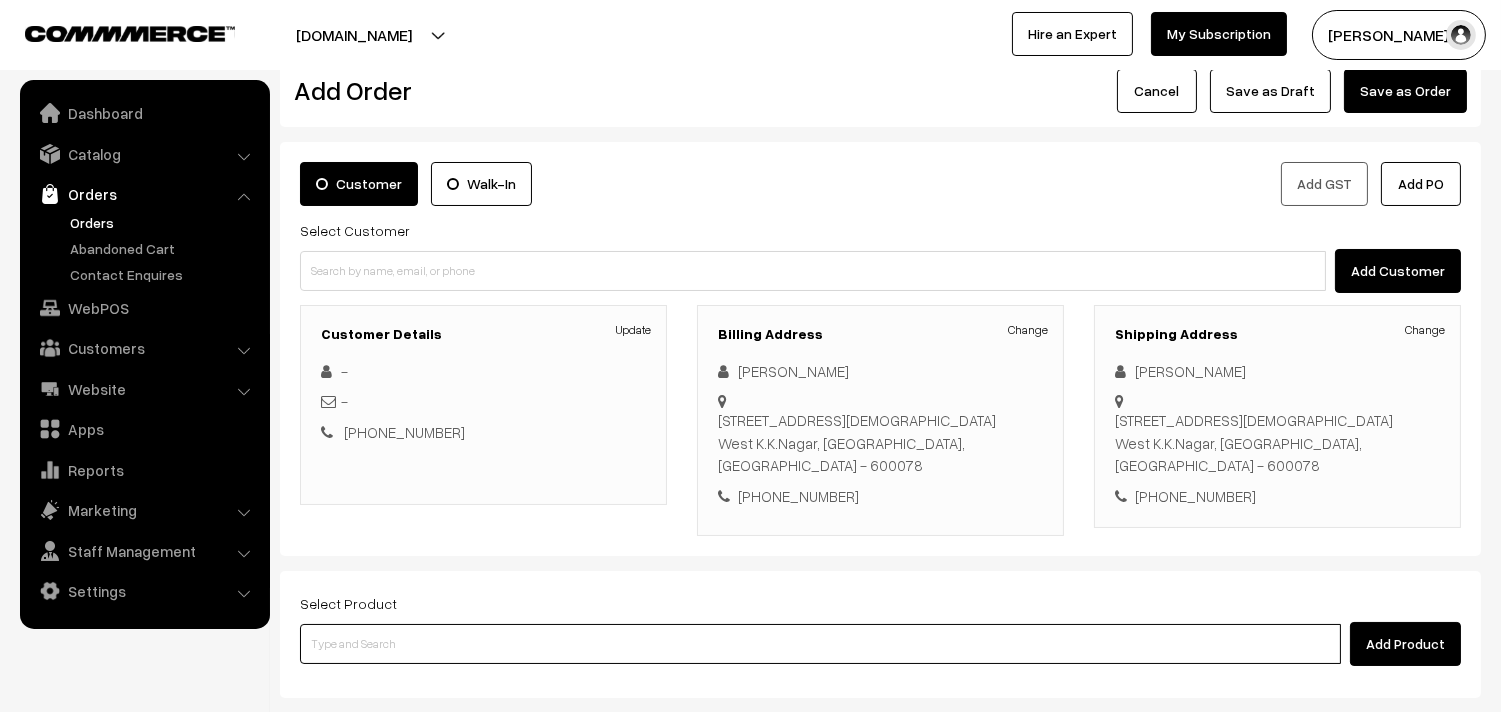 click at bounding box center (820, 644) 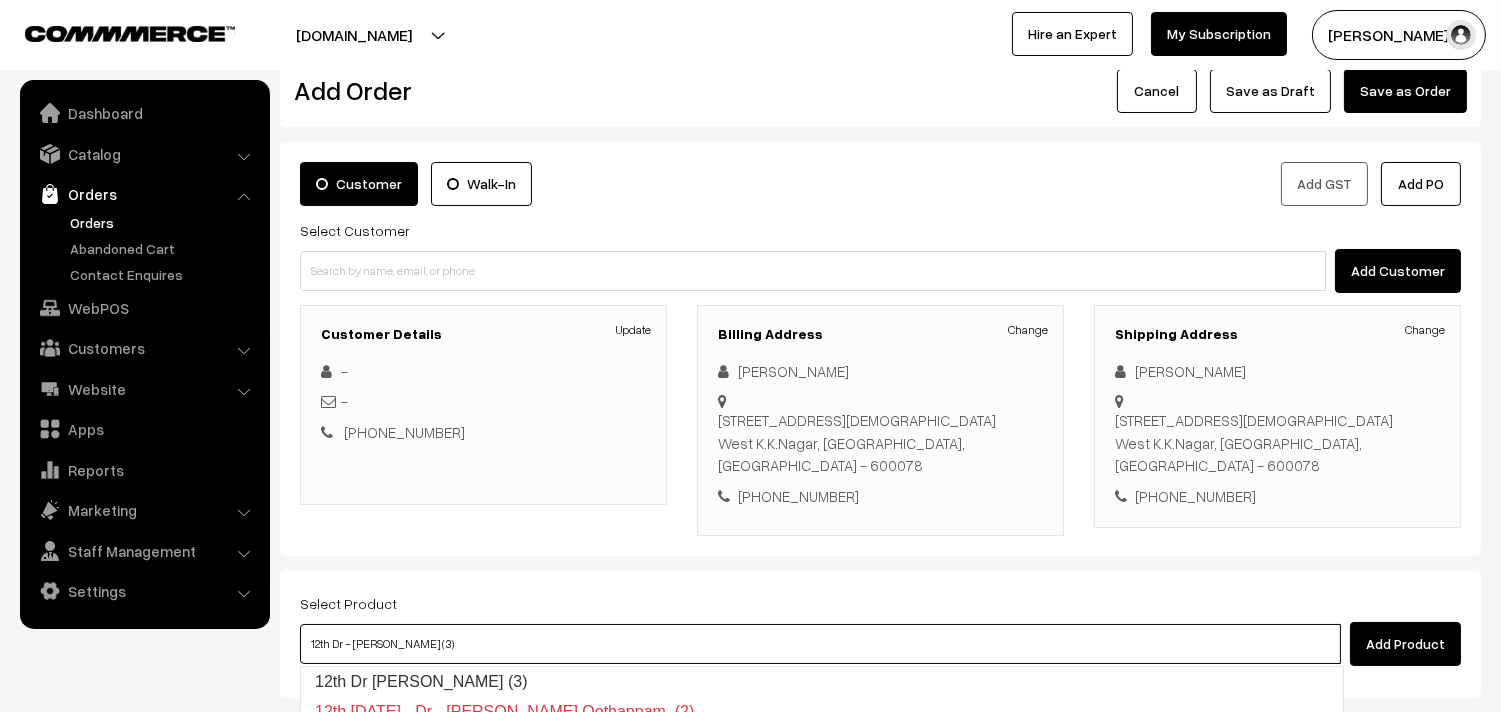 type on "12th Without Rice..." 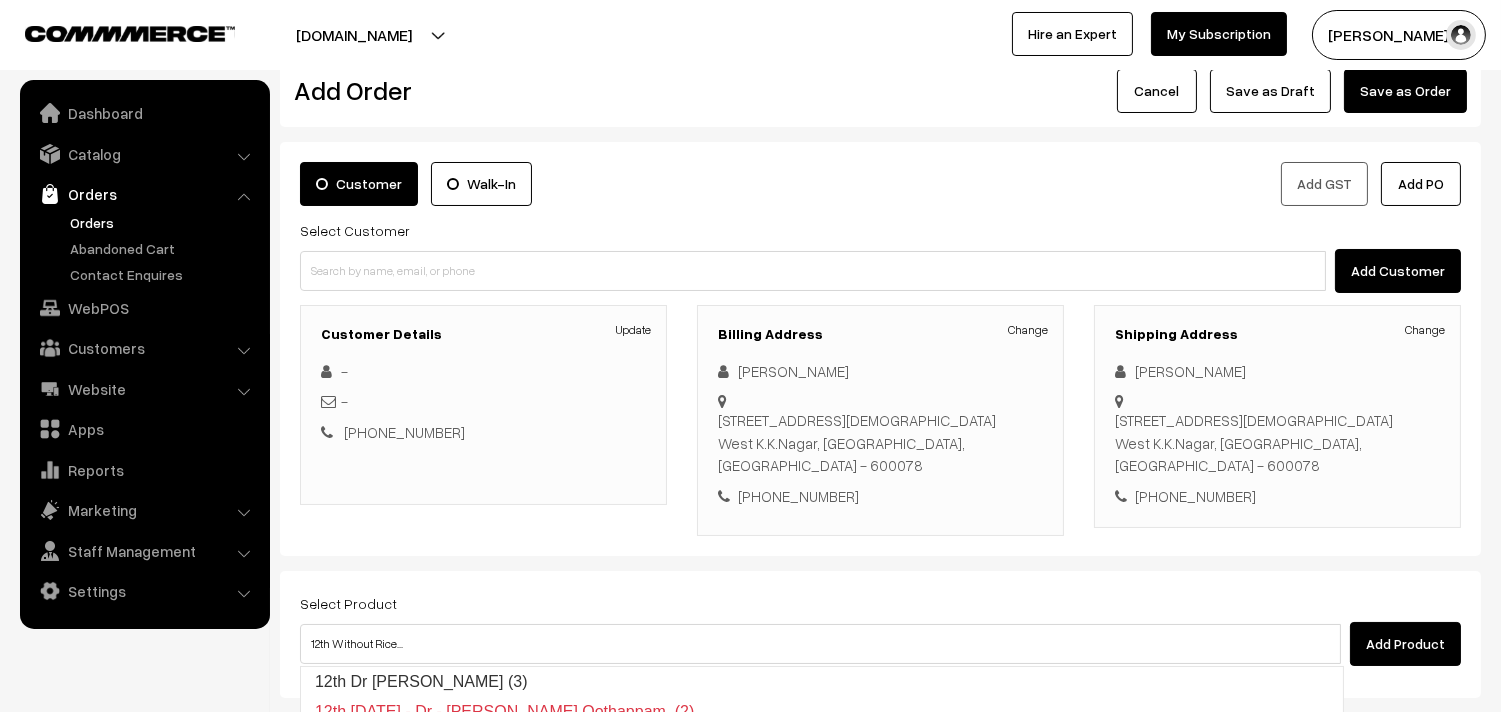 type 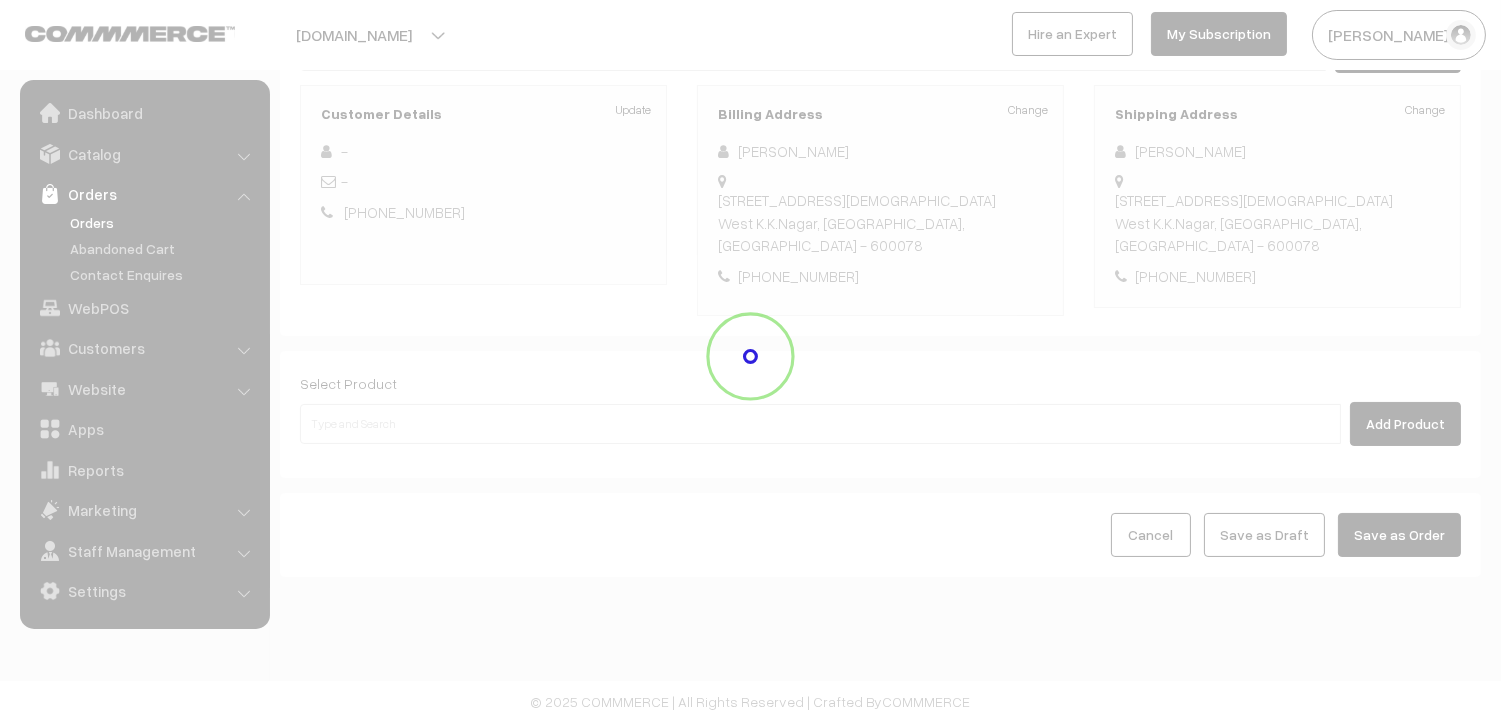 scroll, scrollTop: 272, scrollLeft: 0, axis: vertical 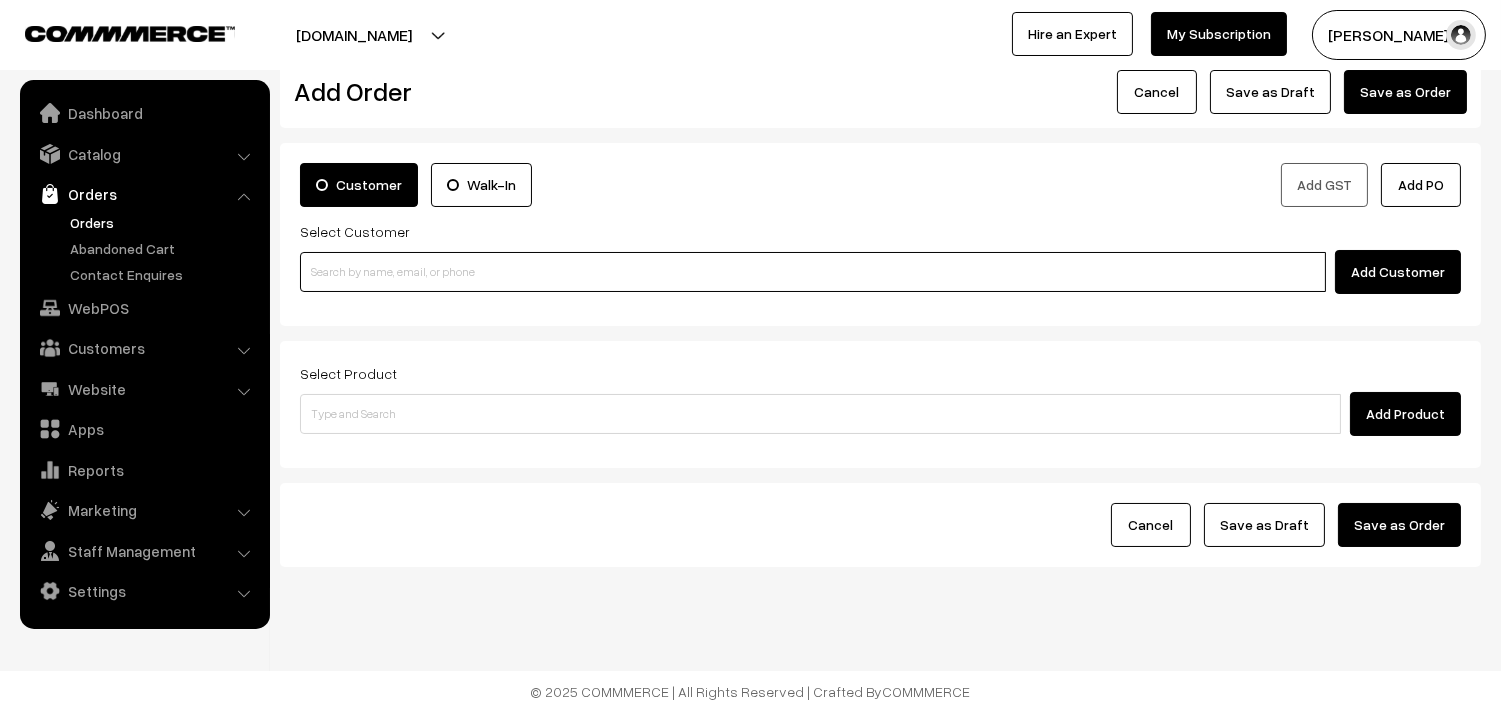 click at bounding box center (813, 272) 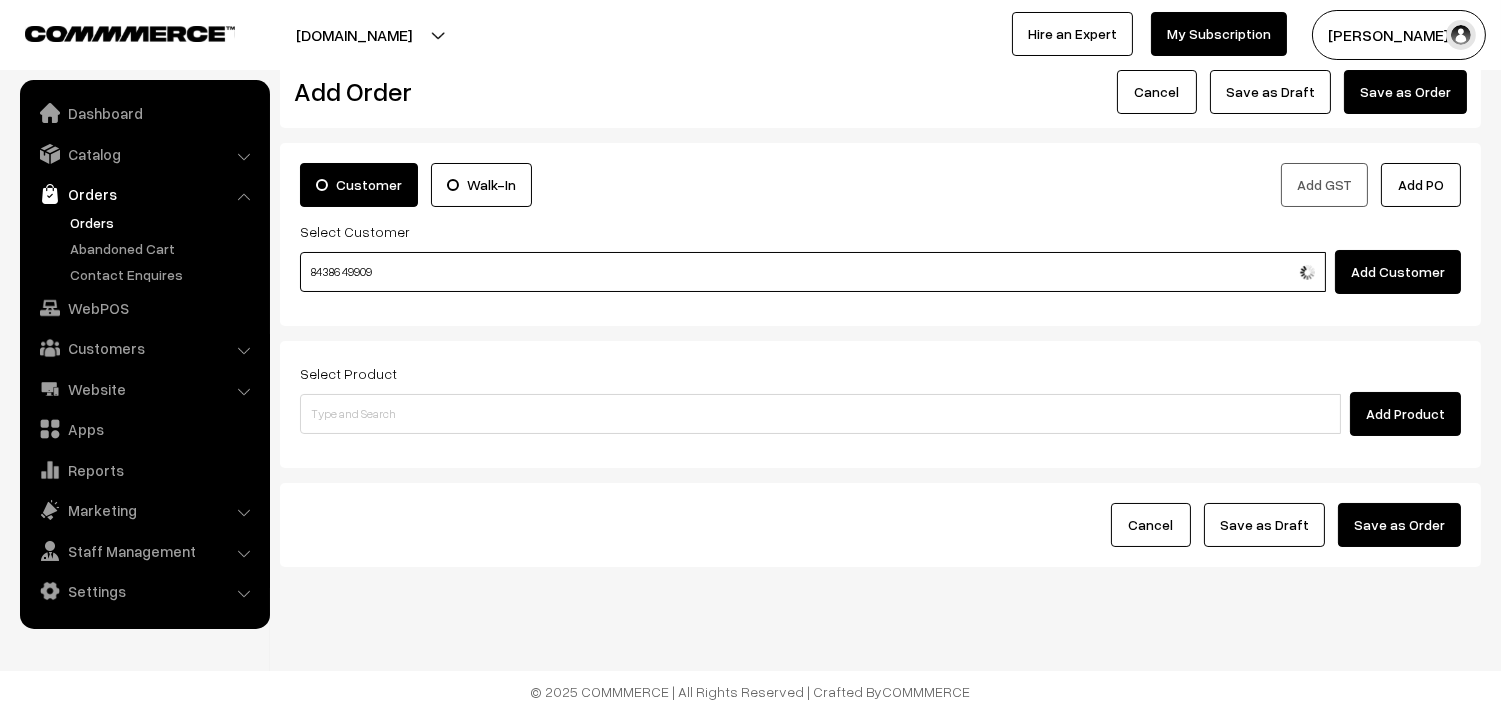click on "84386 49909" at bounding box center [813, 272] 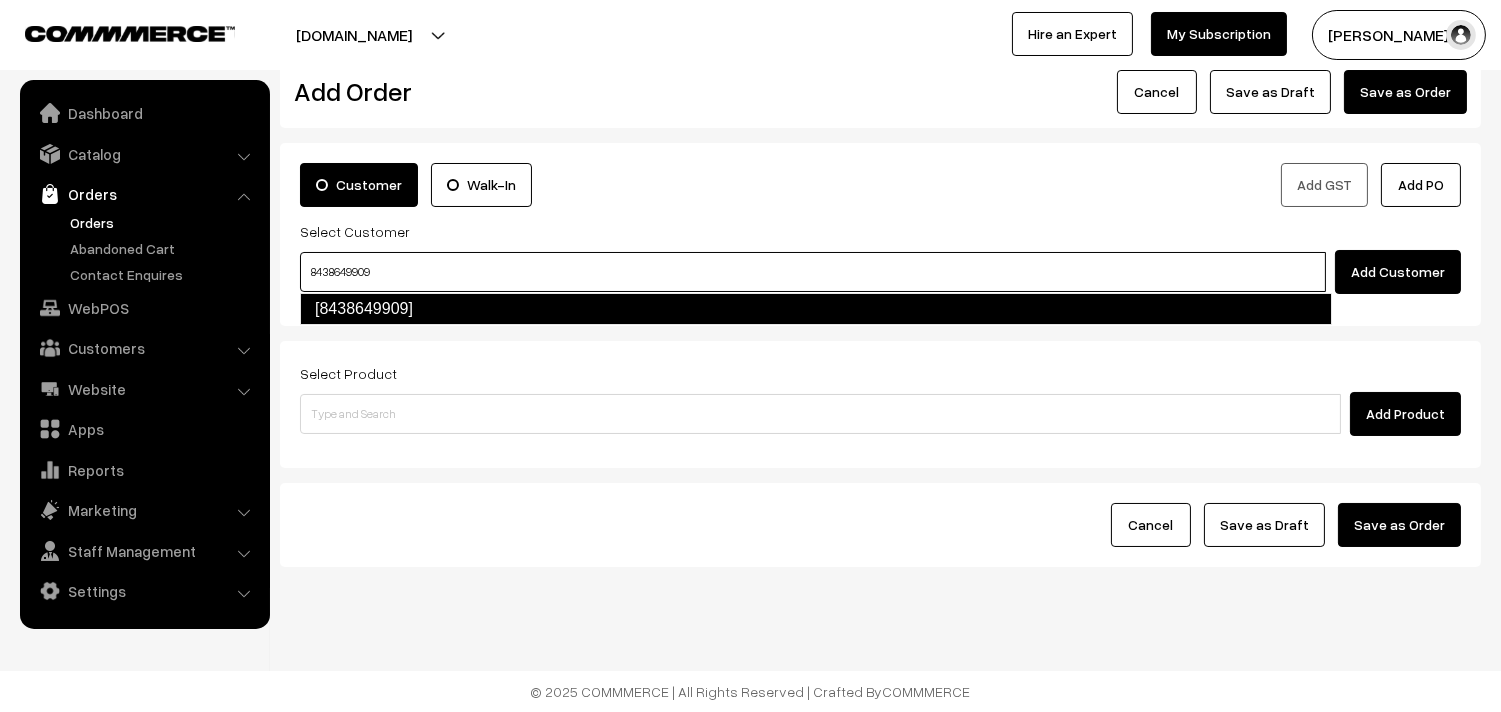 click on "[8438649909]" at bounding box center [816, 309] 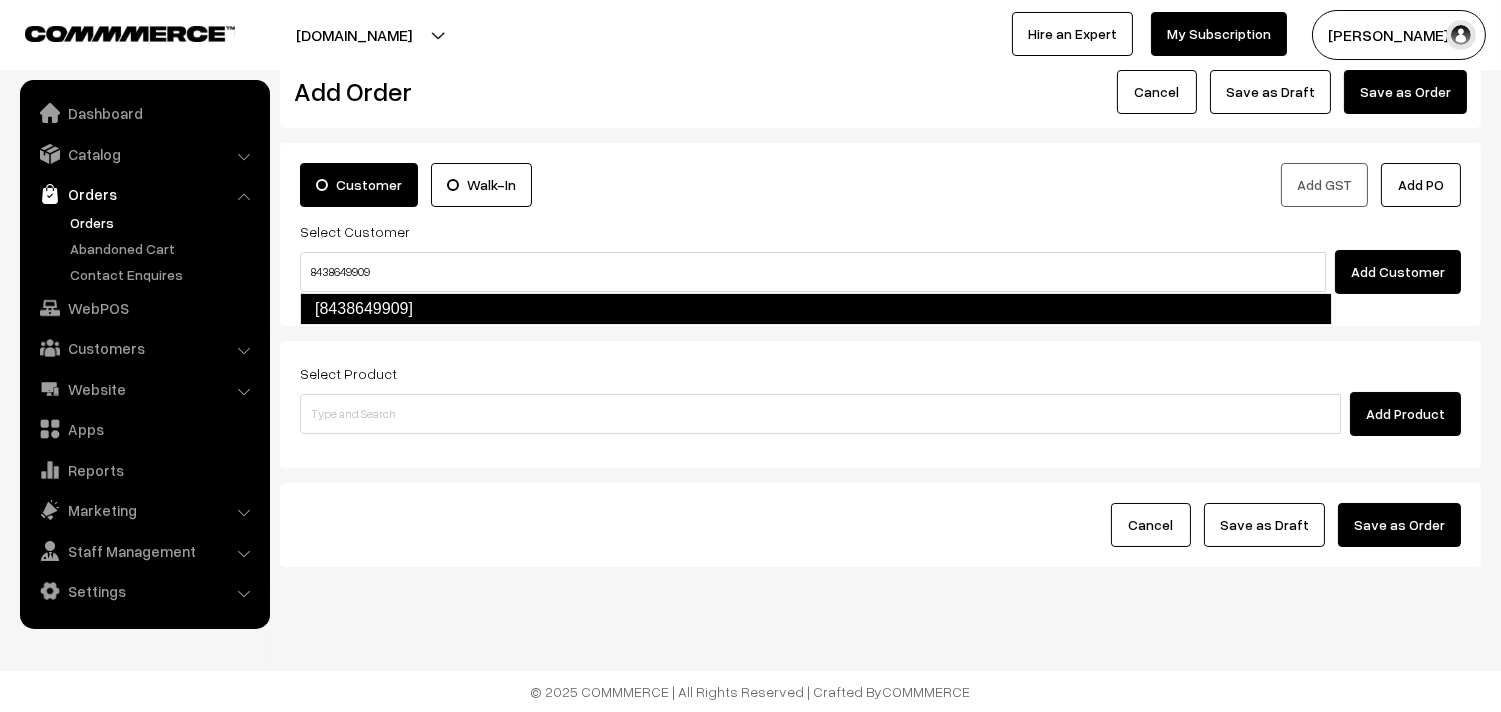 type 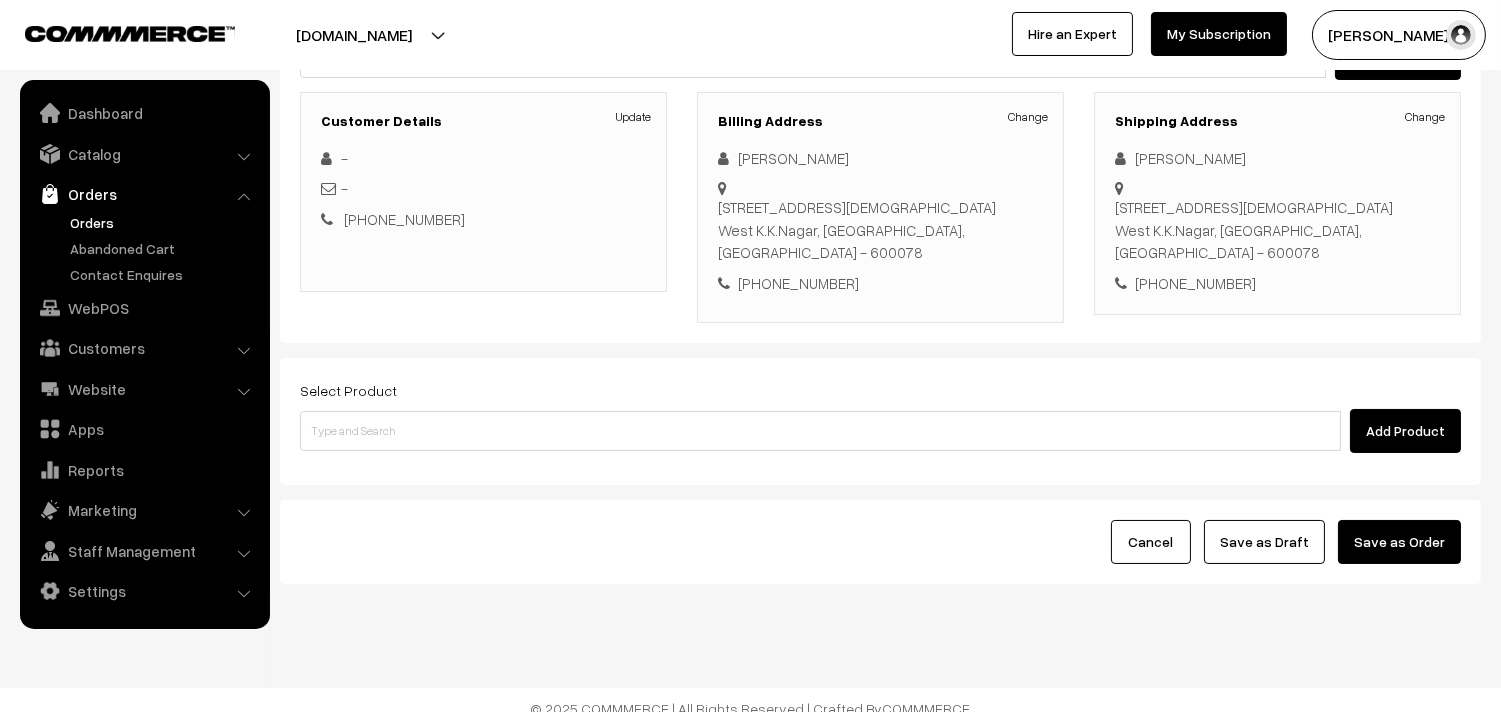 scroll, scrollTop: 272, scrollLeft: 0, axis: vertical 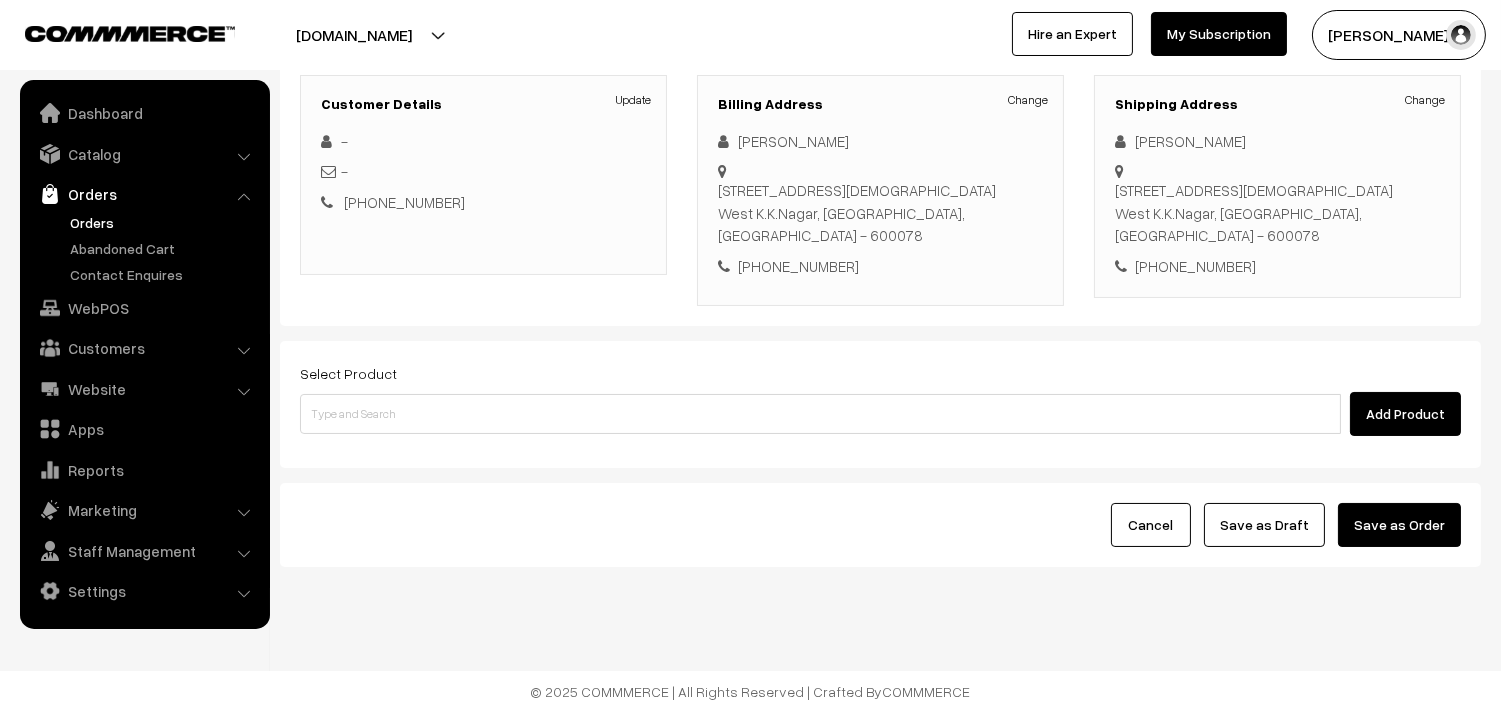 click on "Add Product" at bounding box center (880, 414) 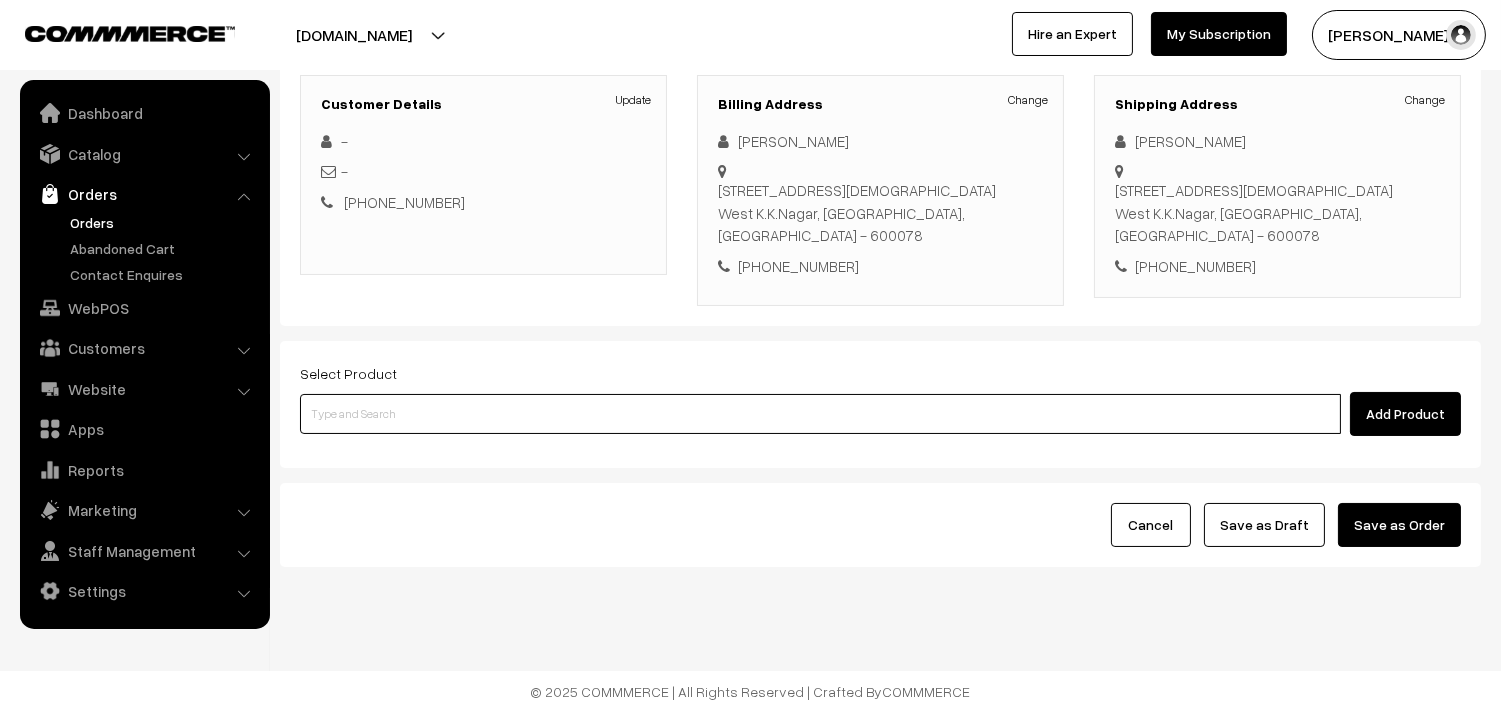 click at bounding box center [820, 414] 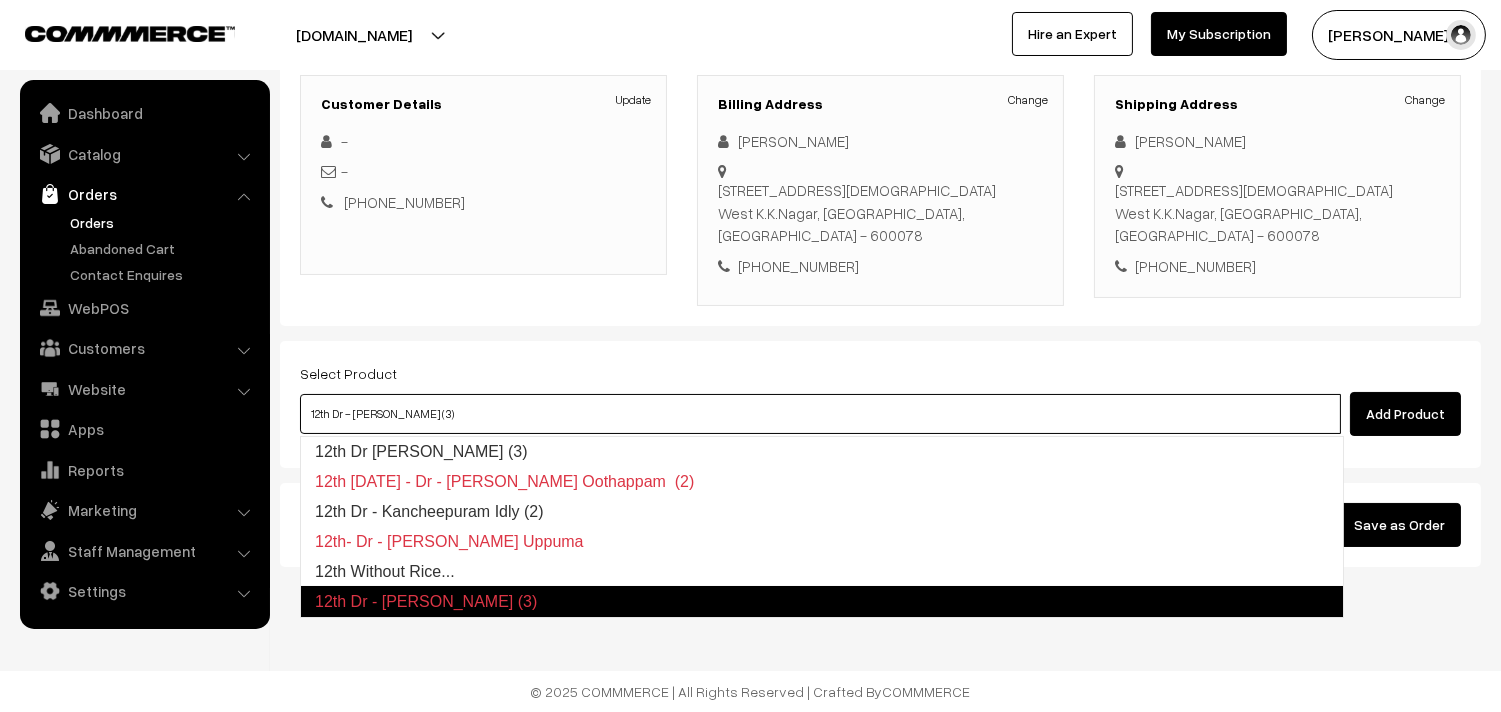 type on "12th Without Rice..." 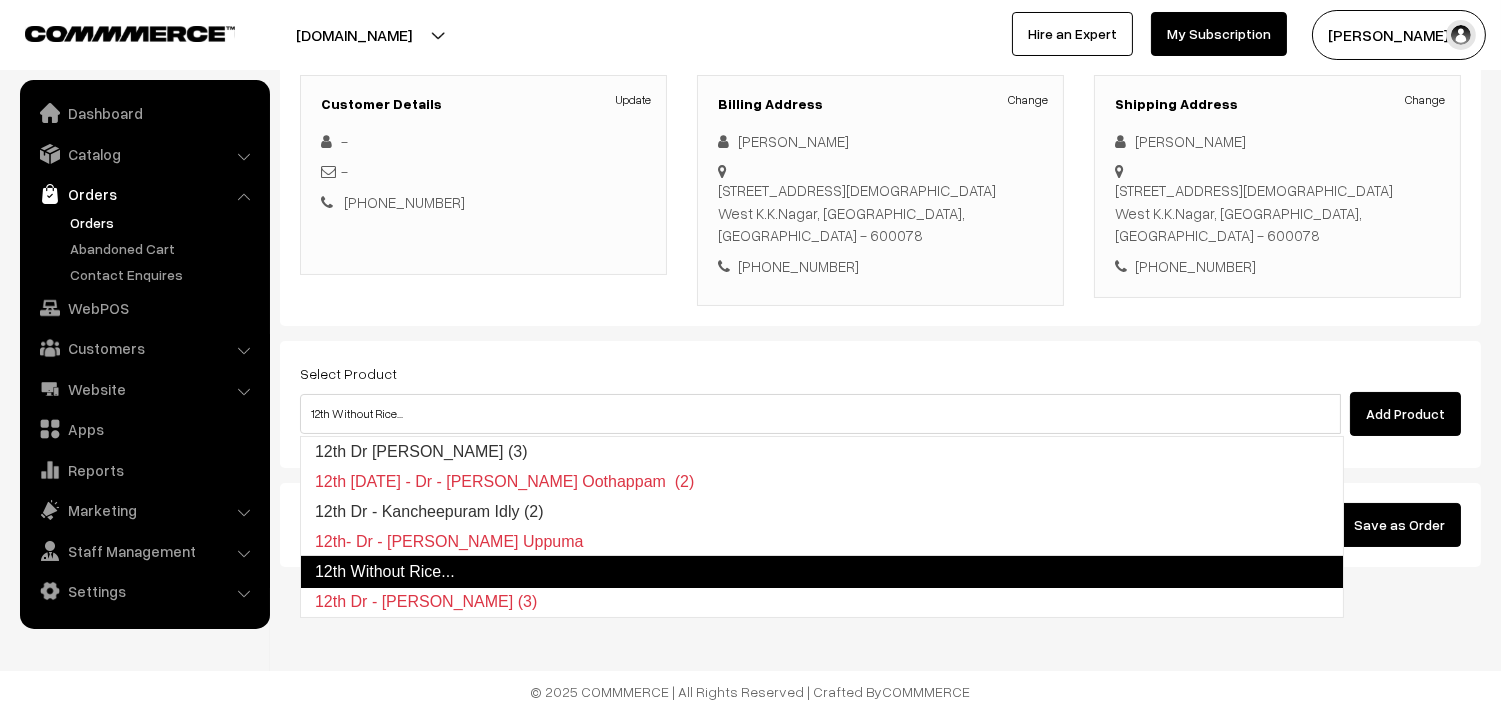 type 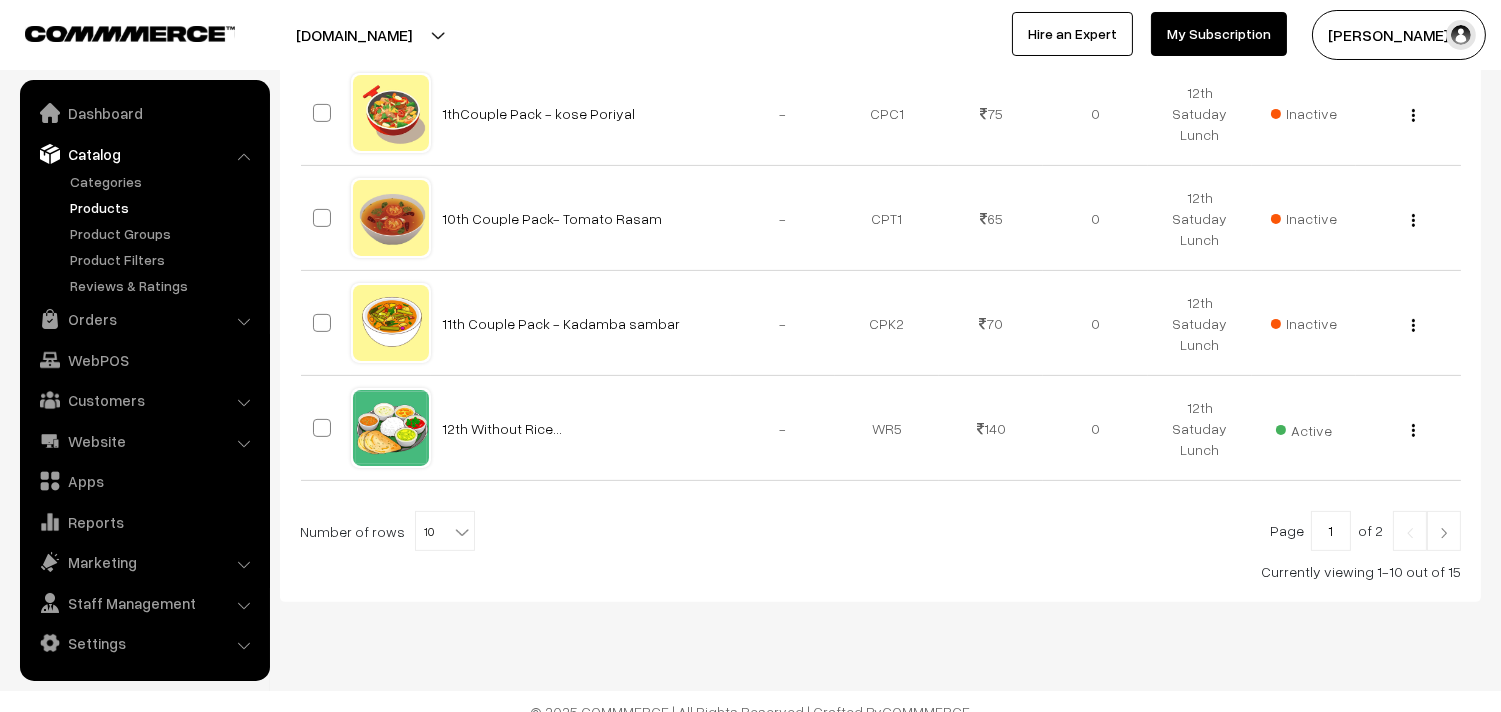 scroll, scrollTop: 1188, scrollLeft: 0, axis: vertical 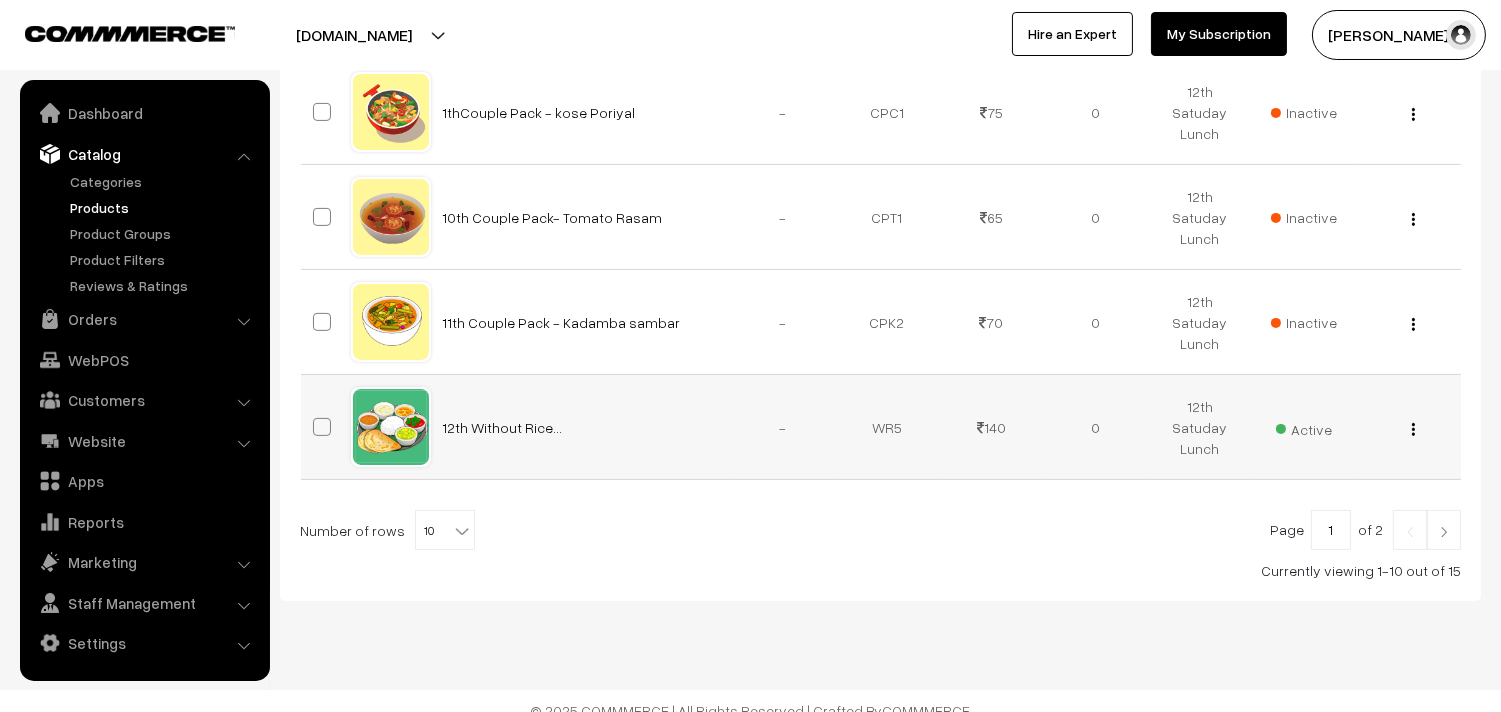click on "View
Edit
Delete" at bounding box center (1408, 427) 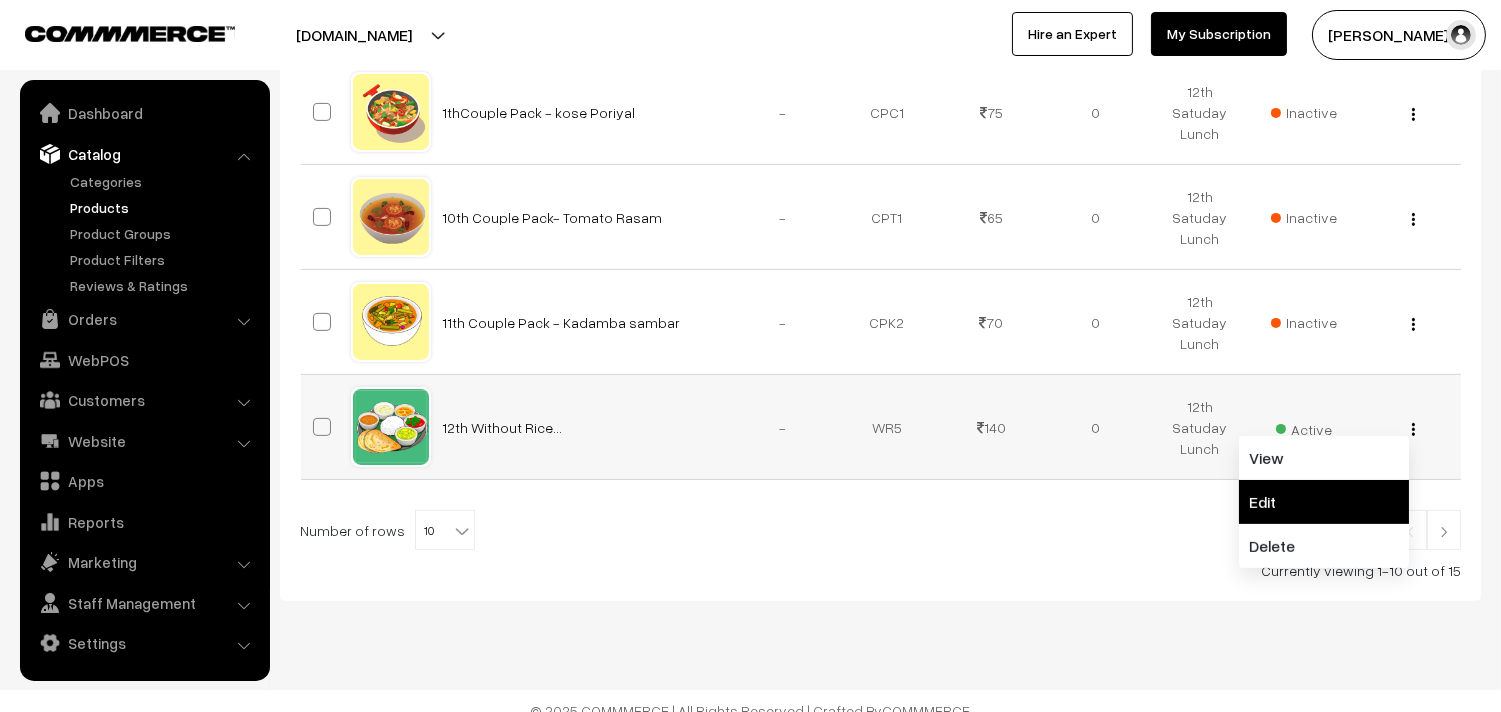 click on "Edit" at bounding box center [1324, 502] 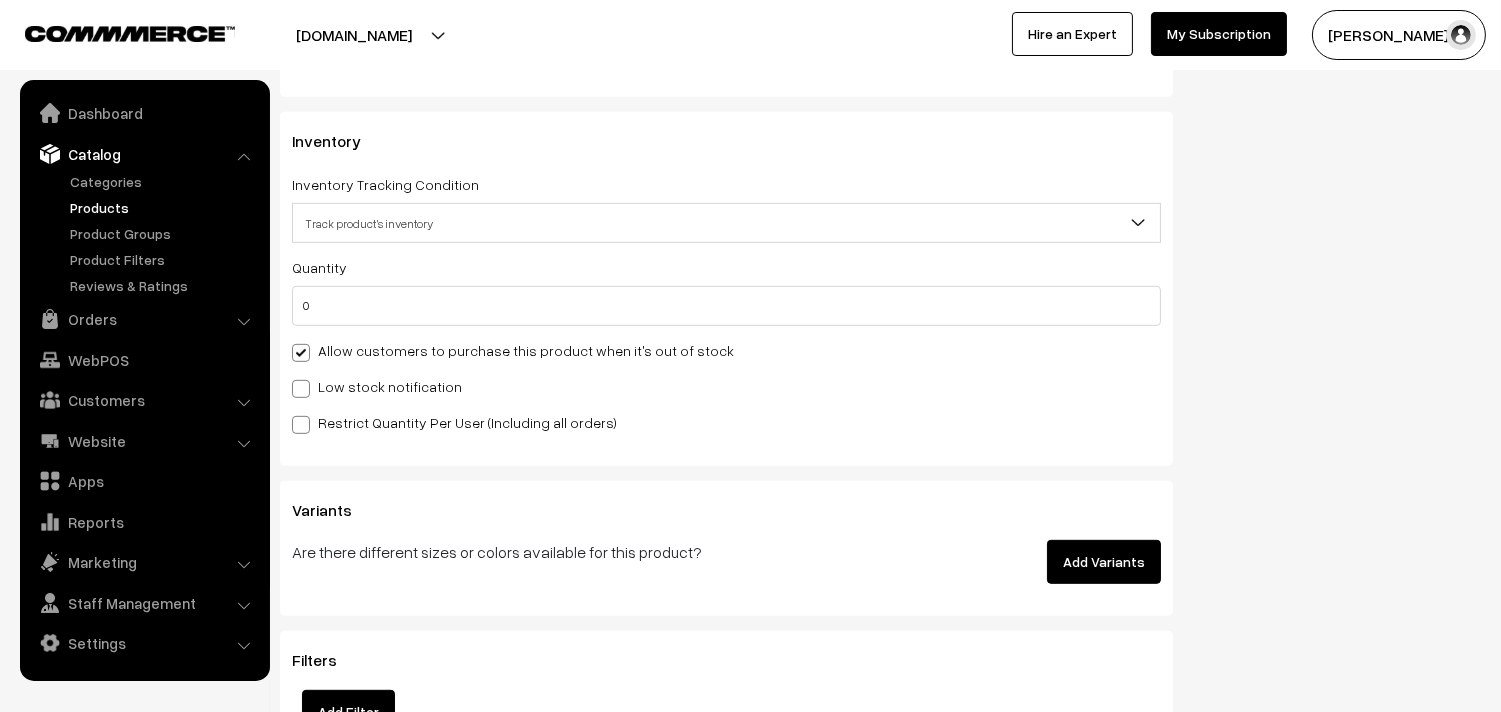 scroll, scrollTop: 1888, scrollLeft: 0, axis: vertical 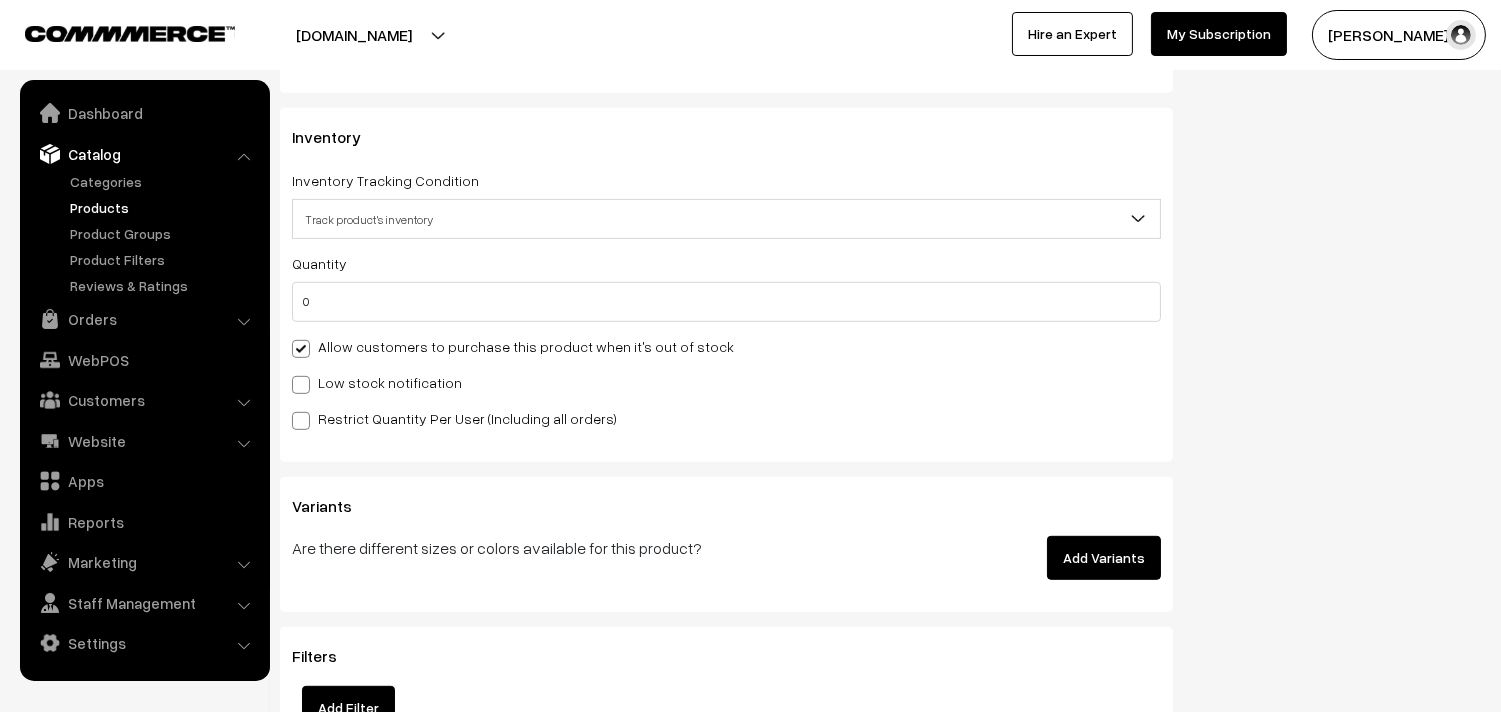 click on "Allow customers to purchase this product when it's out of stock" at bounding box center (513, 346) 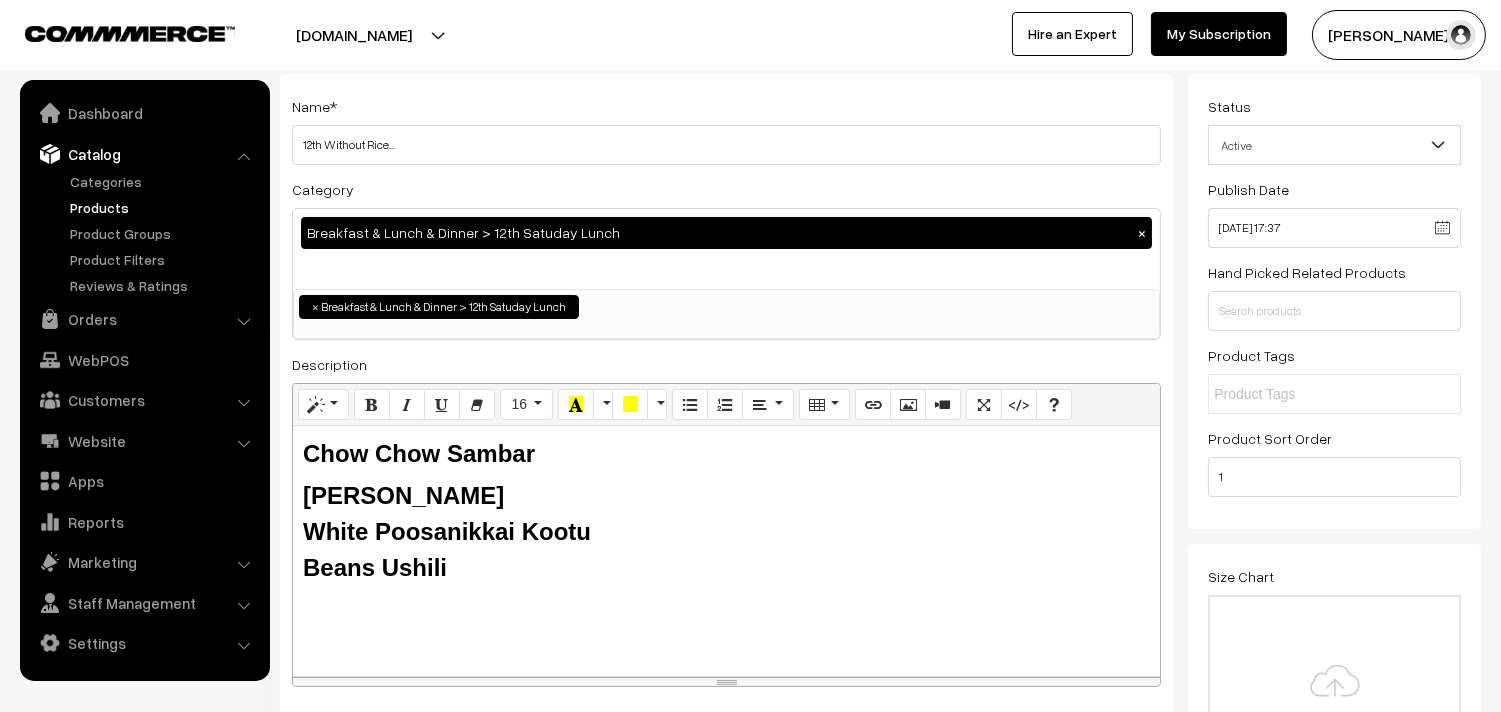 scroll, scrollTop: 0, scrollLeft: 0, axis: both 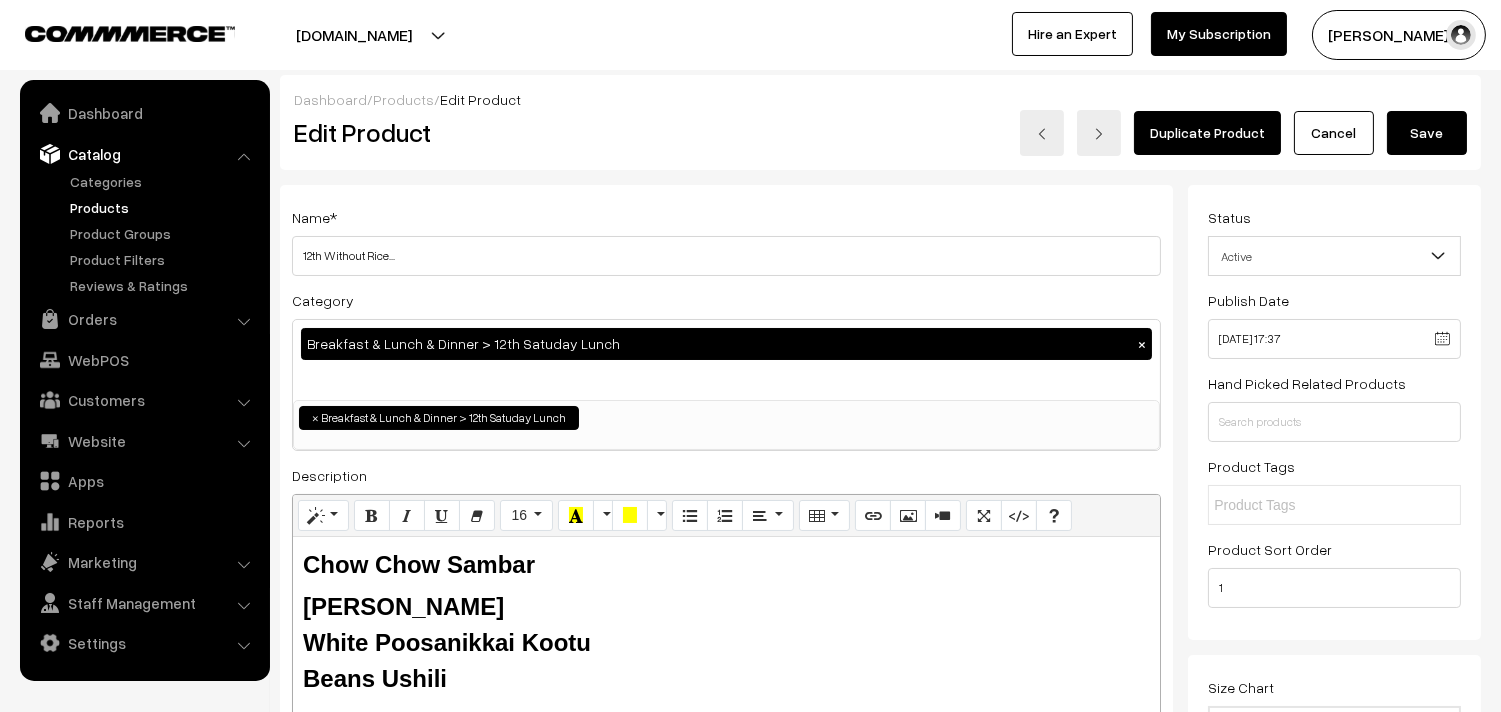 click on "Save" at bounding box center [1427, 133] 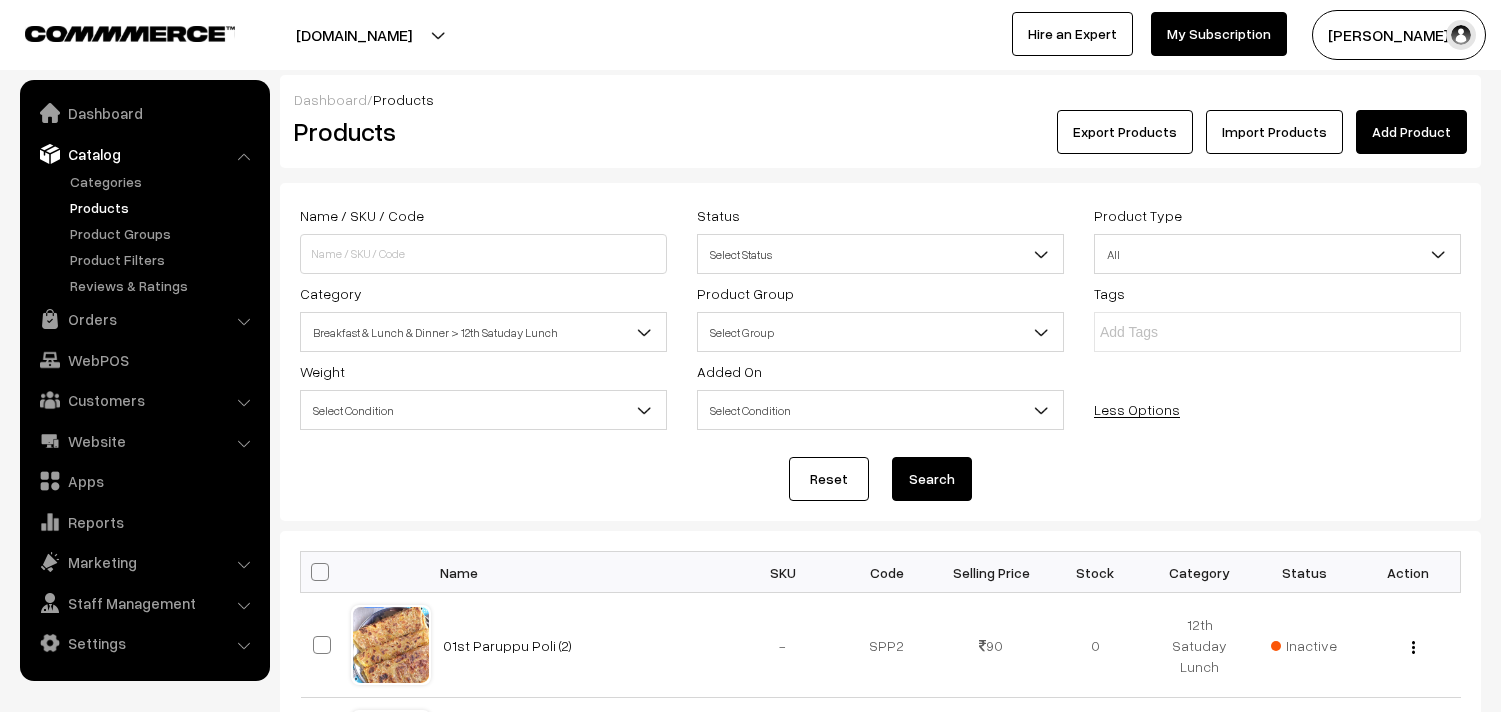 scroll, scrollTop: 0, scrollLeft: 0, axis: both 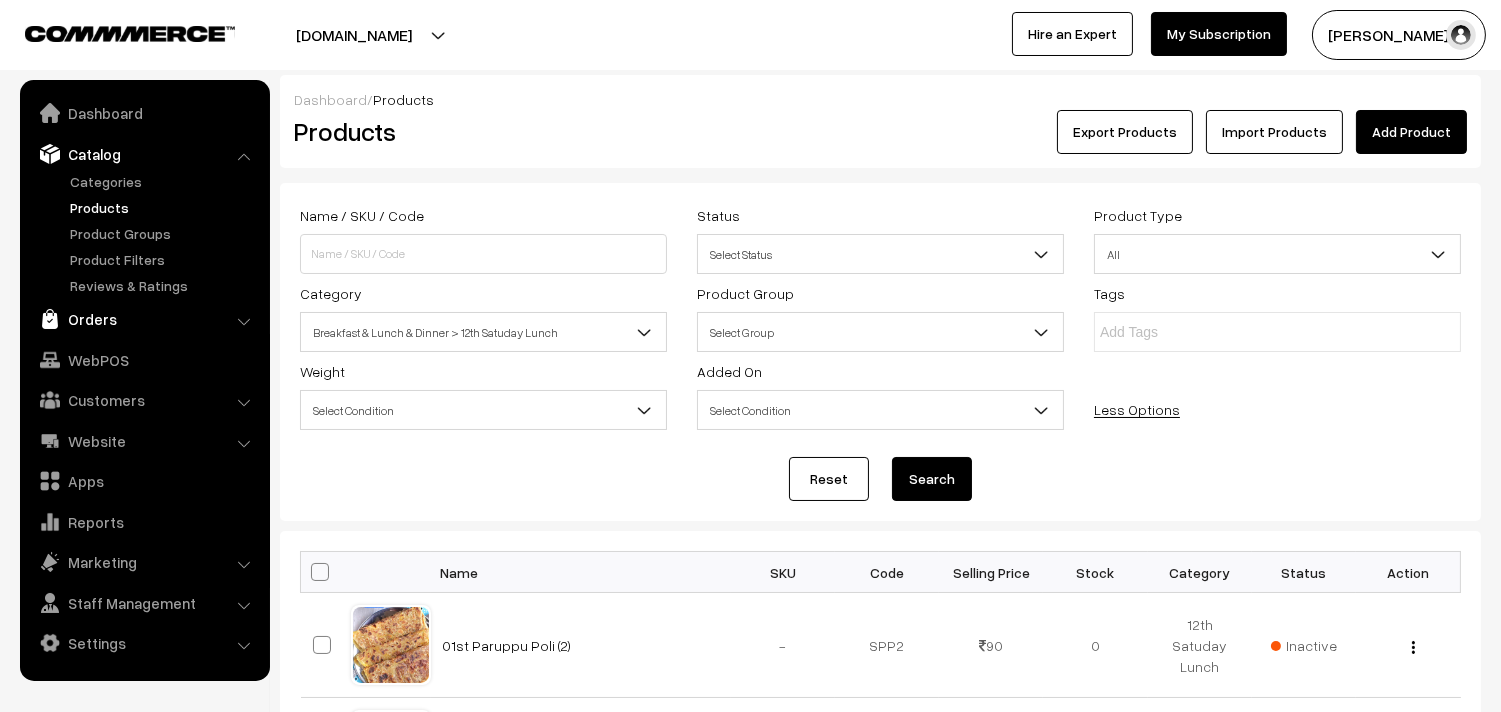 click on "Orders" at bounding box center [144, 319] 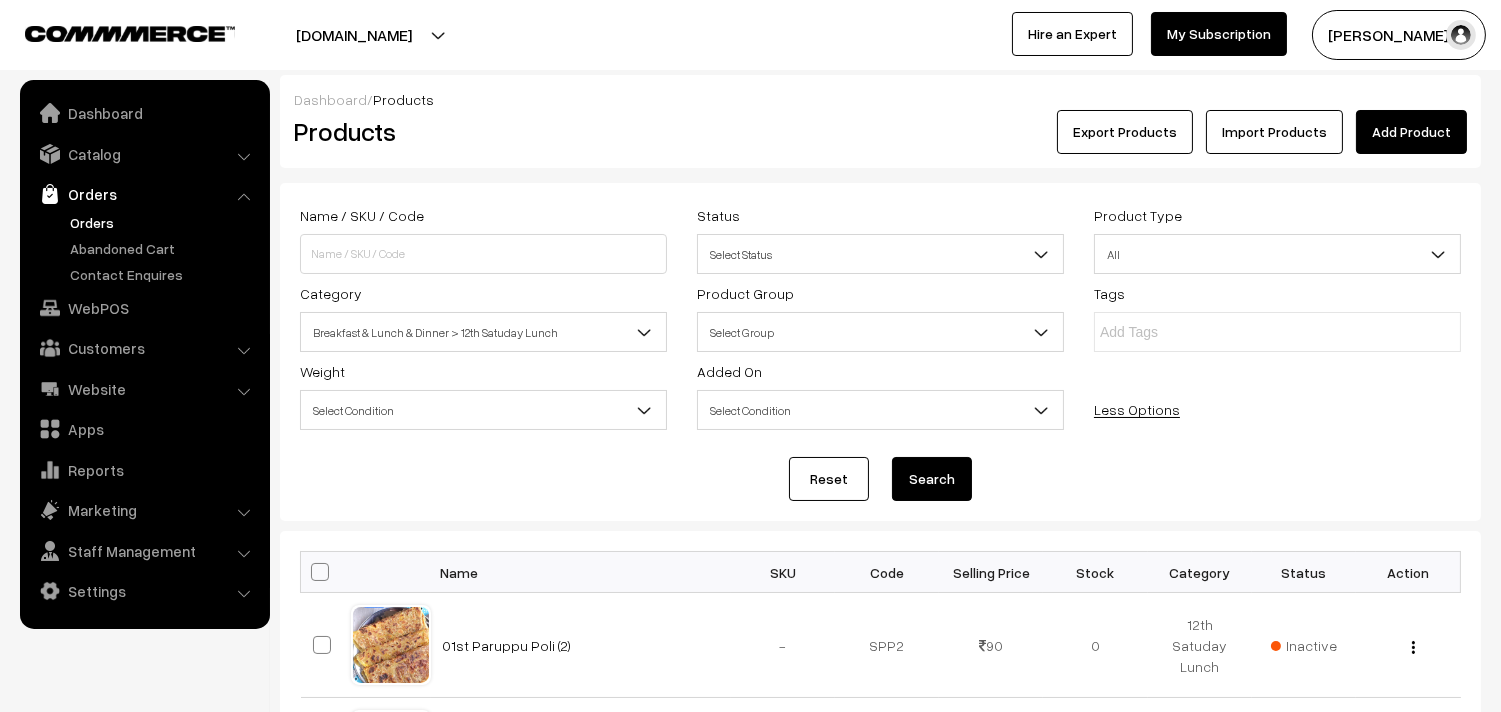 click on "Orders" at bounding box center (164, 222) 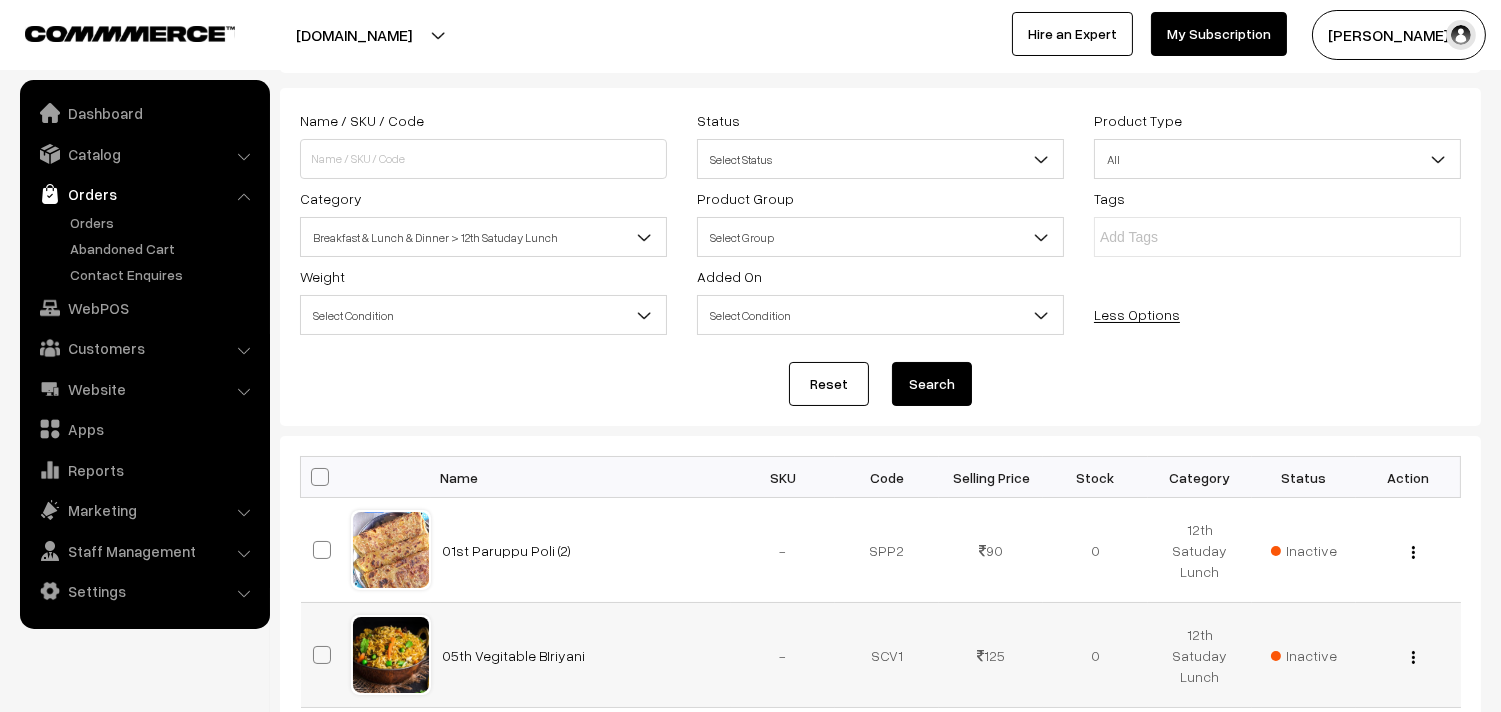 scroll, scrollTop: 333, scrollLeft: 0, axis: vertical 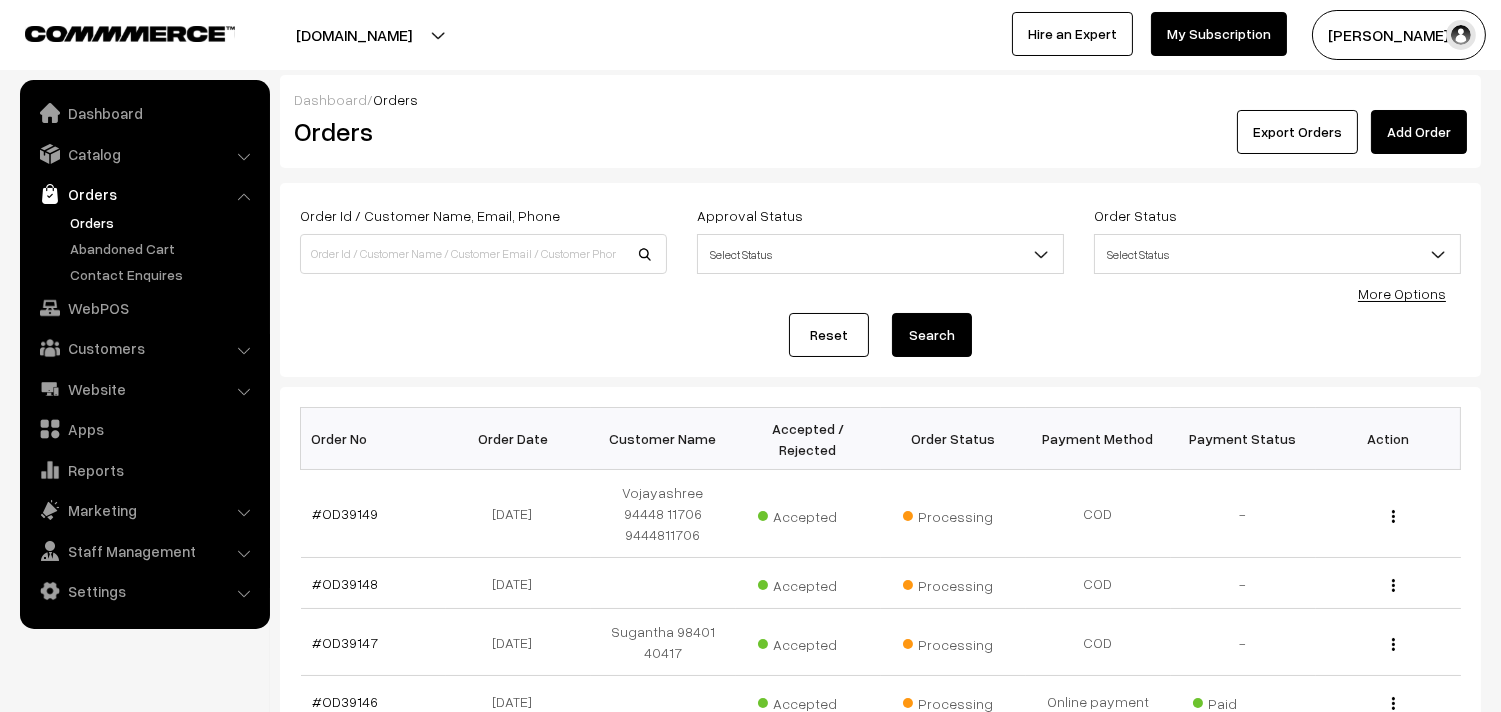 click on "Order Id / Customer Name, Email, Phone
Approval Status
Select Status
Awaiting
Accepted
Rejected
Select Status
Order Status
Select Status
Draft Order
Order Placed" at bounding box center [880, 248] 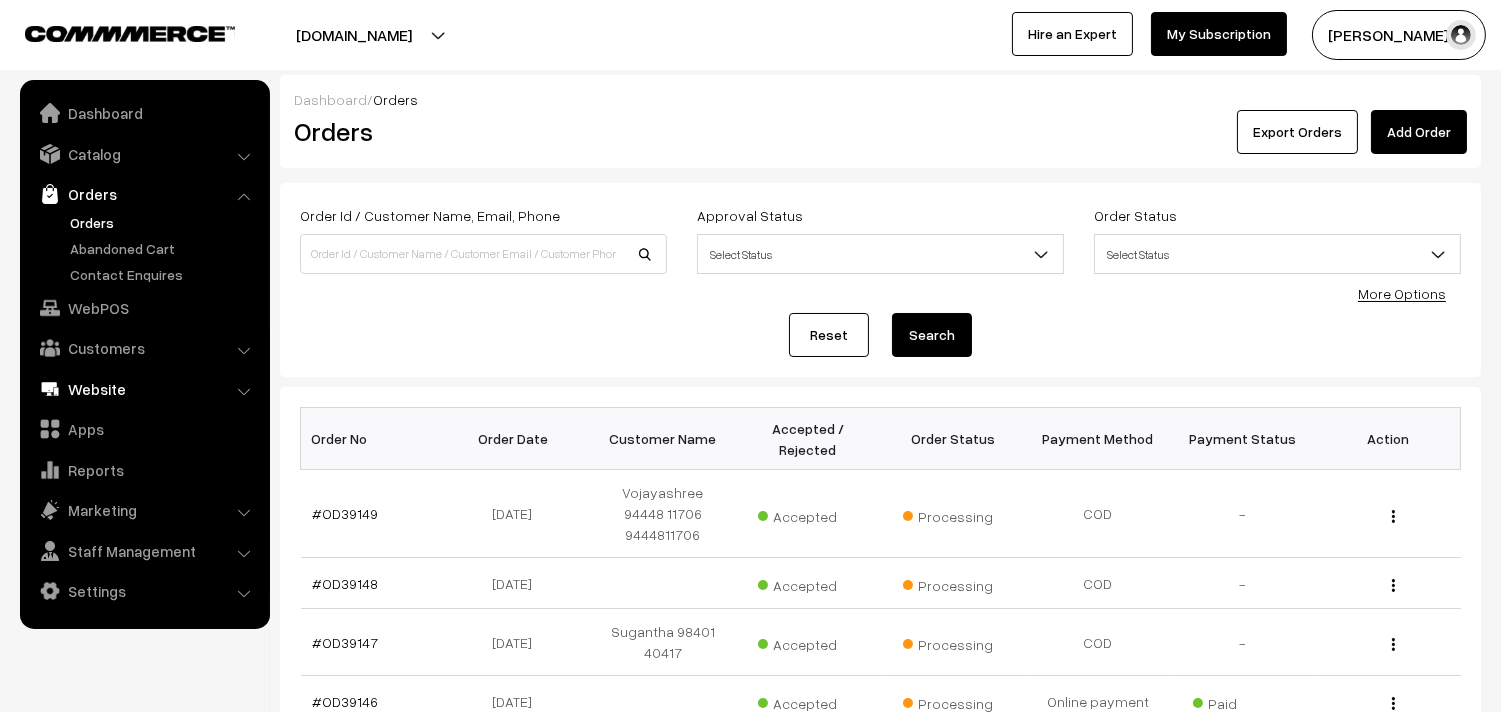 click on "Website" at bounding box center (144, 389) 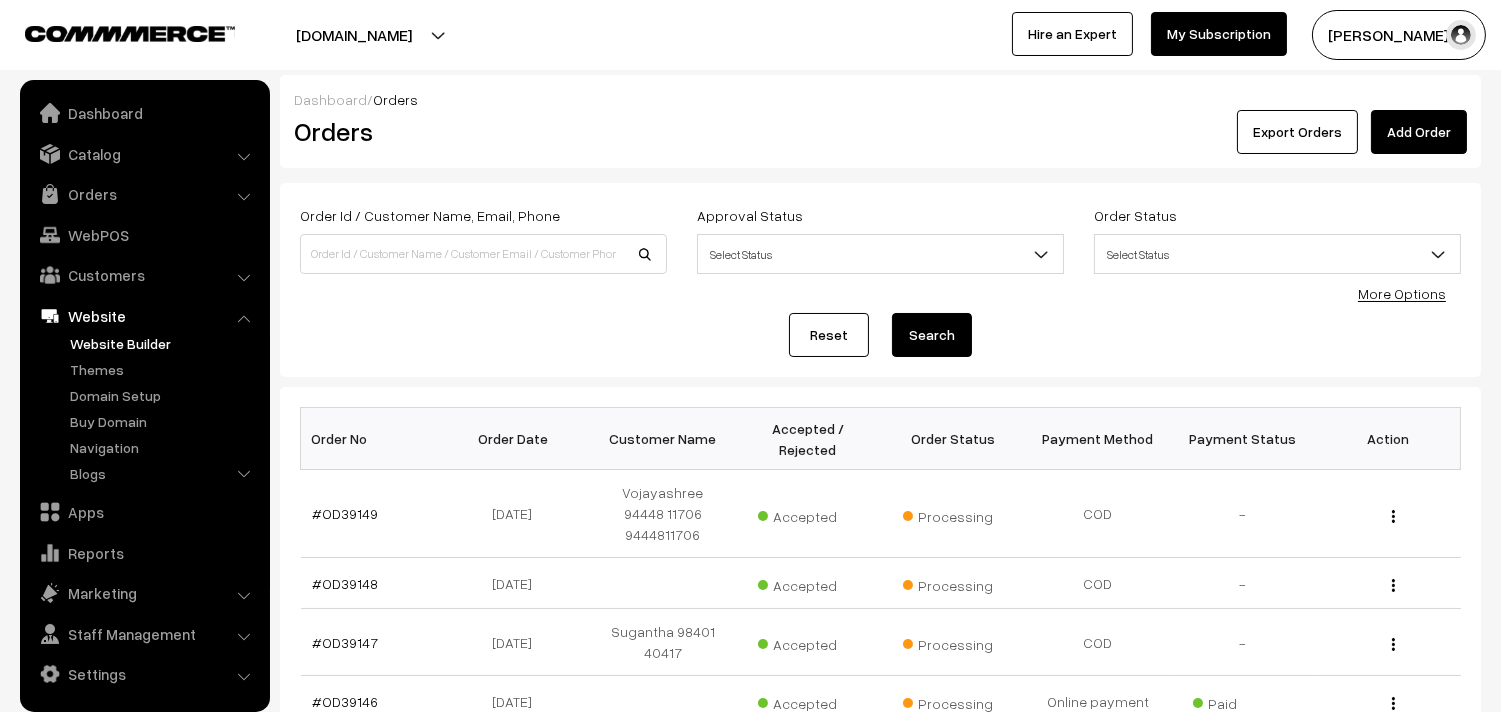 click on "Website Builder" at bounding box center (164, 343) 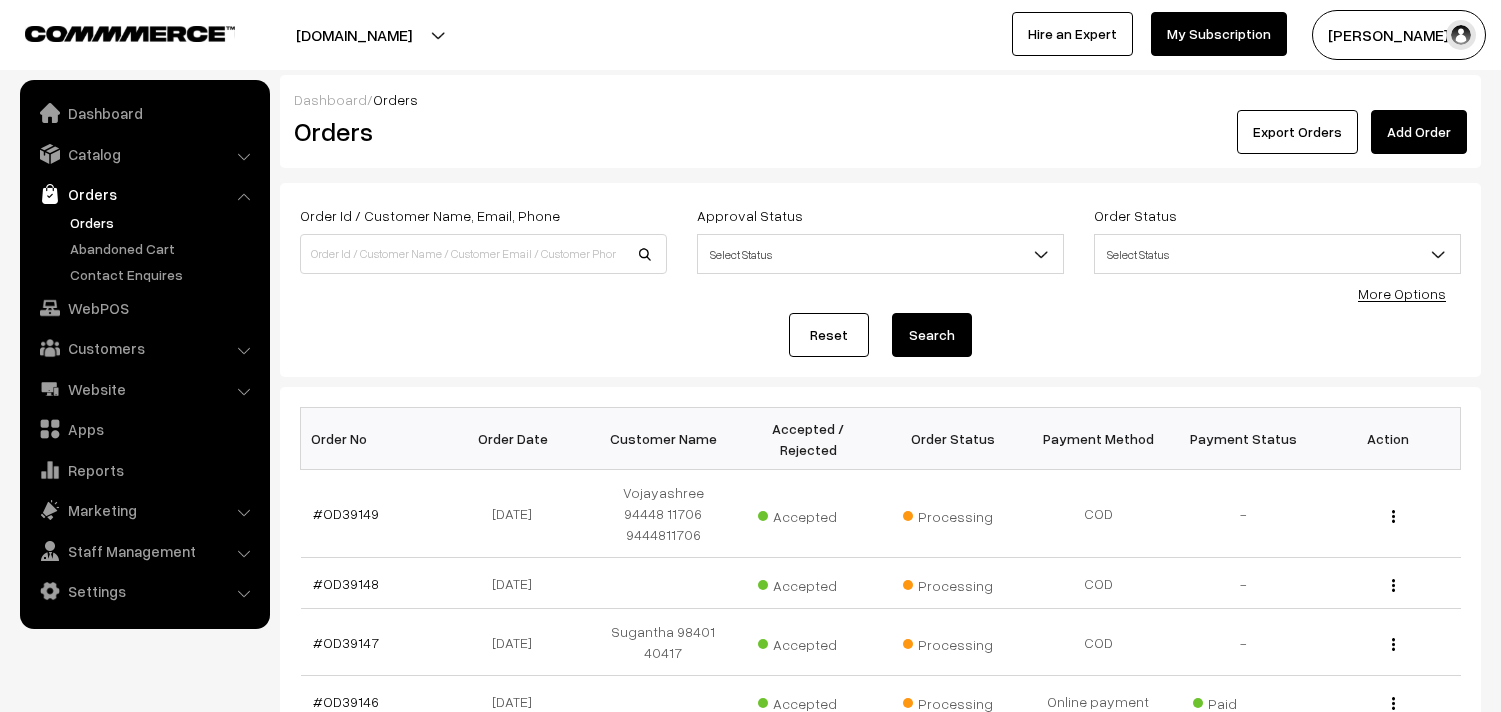 scroll, scrollTop: 0, scrollLeft: 0, axis: both 